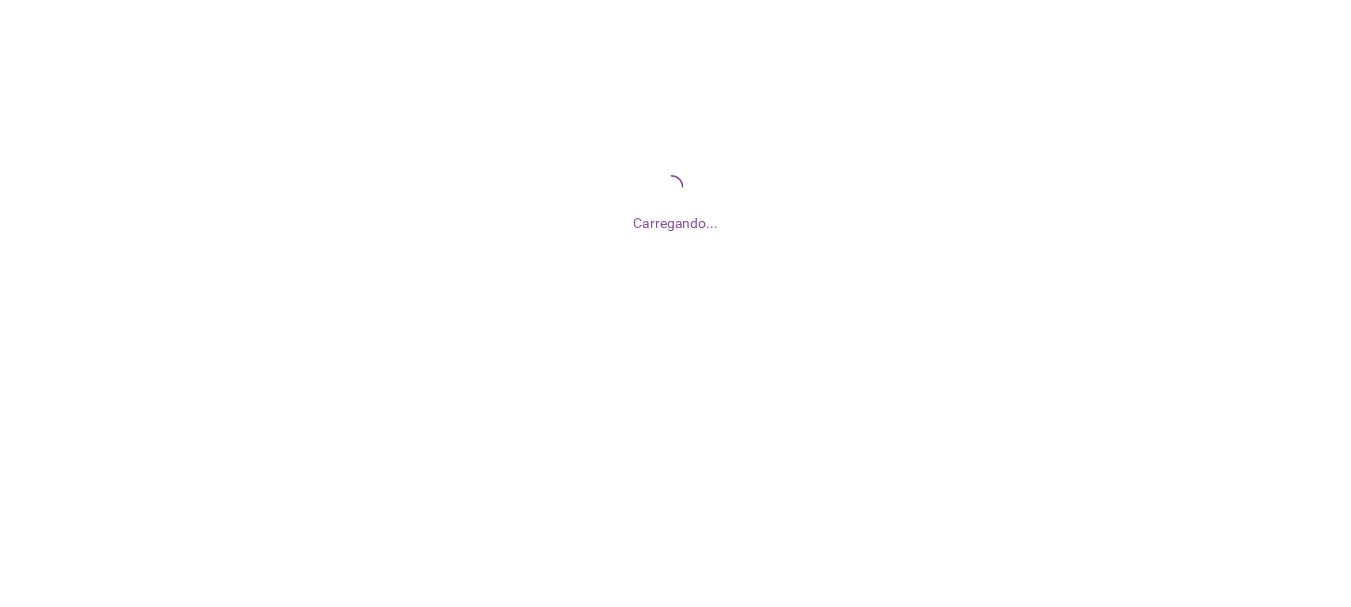 scroll, scrollTop: 0, scrollLeft: 0, axis: both 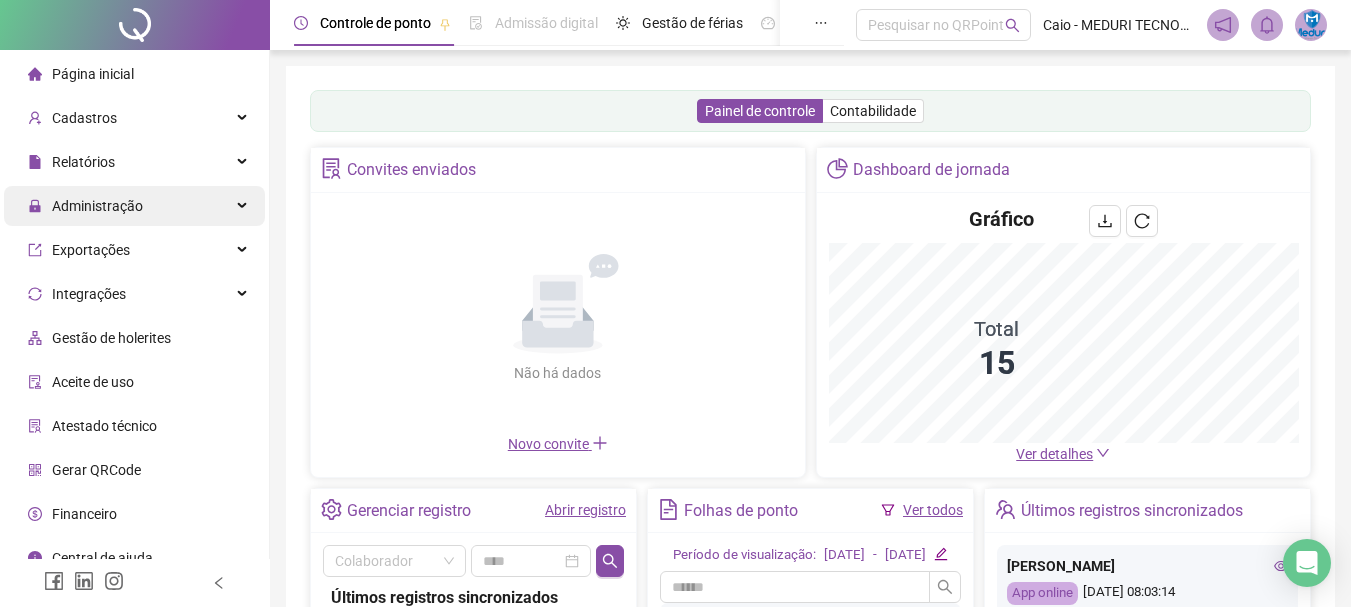 click on "Administração" at bounding box center [97, 206] 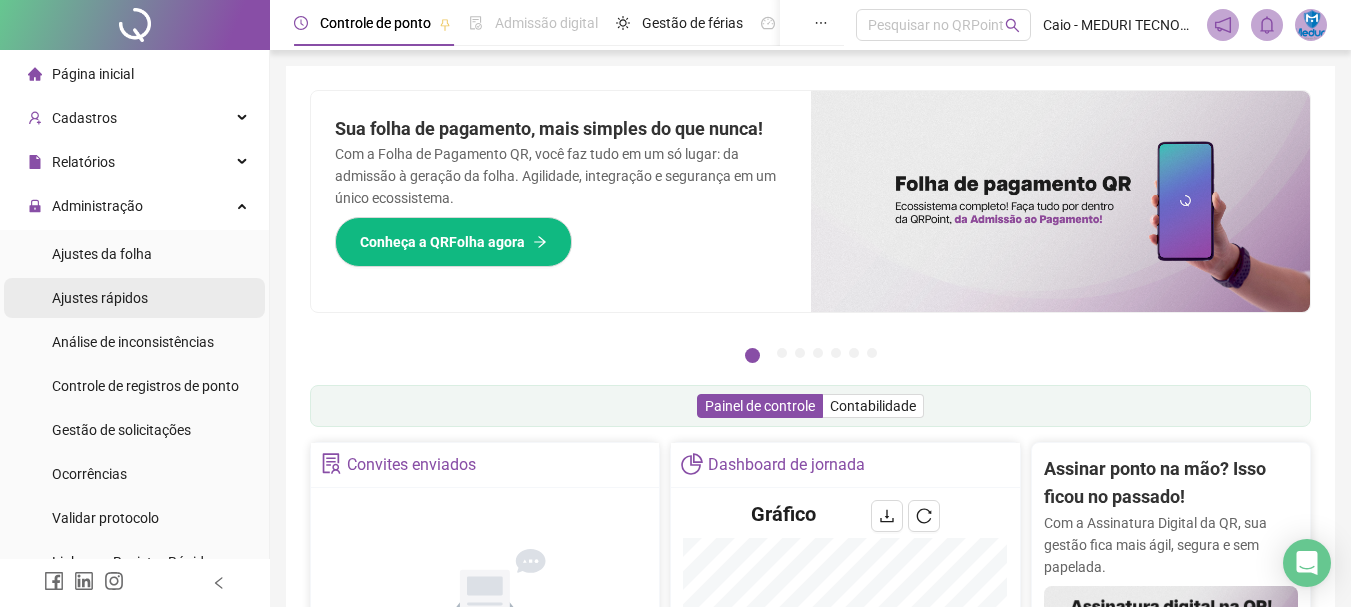 click on "Ajustes rápidos" at bounding box center [100, 298] 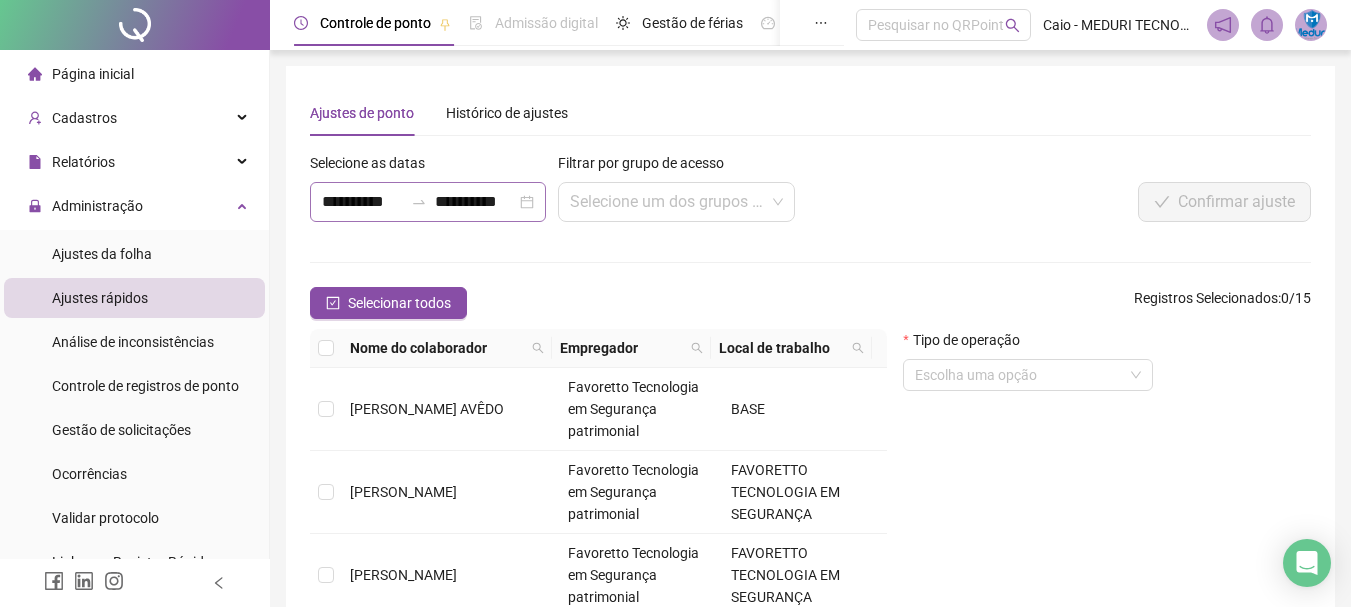 click 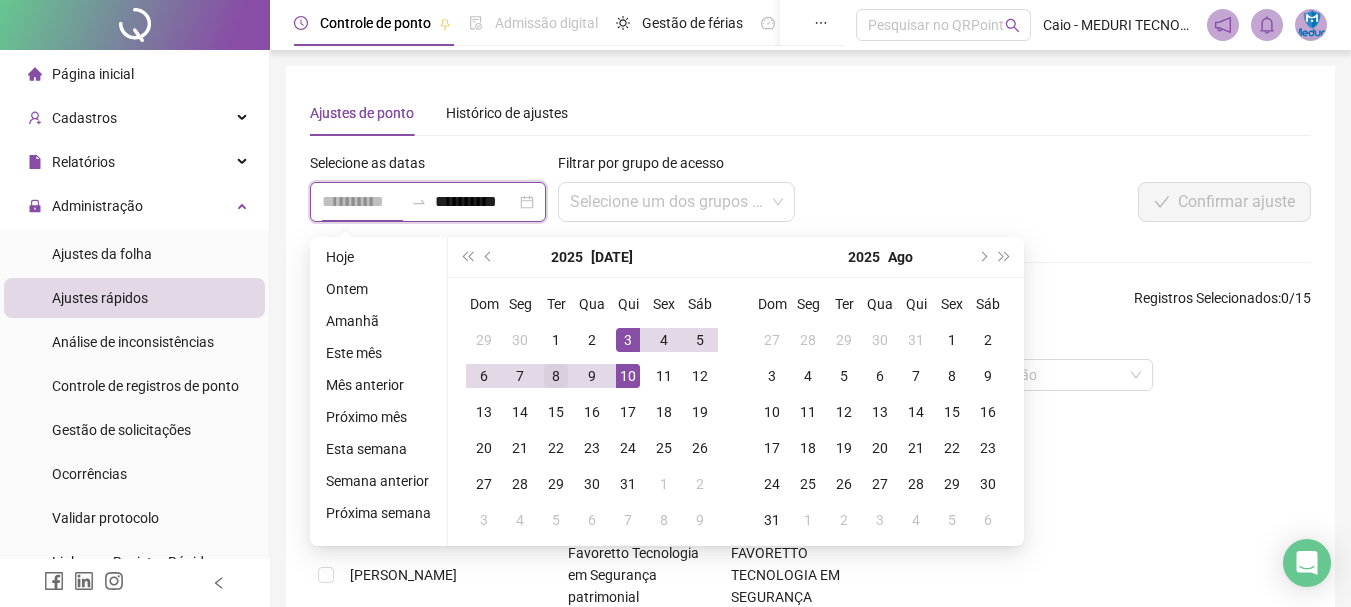 type on "**********" 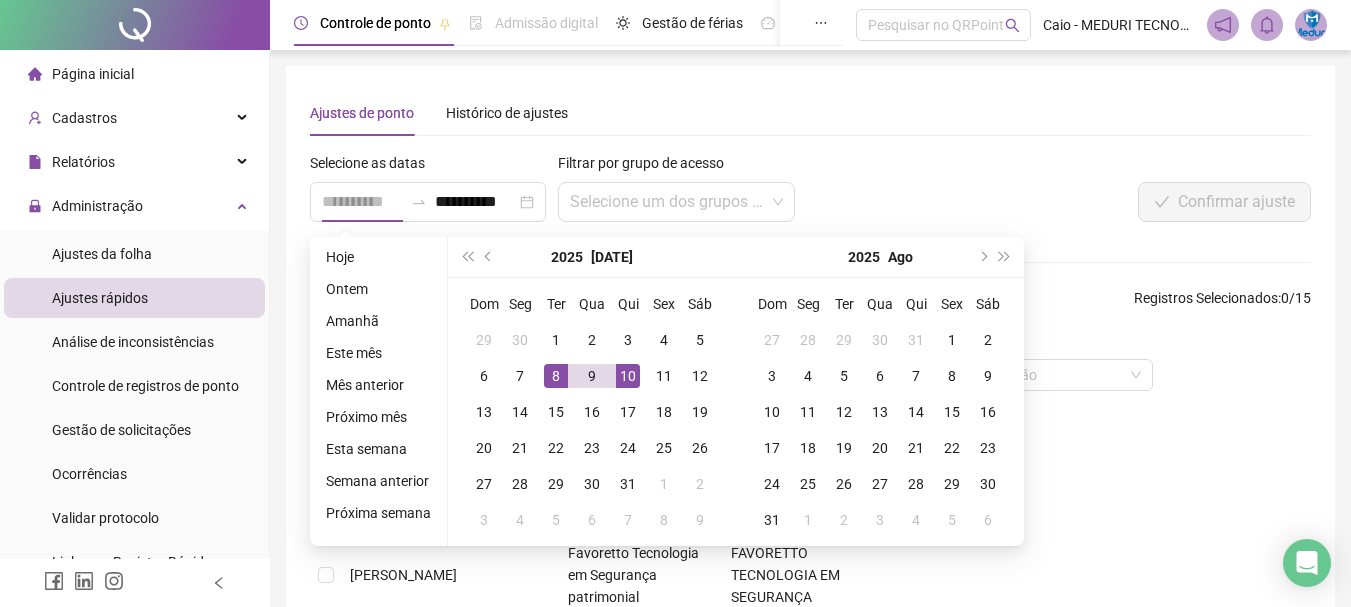 click on "8" at bounding box center (556, 376) 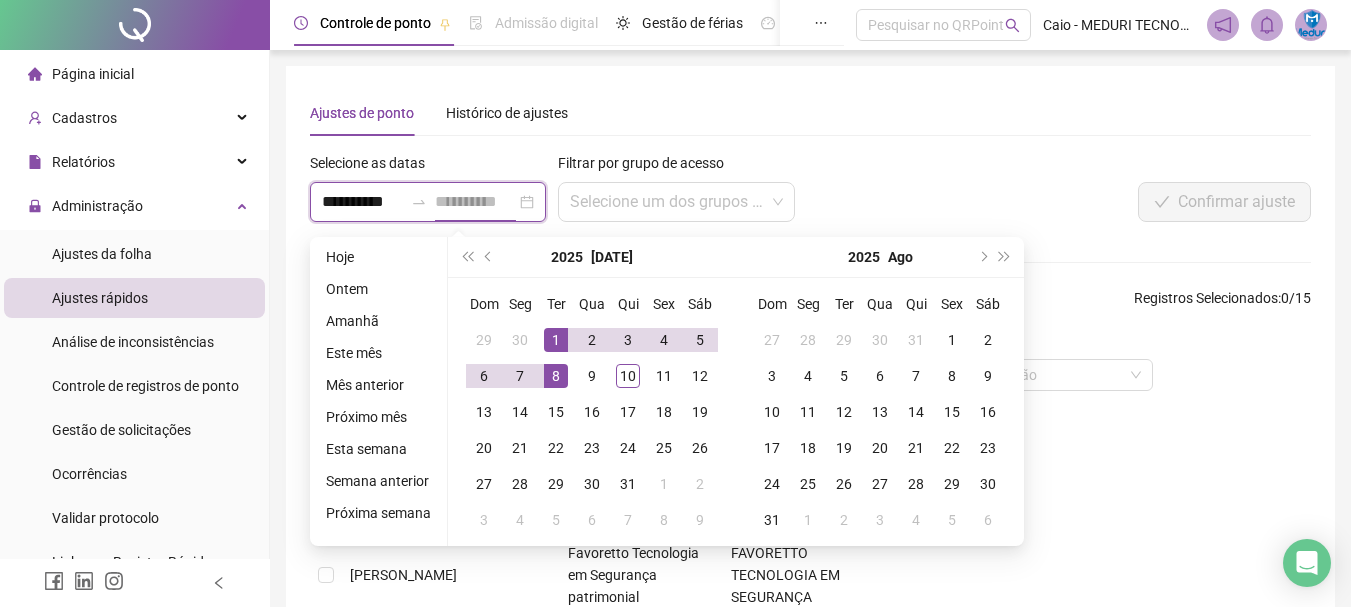 type on "**********" 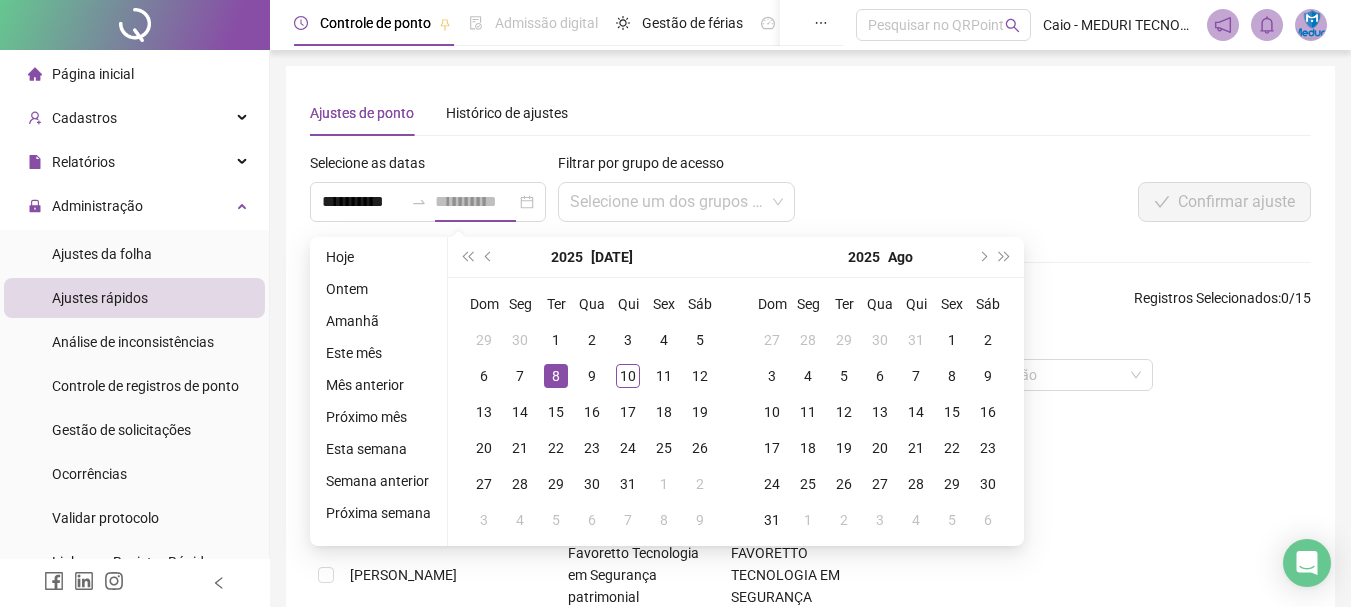 click on "8" at bounding box center (556, 376) 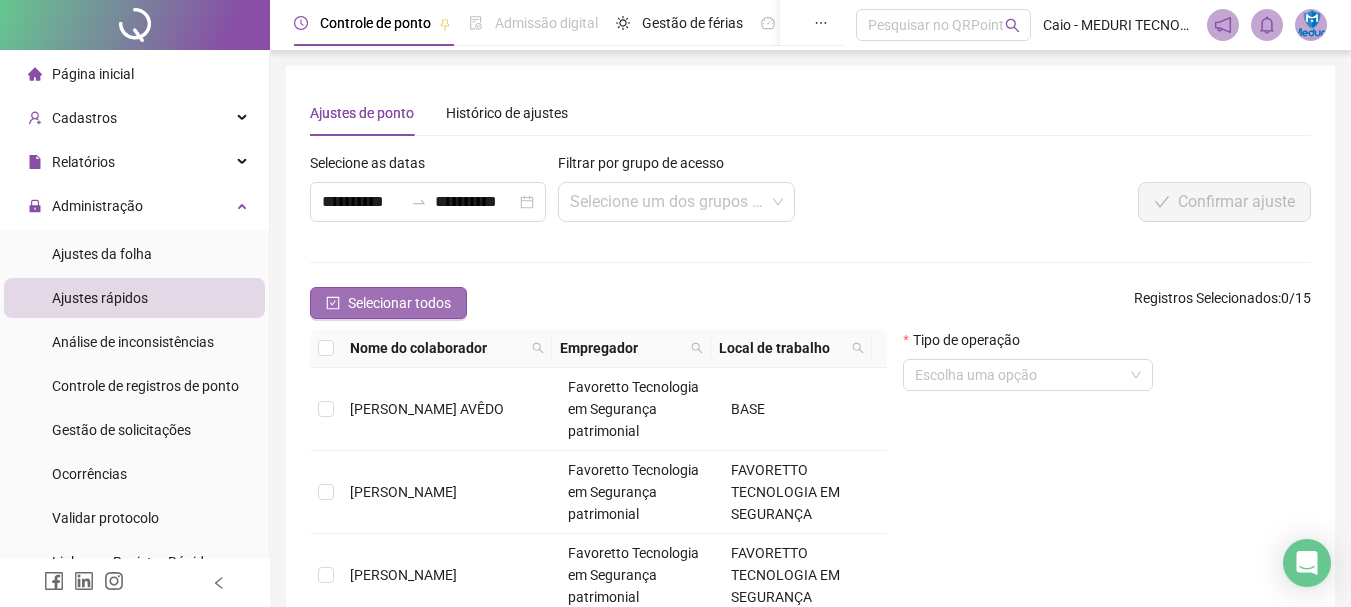 click on "Selecionar todos" at bounding box center [399, 303] 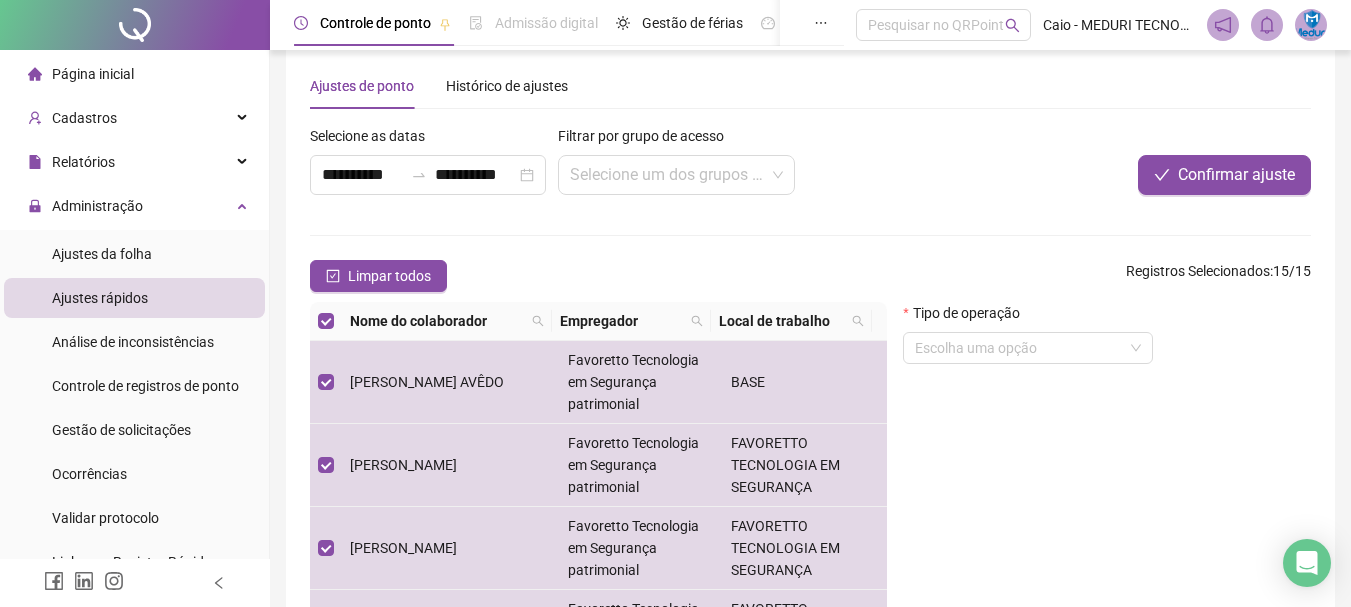 scroll, scrollTop: 0, scrollLeft: 0, axis: both 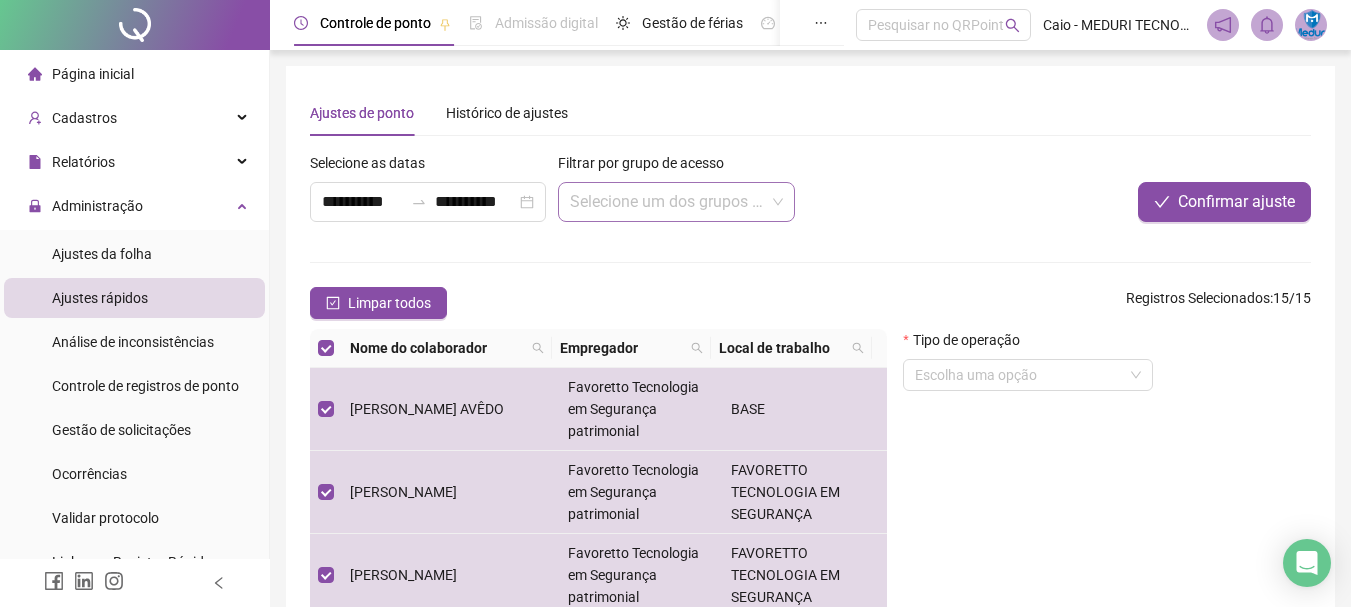 click at bounding box center (670, 202) 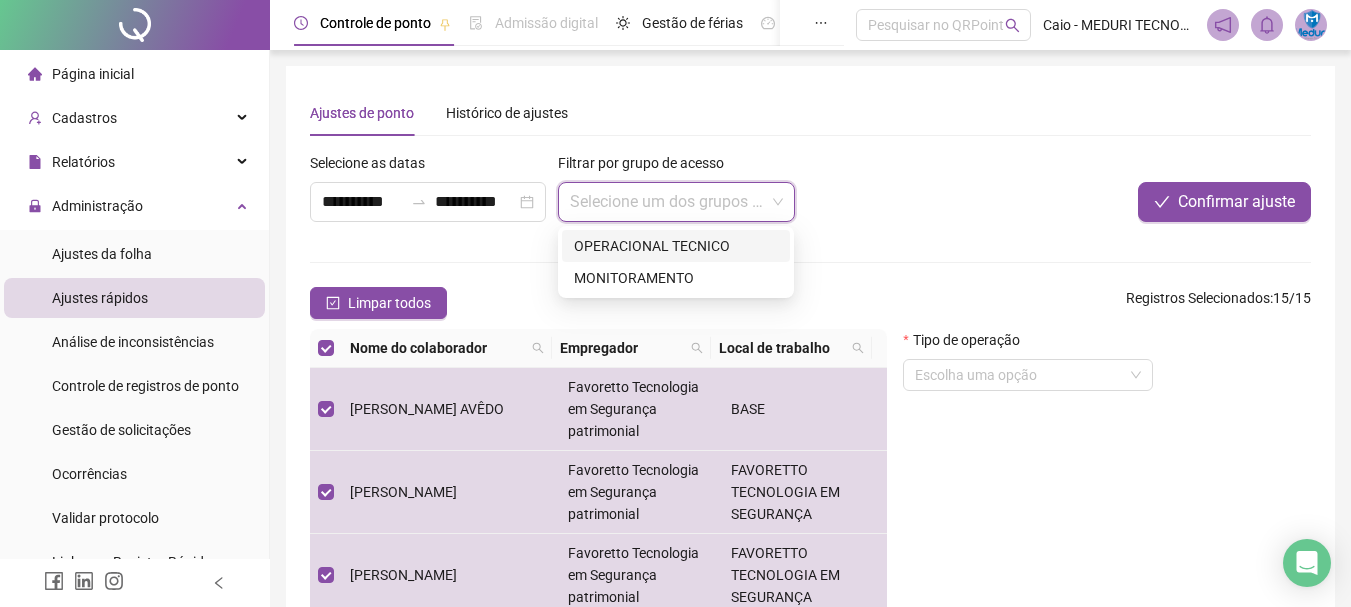 click at bounding box center [1102, 167] 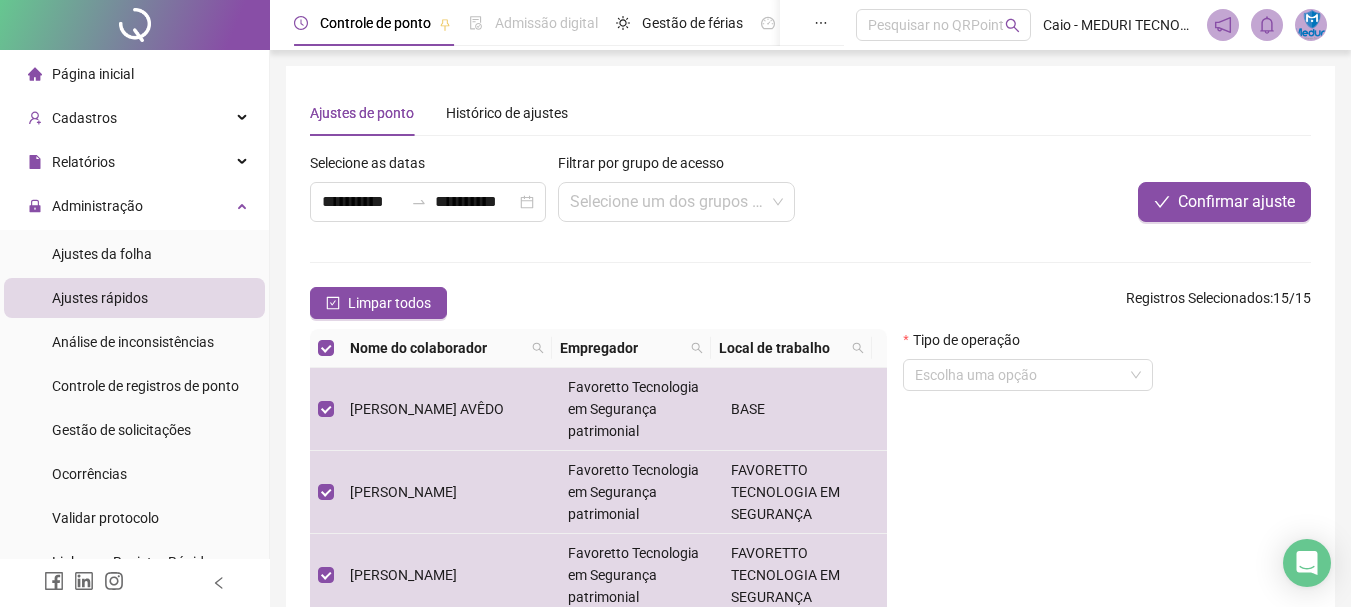 click 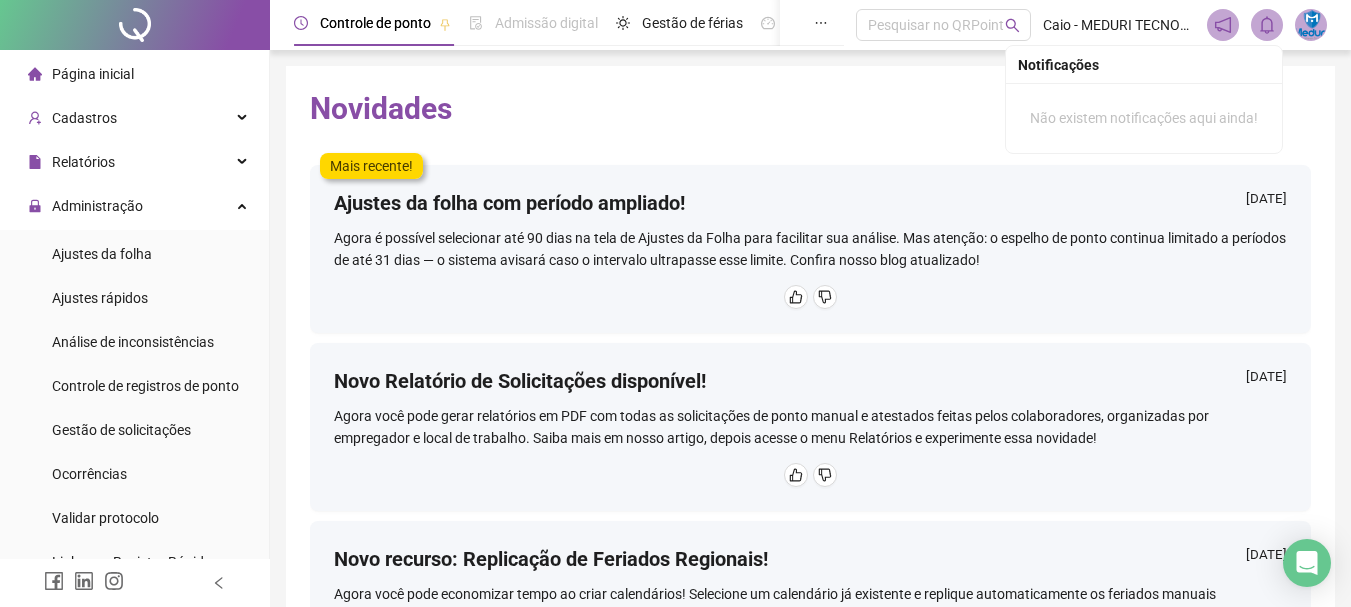 click 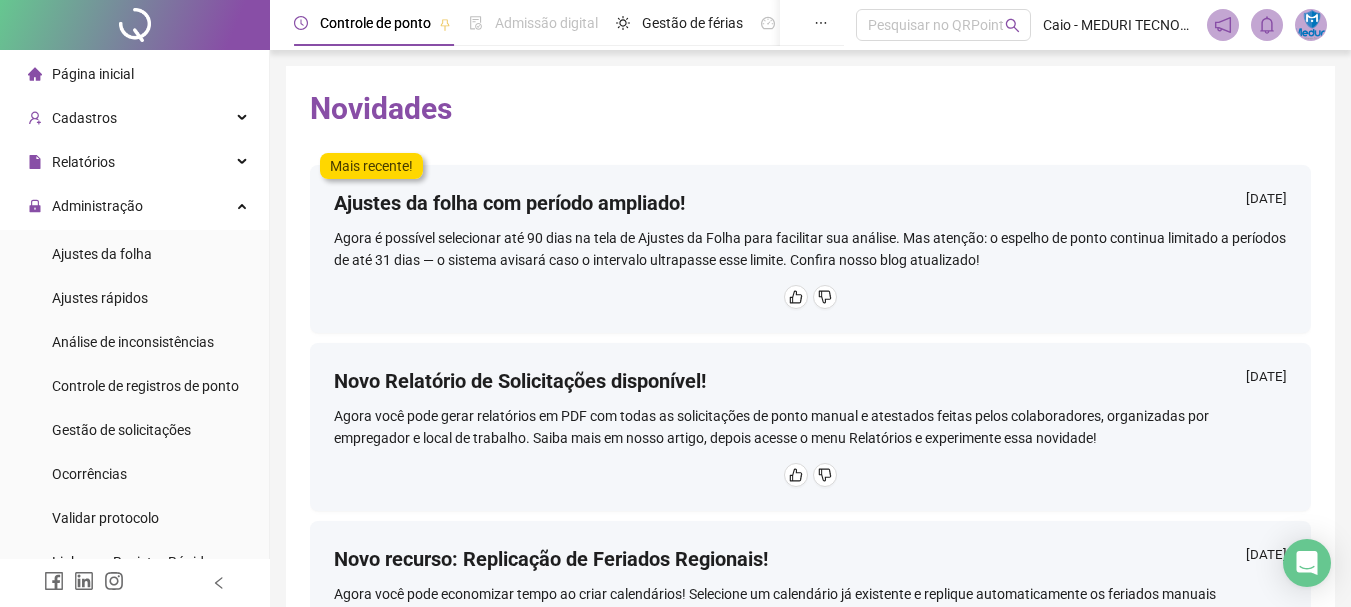 click 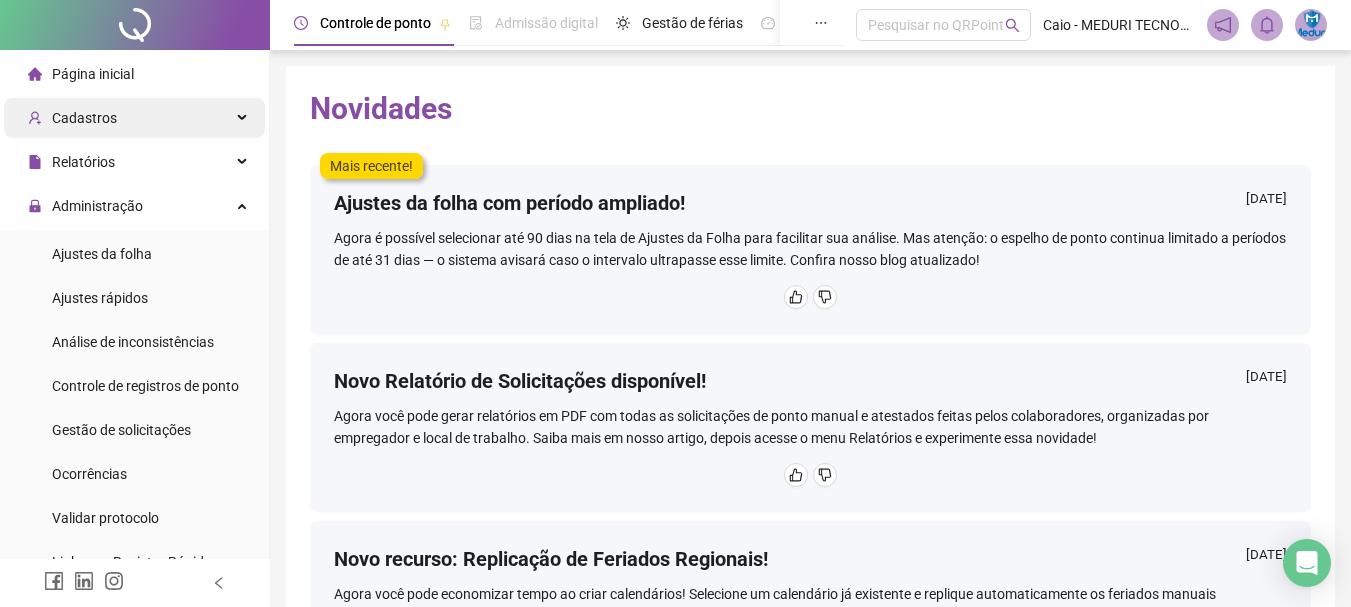 click on "Cadastros" at bounding box center (84, 118) 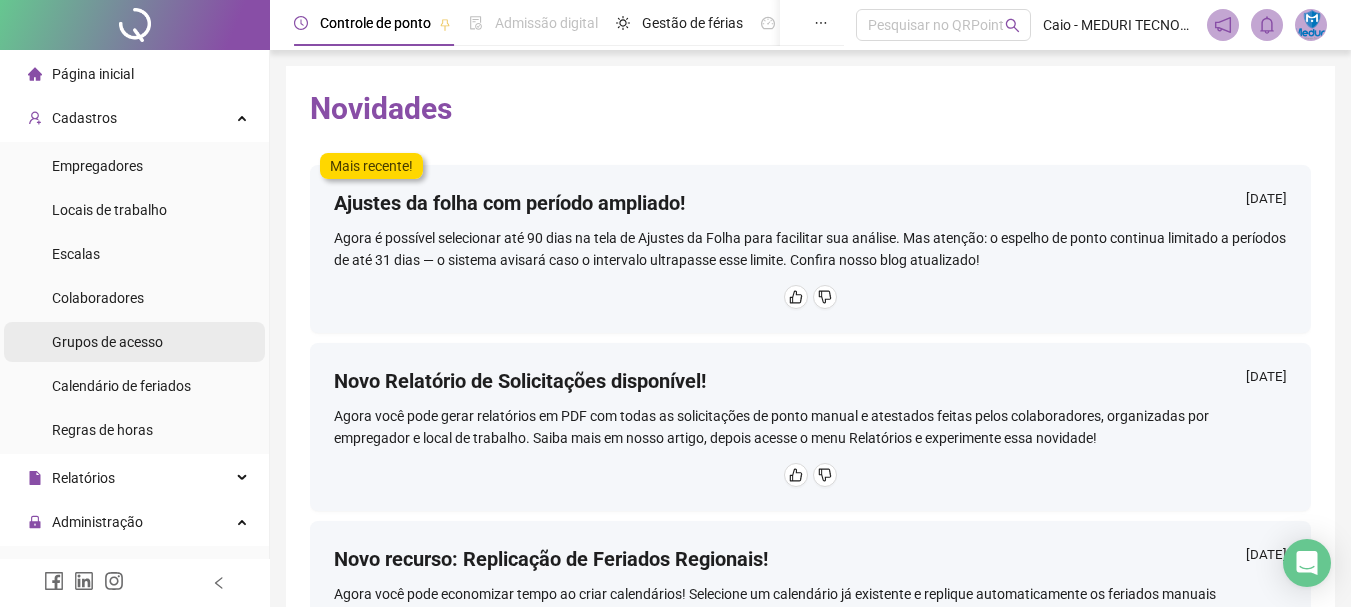 click on "Grupos de acesso" at bounding box center (107, 342) 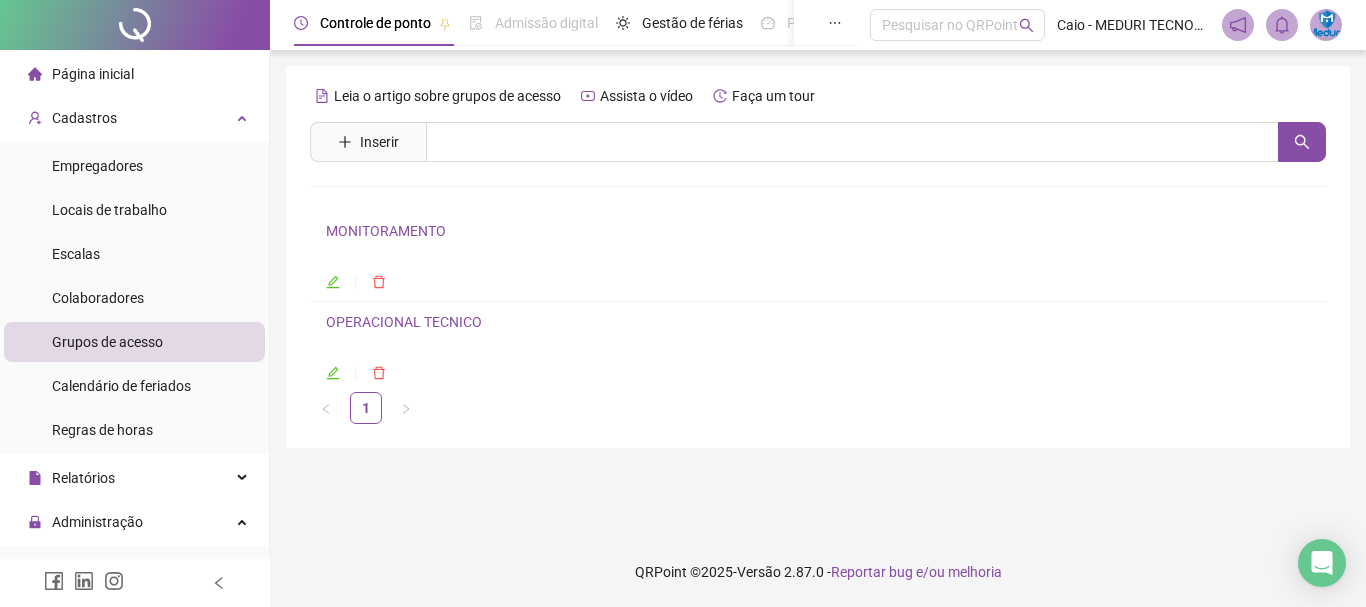 click 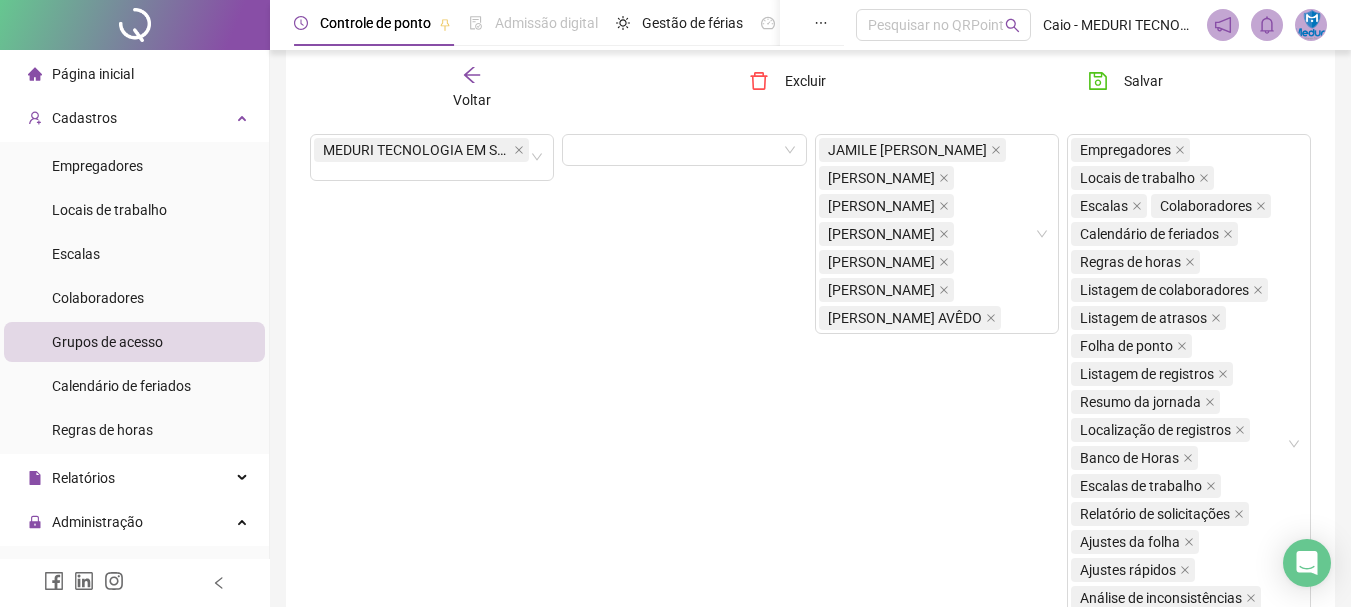 scroll, scrollTop: 400, scrollLeft: 0, axis: vertical 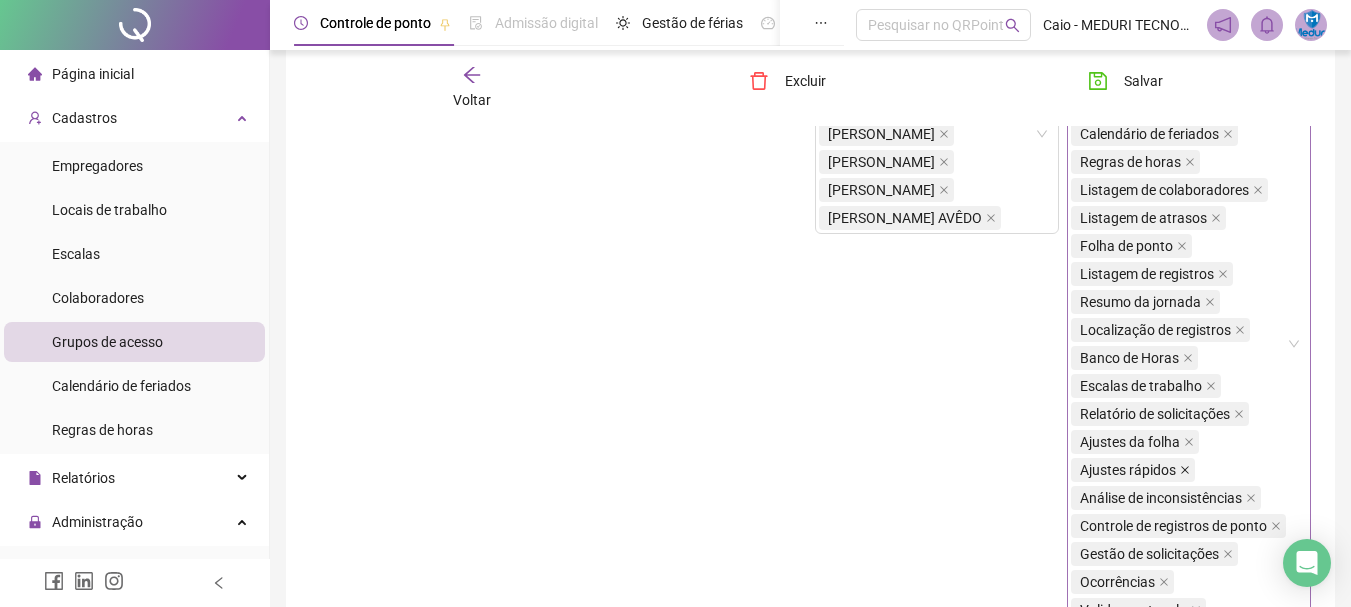 click 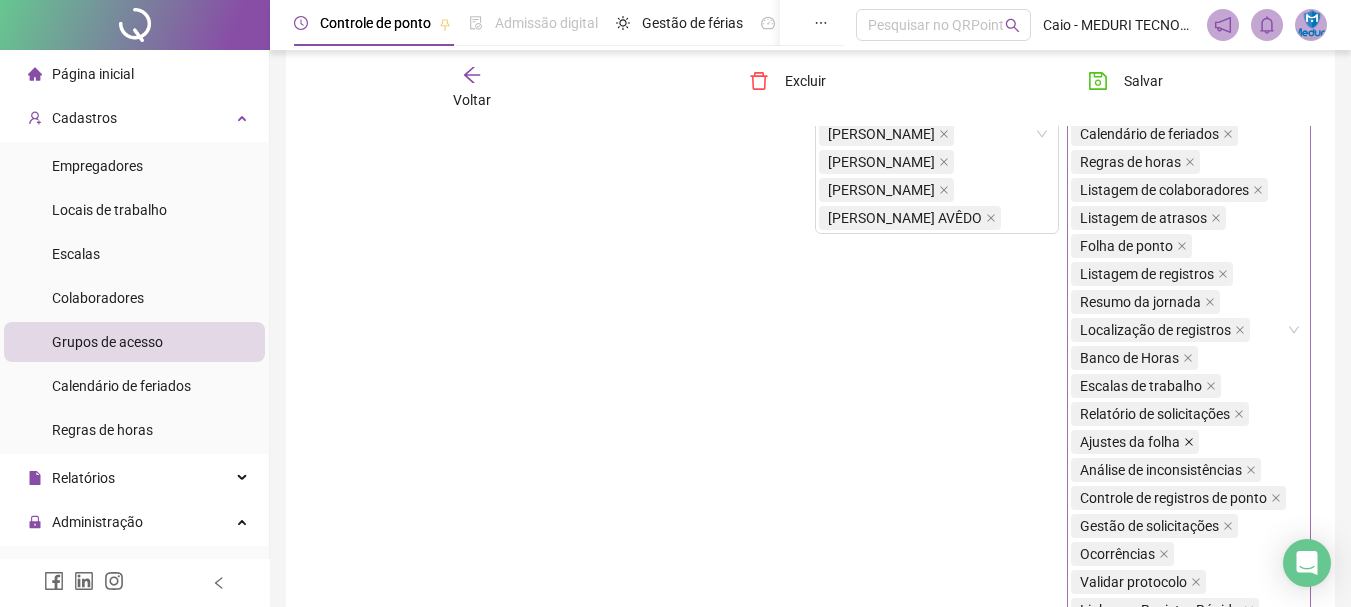 click 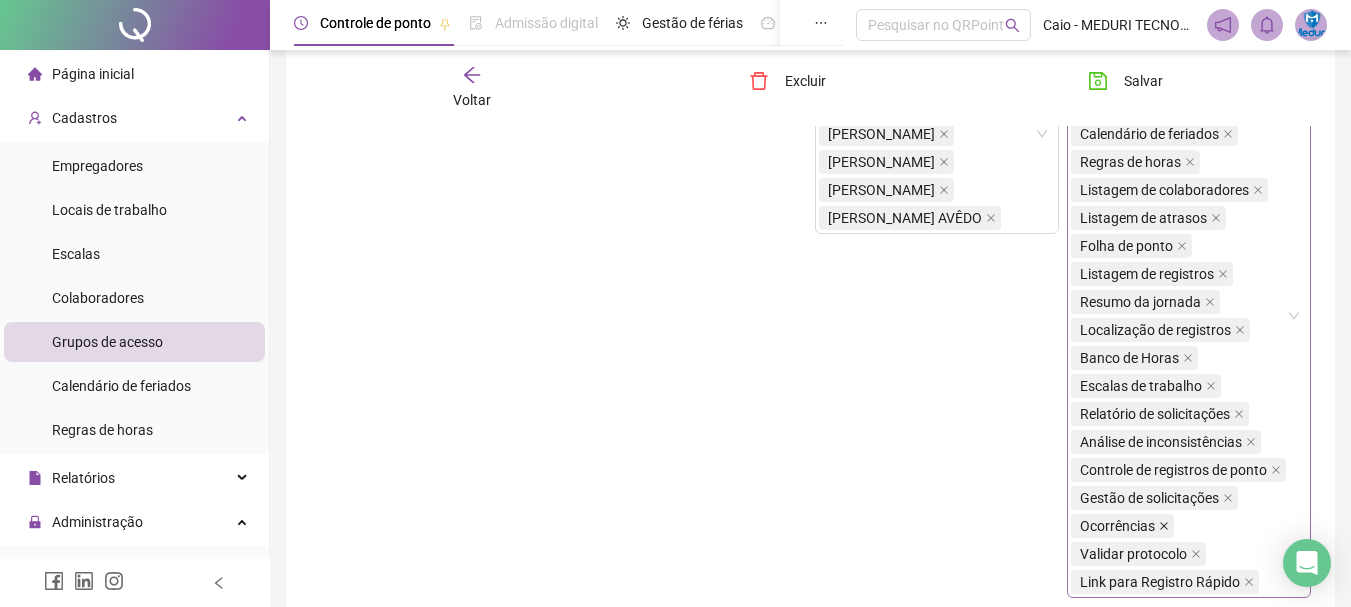 click 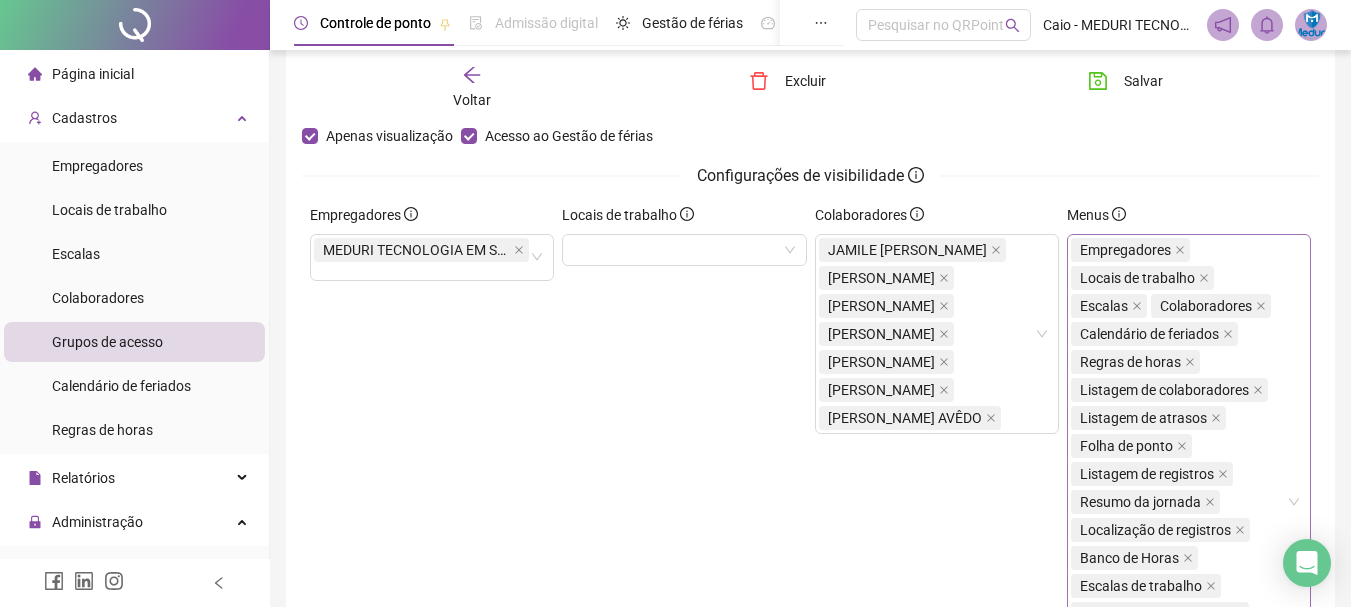 scroll, scrollTop: 0, scrollLeft: 0, axis: both 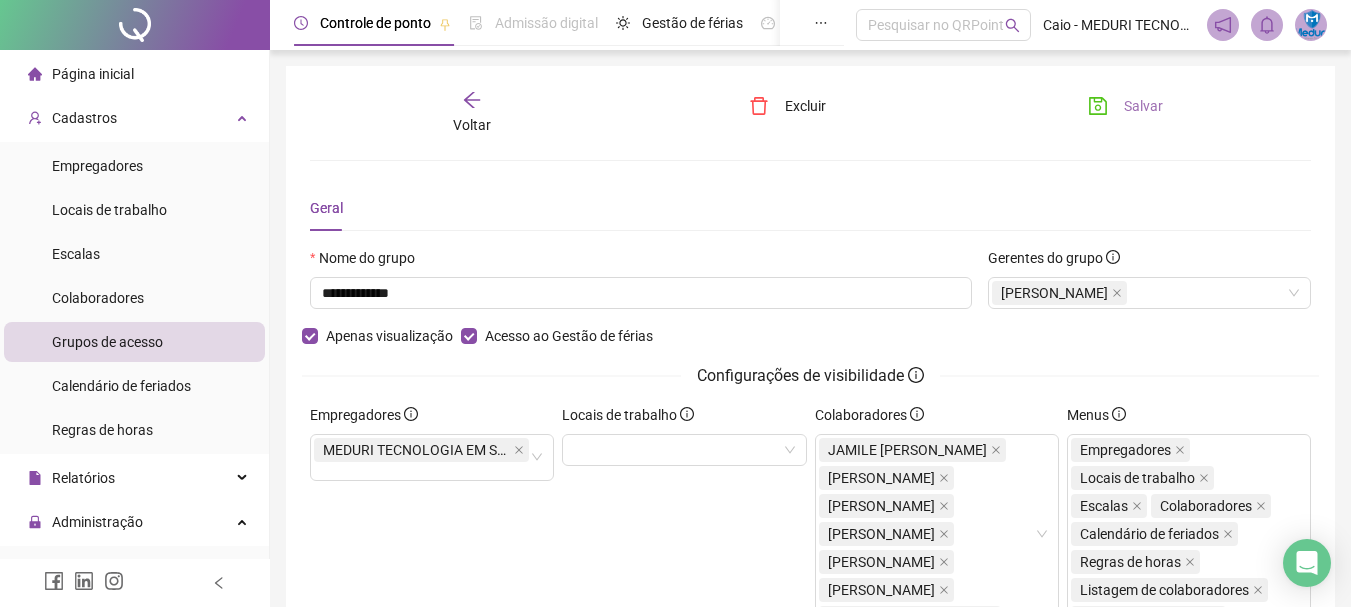 click on "Salvar" at bounding box center (1143, 106) 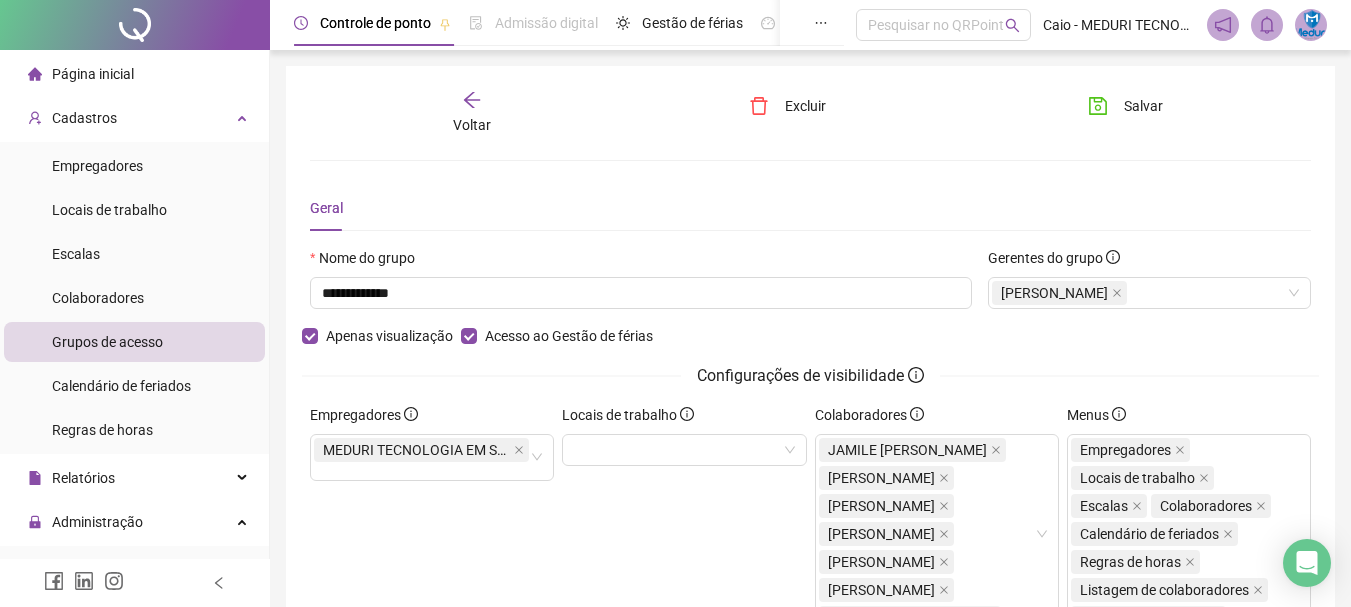 click on "Voltar" at bounding box center (472, 125) 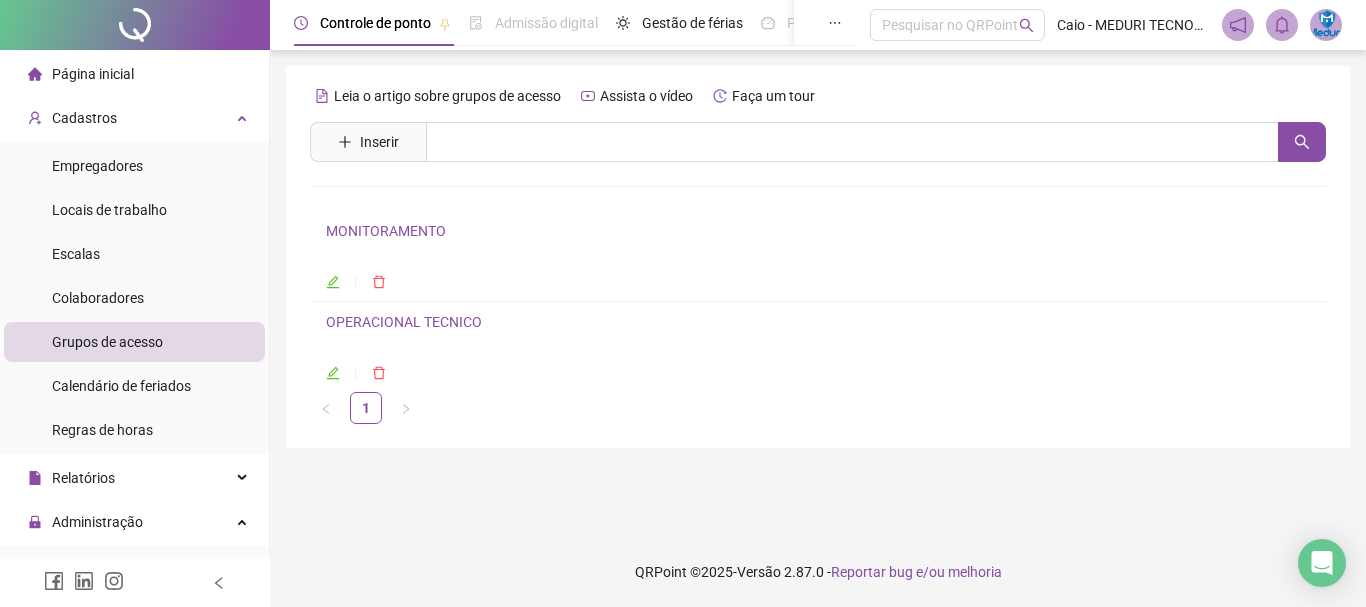 click 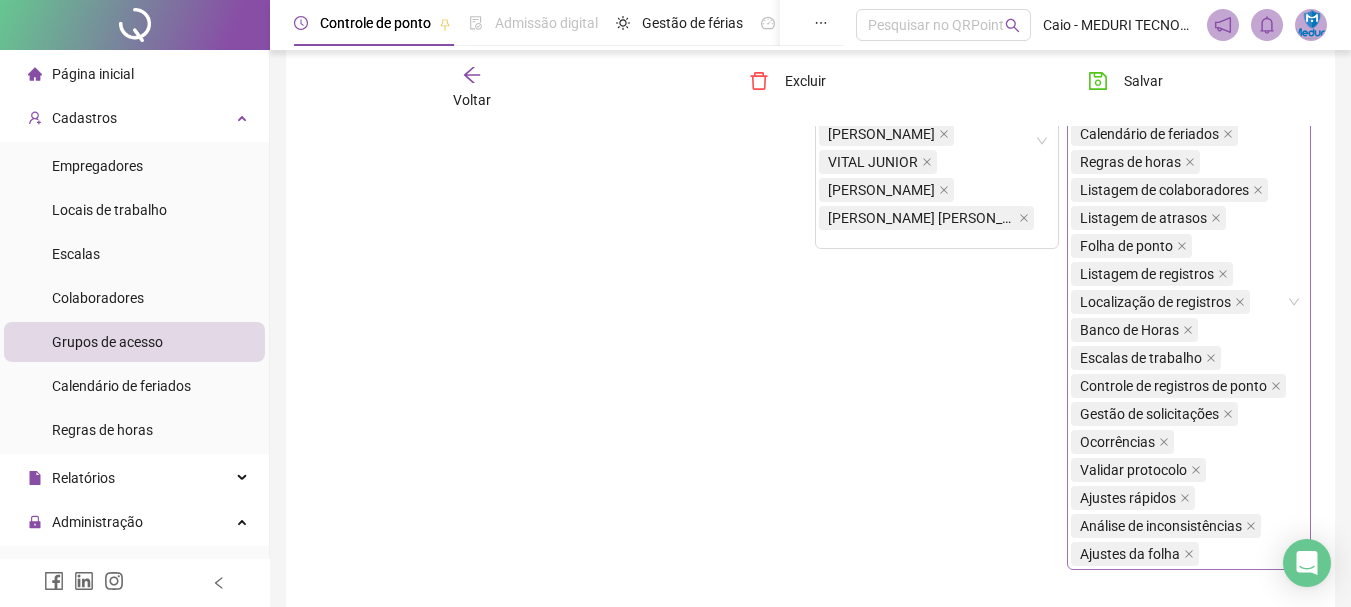 scroll, scrollTop: 489, scrollLeft: 0, axis: vertical 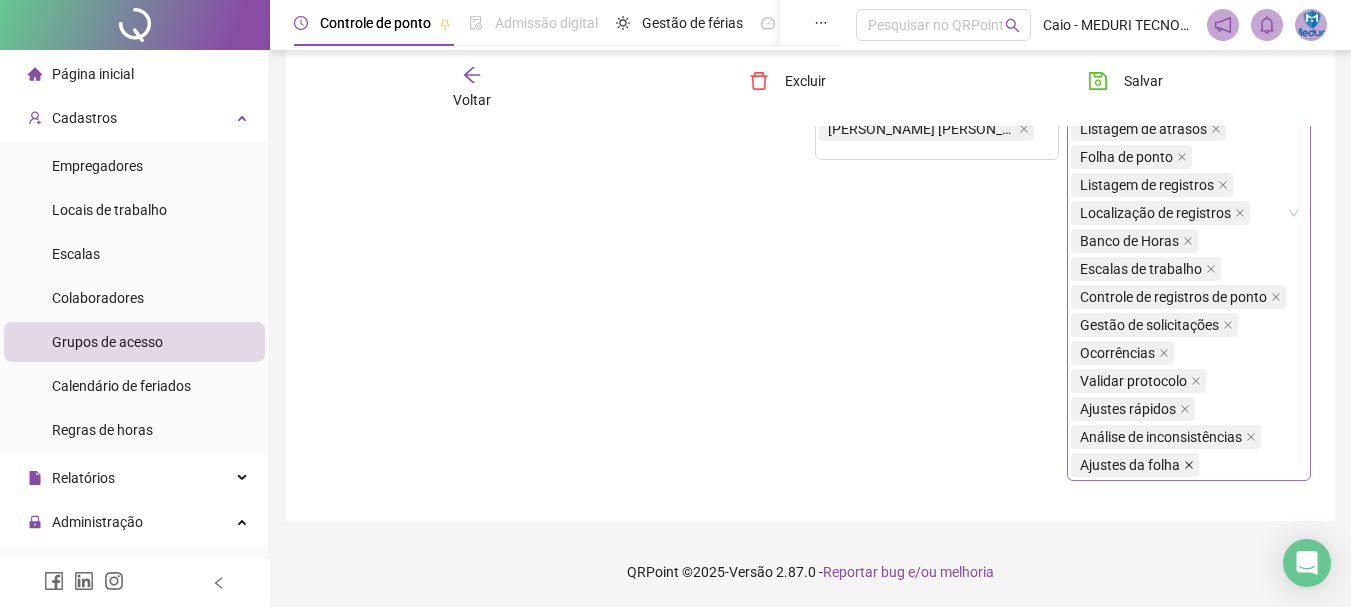 click 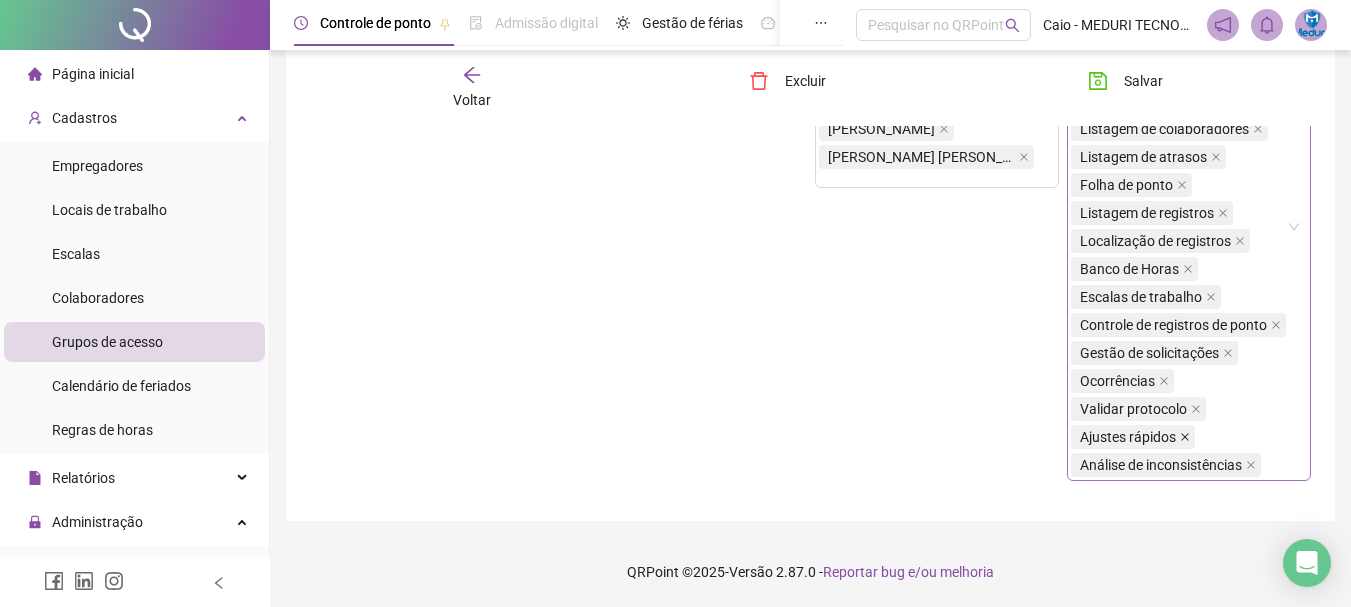 click 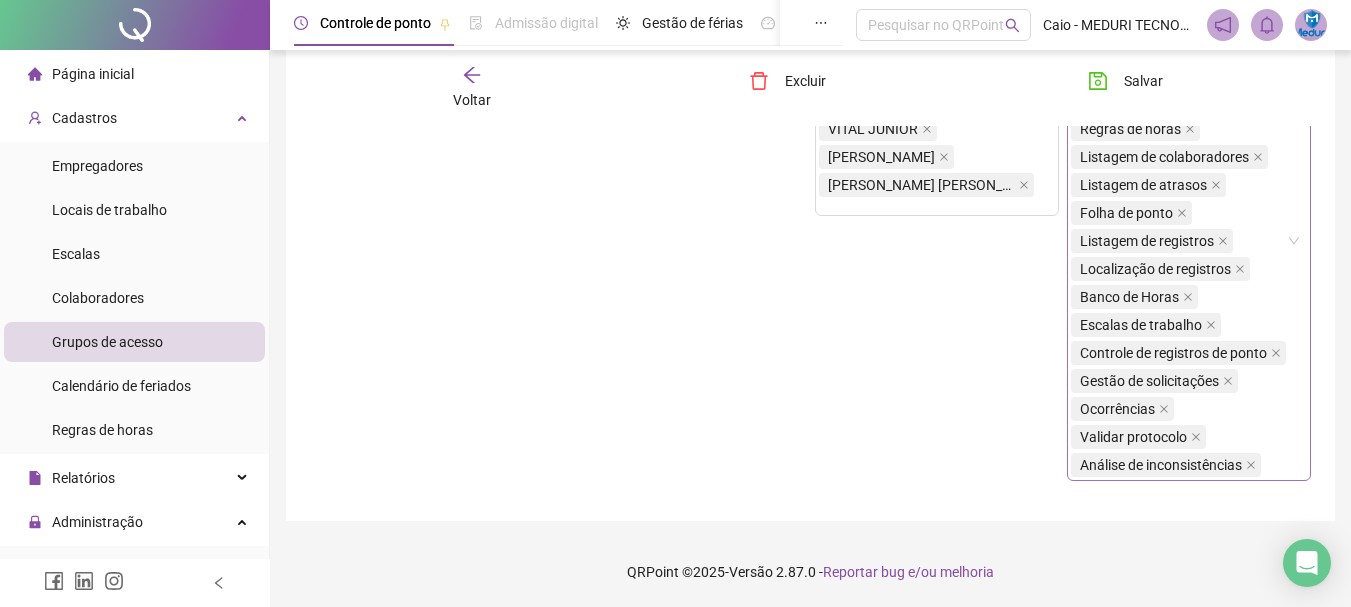 scroll, scrollTop: 433, scrollLeft: 0, axis: vertical 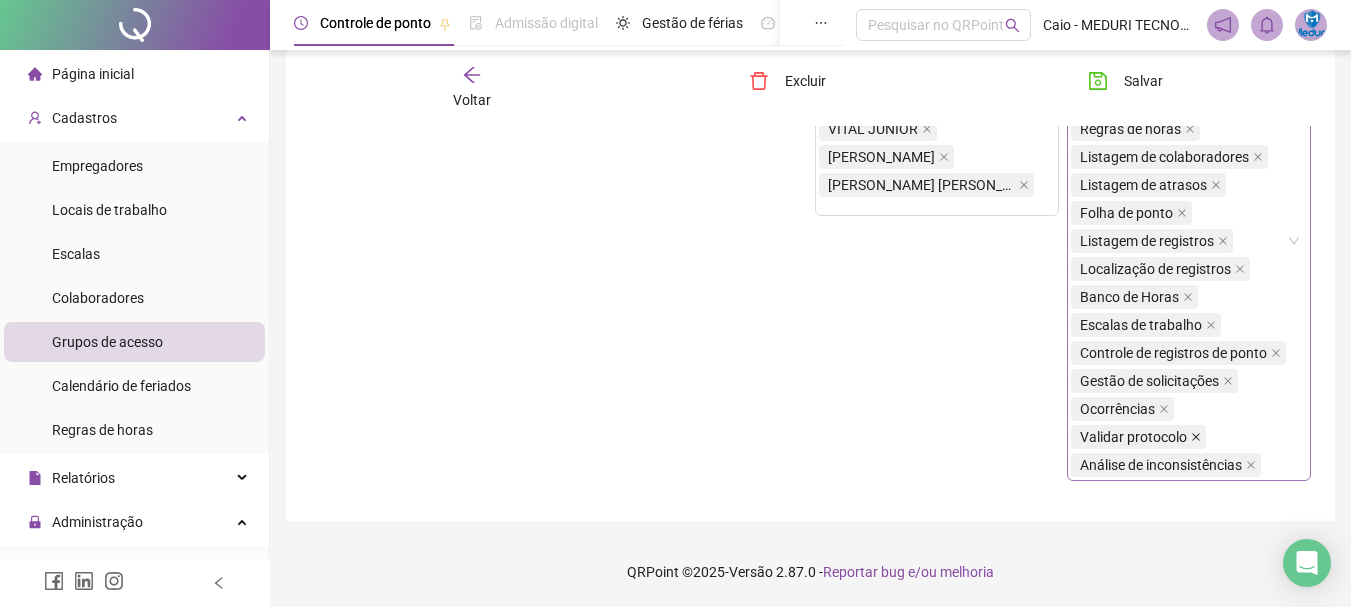 click 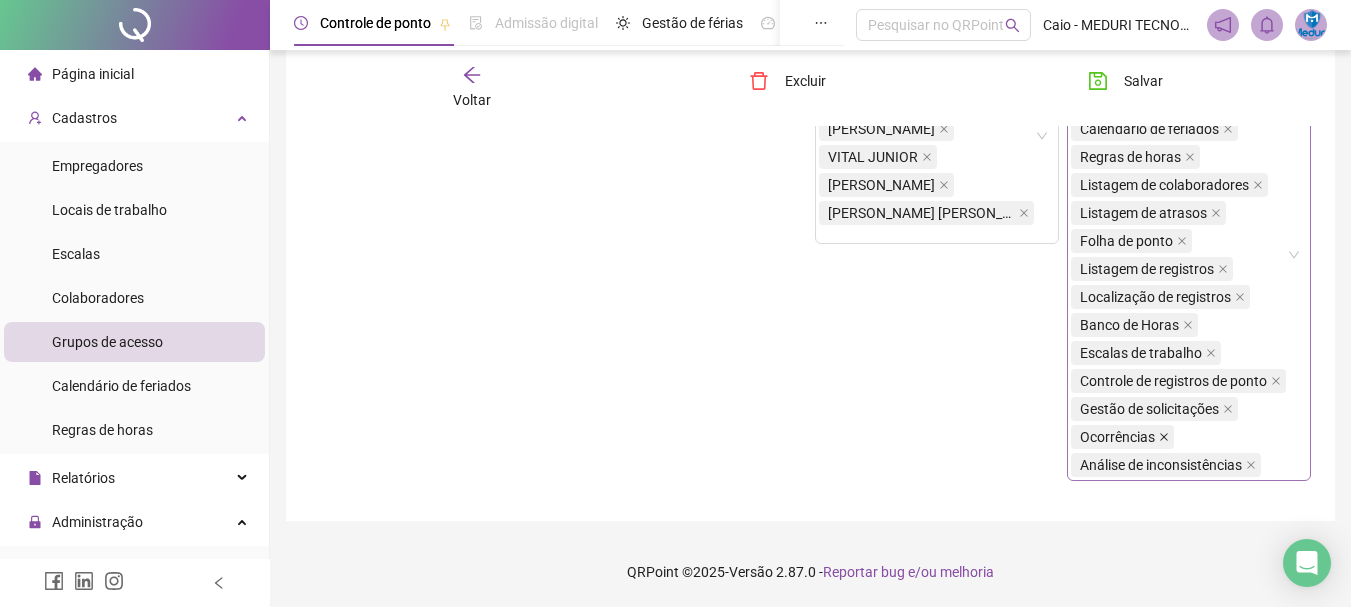 click 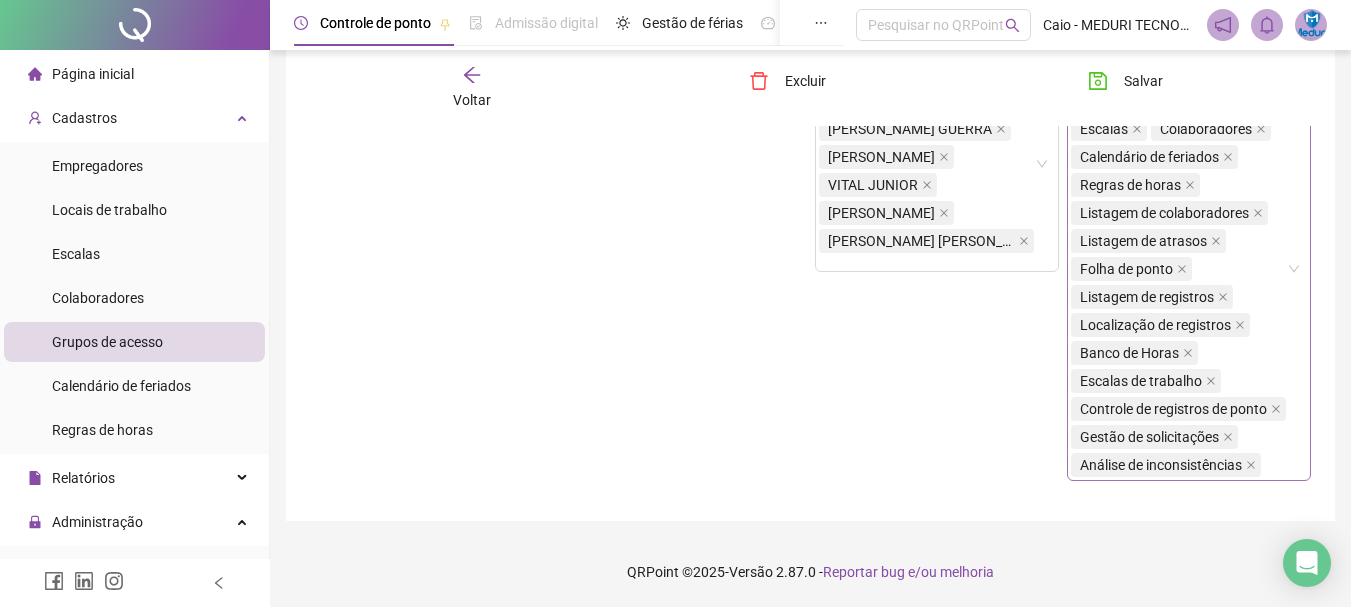 scroll, scrollTop: 377, scrollLeft: 0, axis: vertical 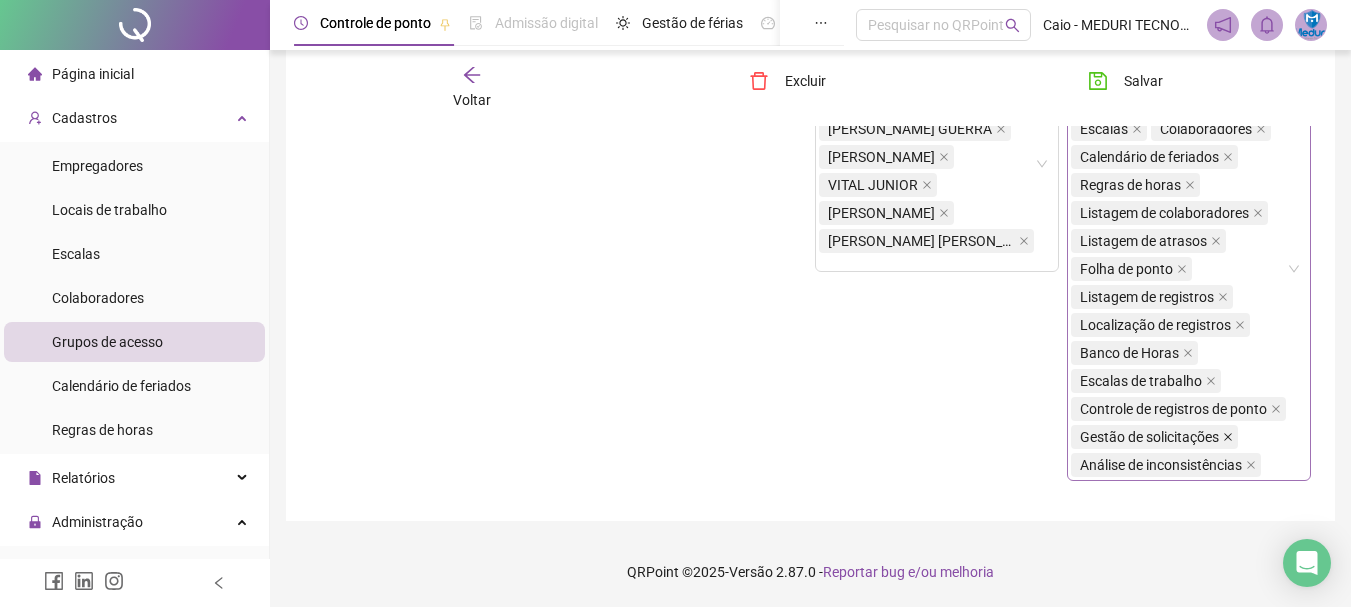 click 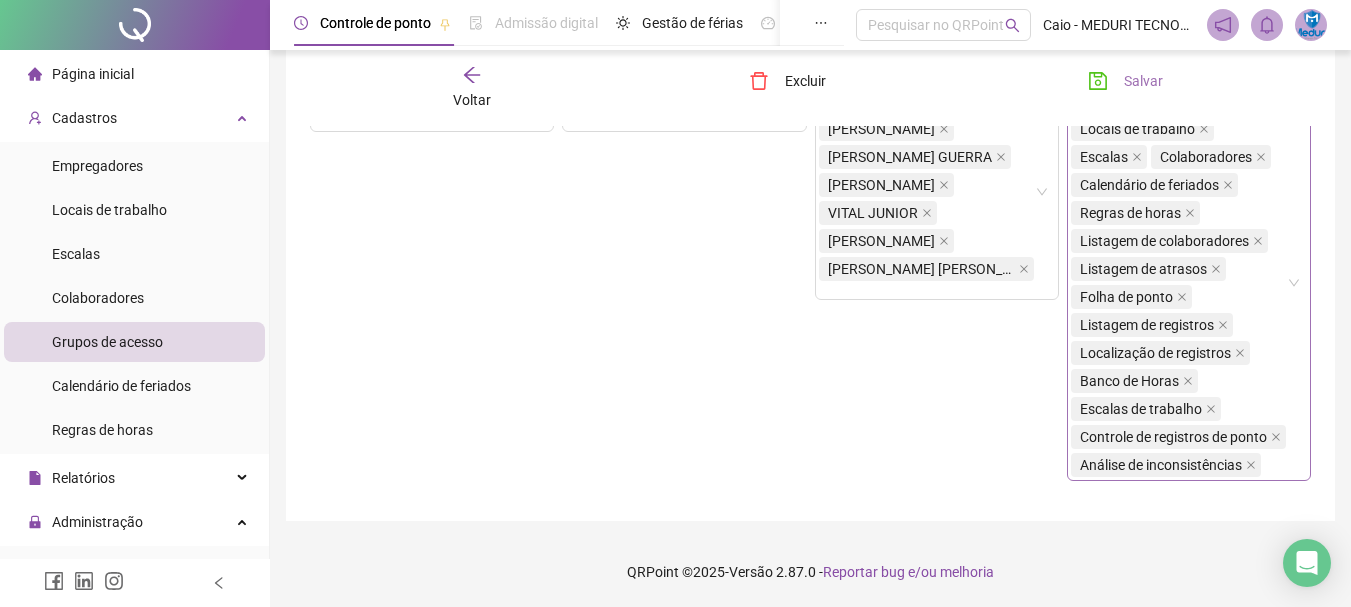 click on "Salvar" at bounding box center (1143, 81) 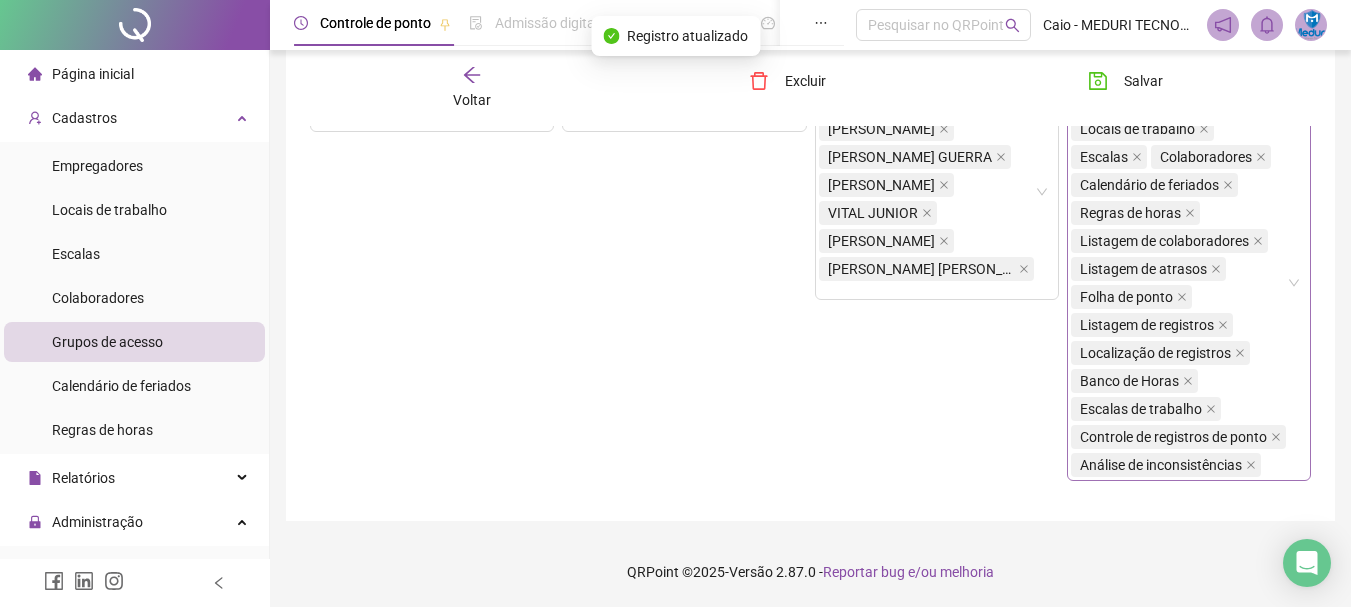 click 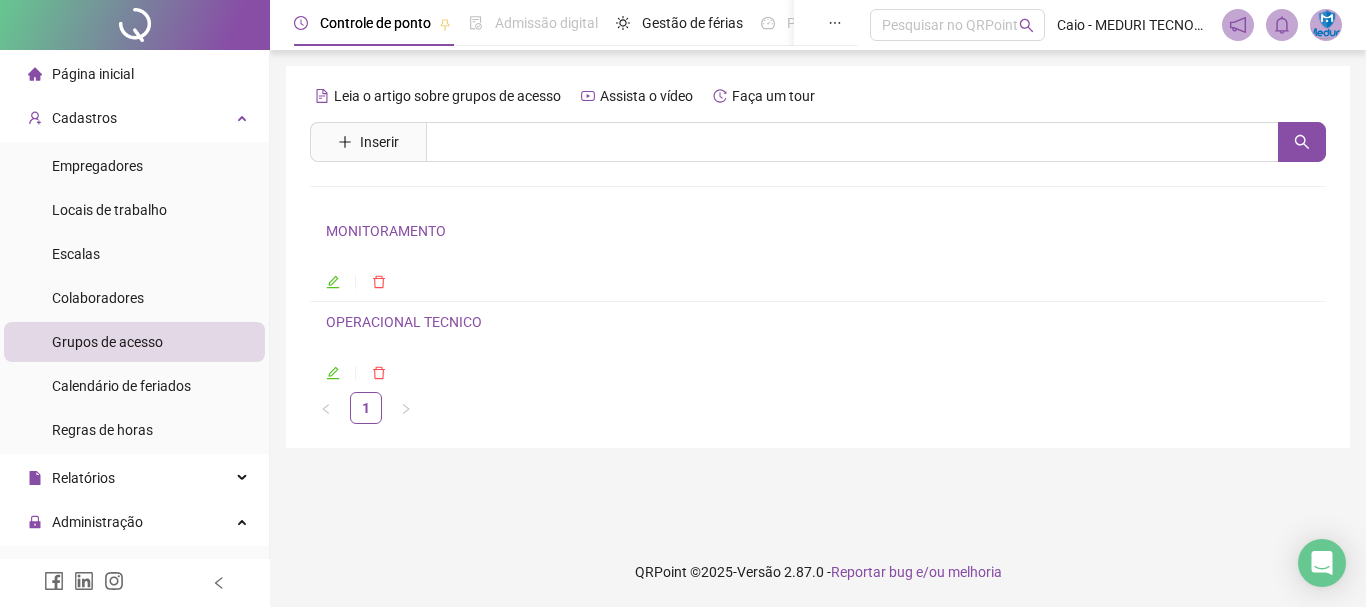 click 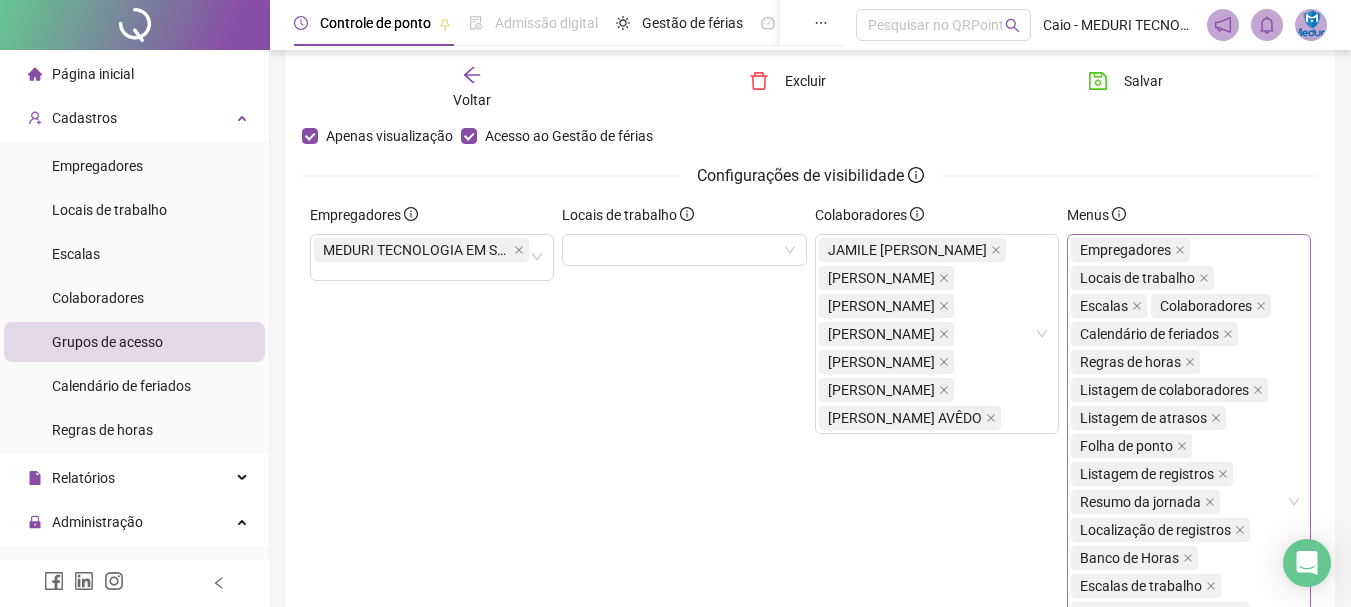 scroll, scrollTop: 400, scrollLeft: 0, axis: vertical 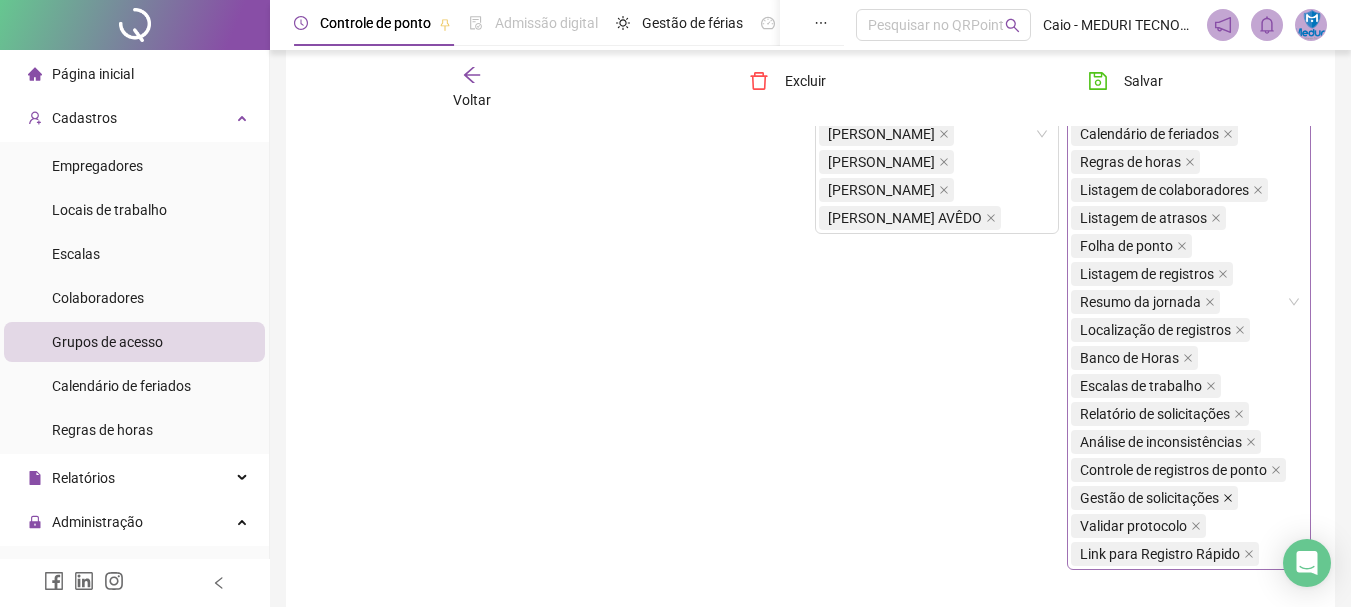click 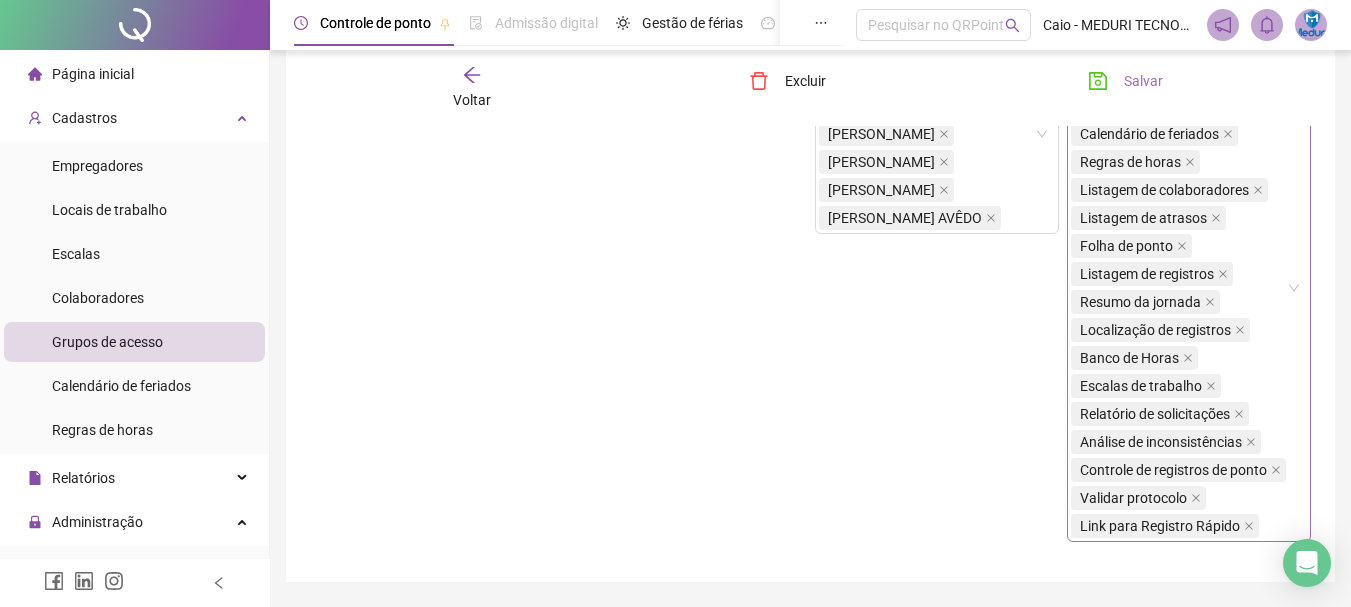 click on "Salvar" at bounding box center [1143, 81] 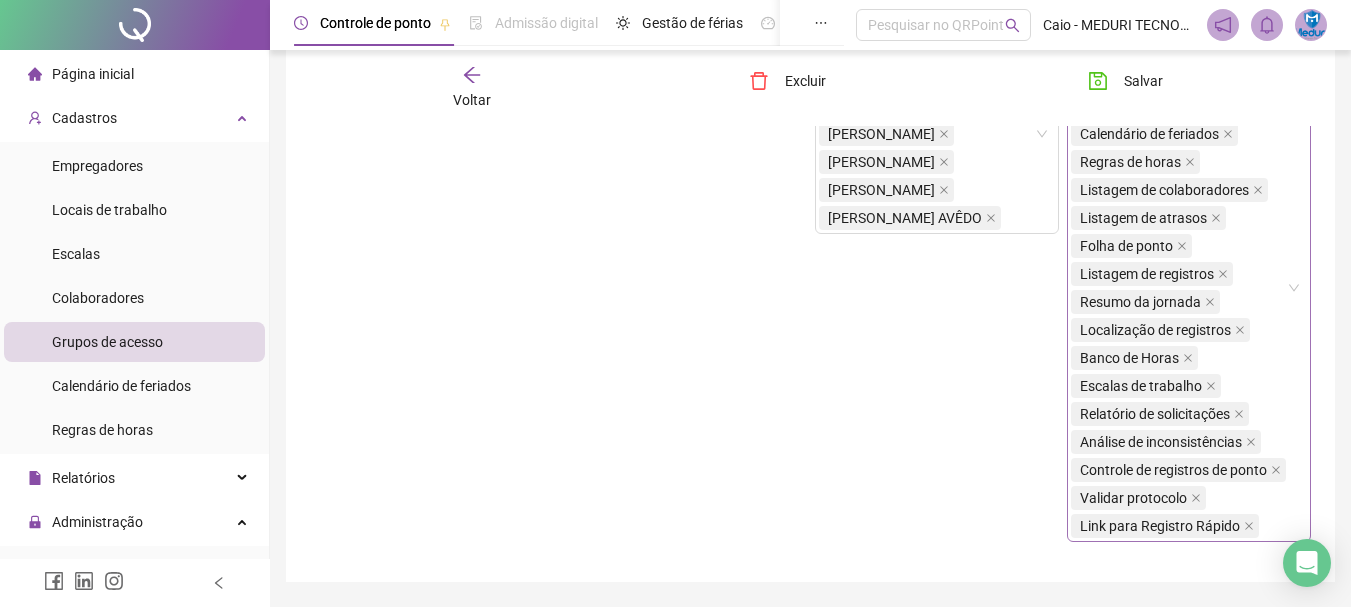 scroll, scrollTop: 0, scrollLeft: 0, axis: both 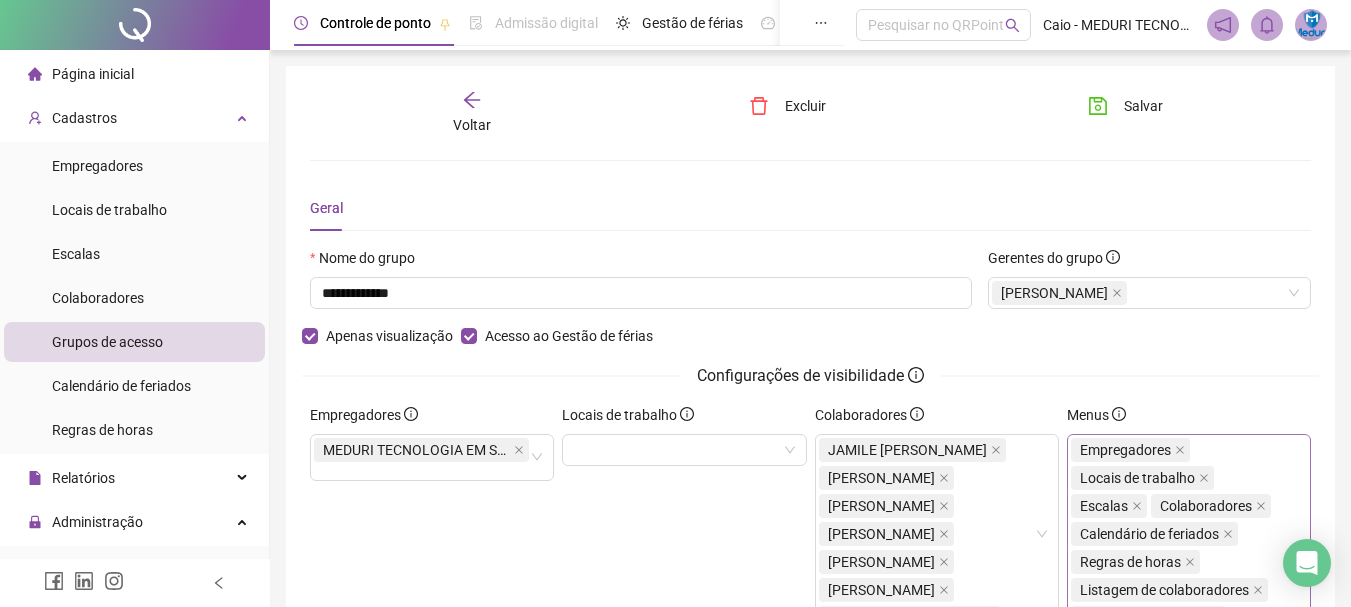 click on "Grupos de acesso" at bounding box center (107, 342) 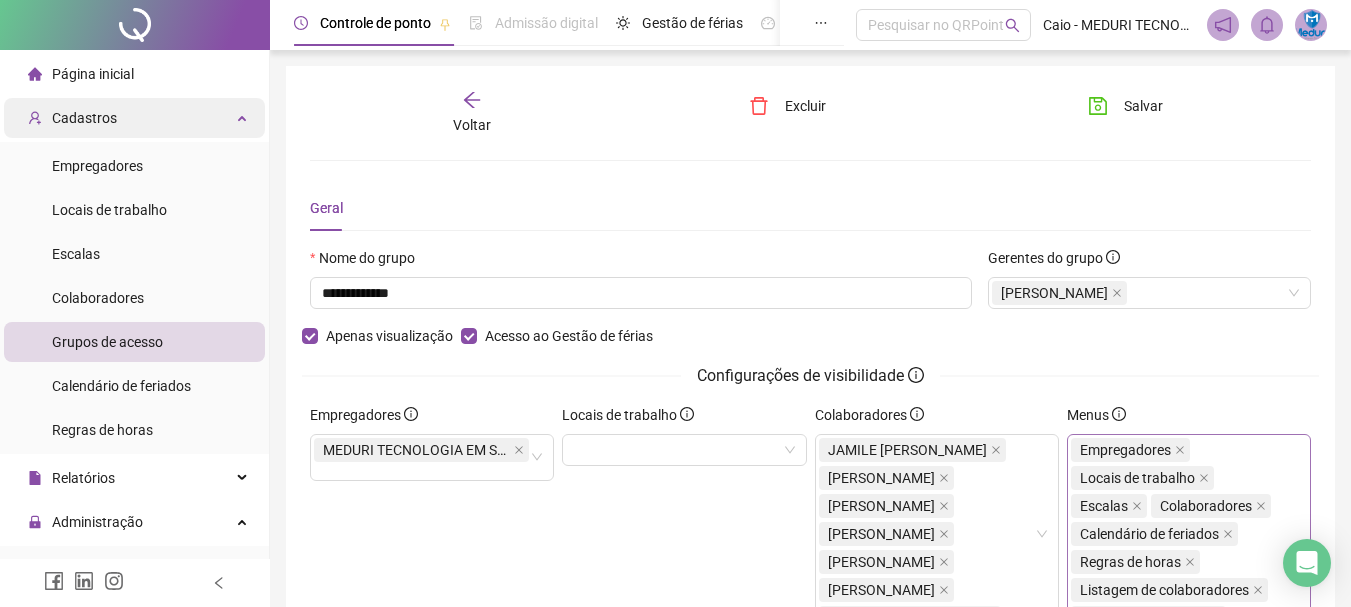 click on "Cadastros" at bounding box center [84, 118] 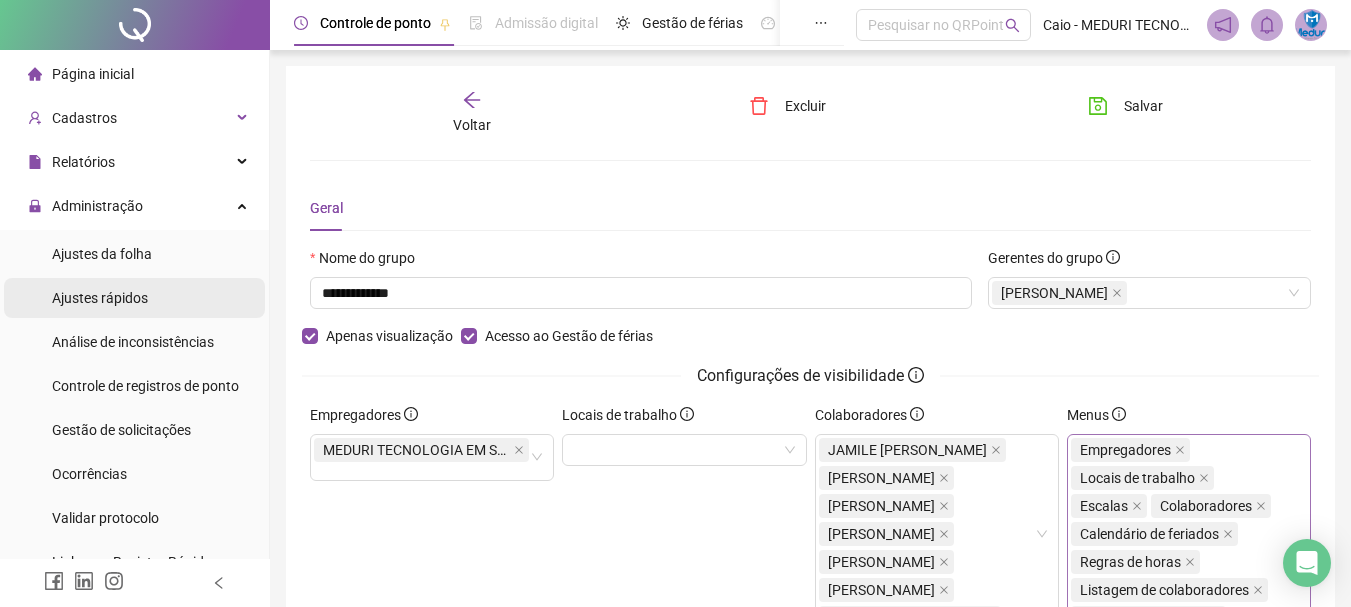 click on "Ajustes rápidos" at bounding box center [100, 298] 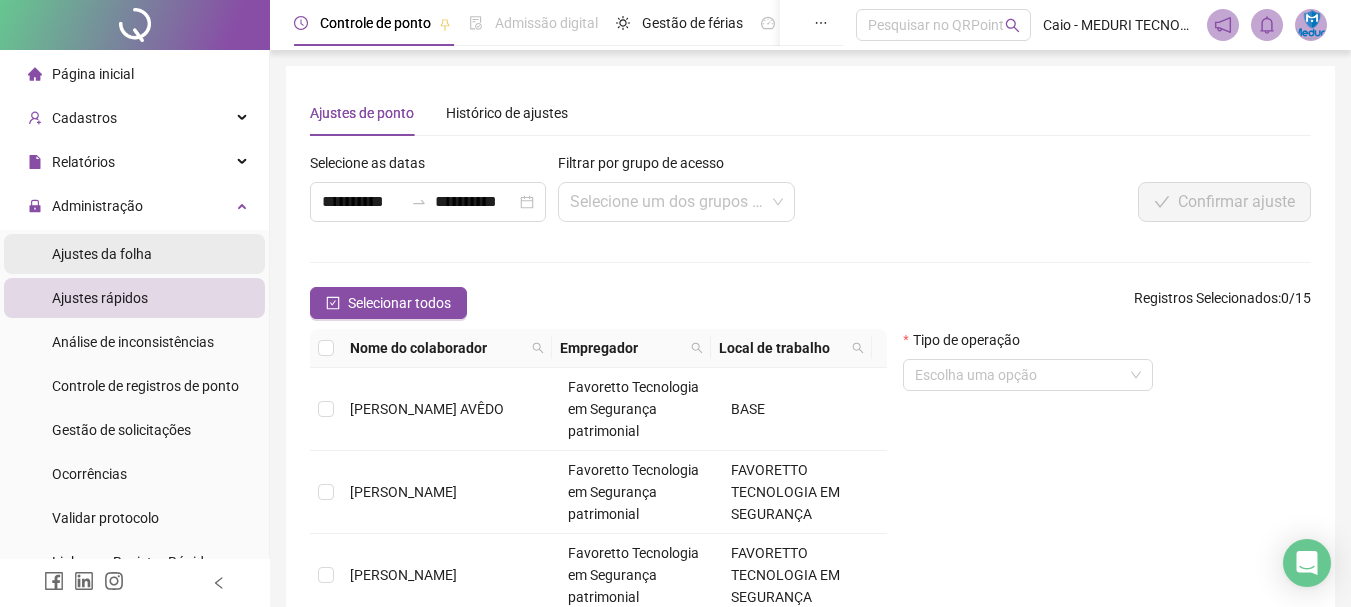 click on "Ajustes da folha" at bounding box center (102, 254) 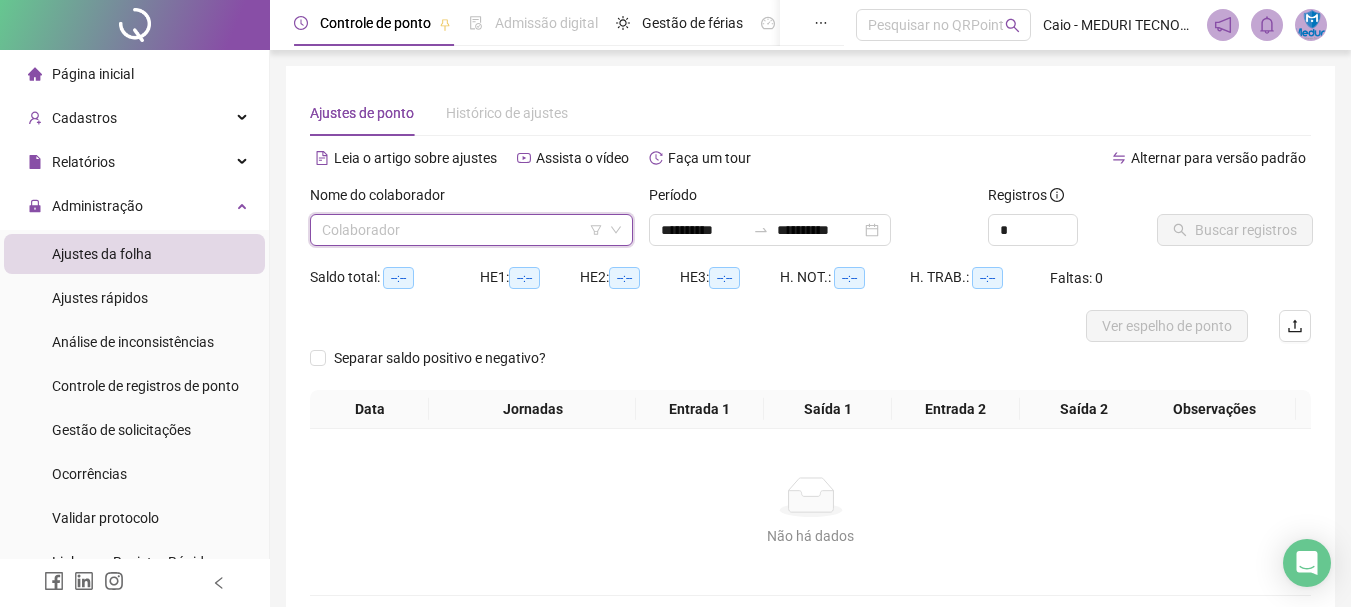 click at bounding box center [465, 230] 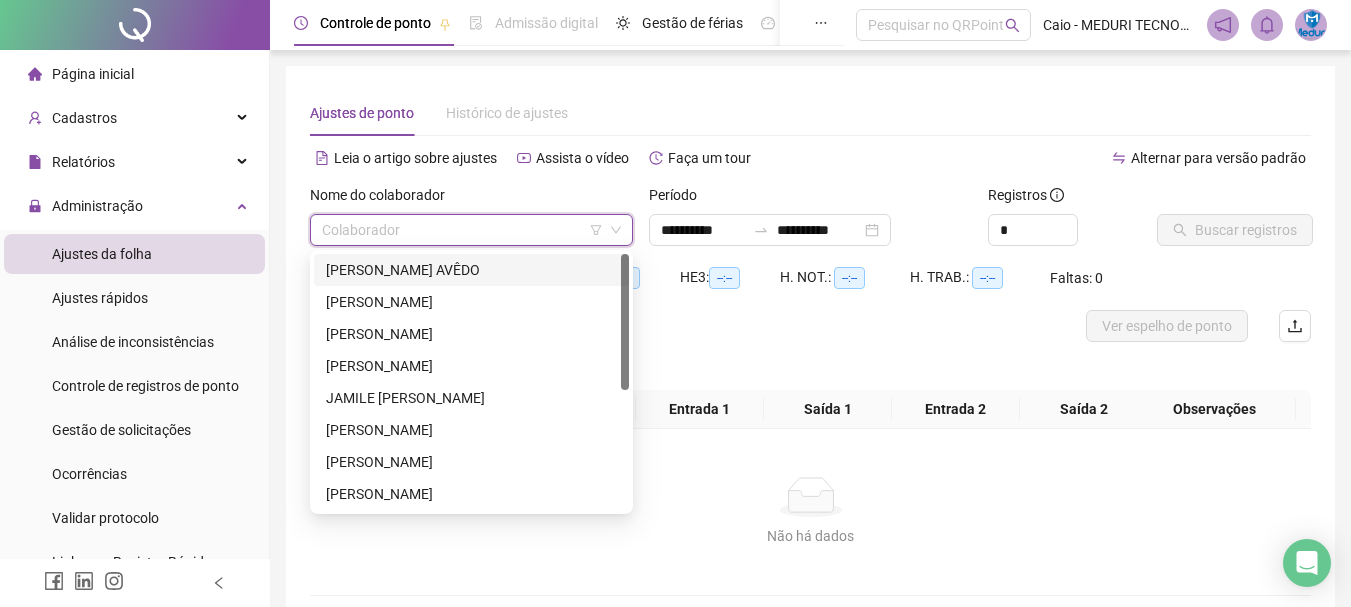 click on "[PERSON_NAME] AVÊDO" at bounding box center [471, 270] 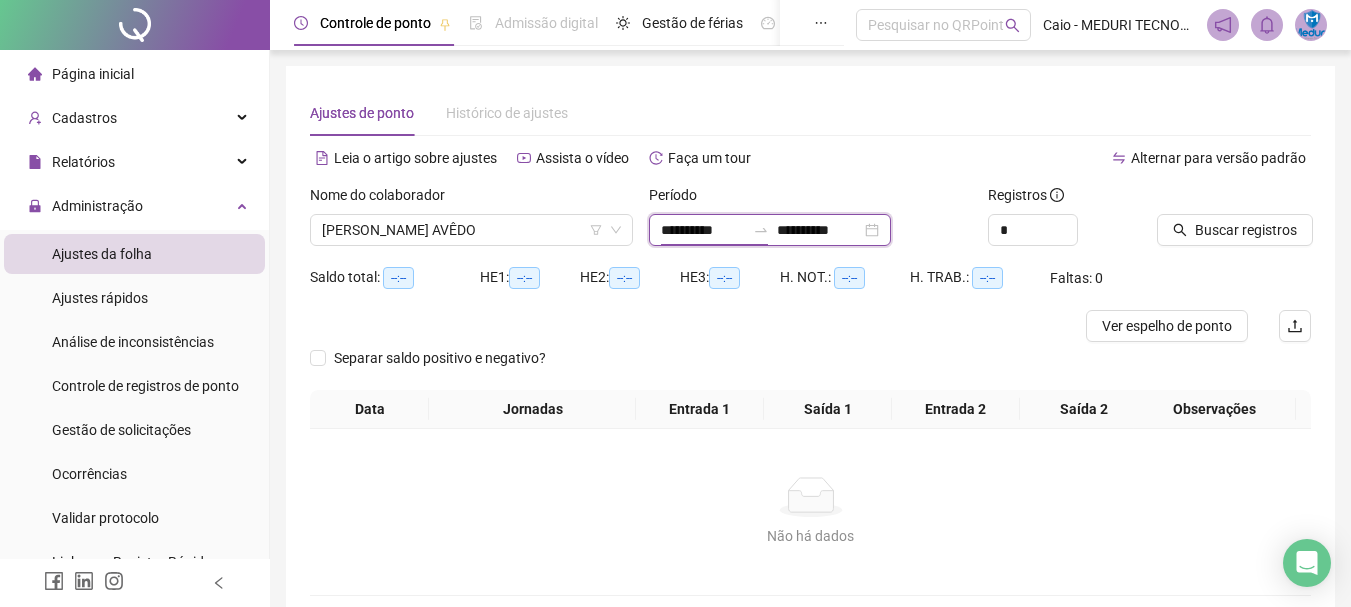 click on "**********" at bounding box center (703, 230) 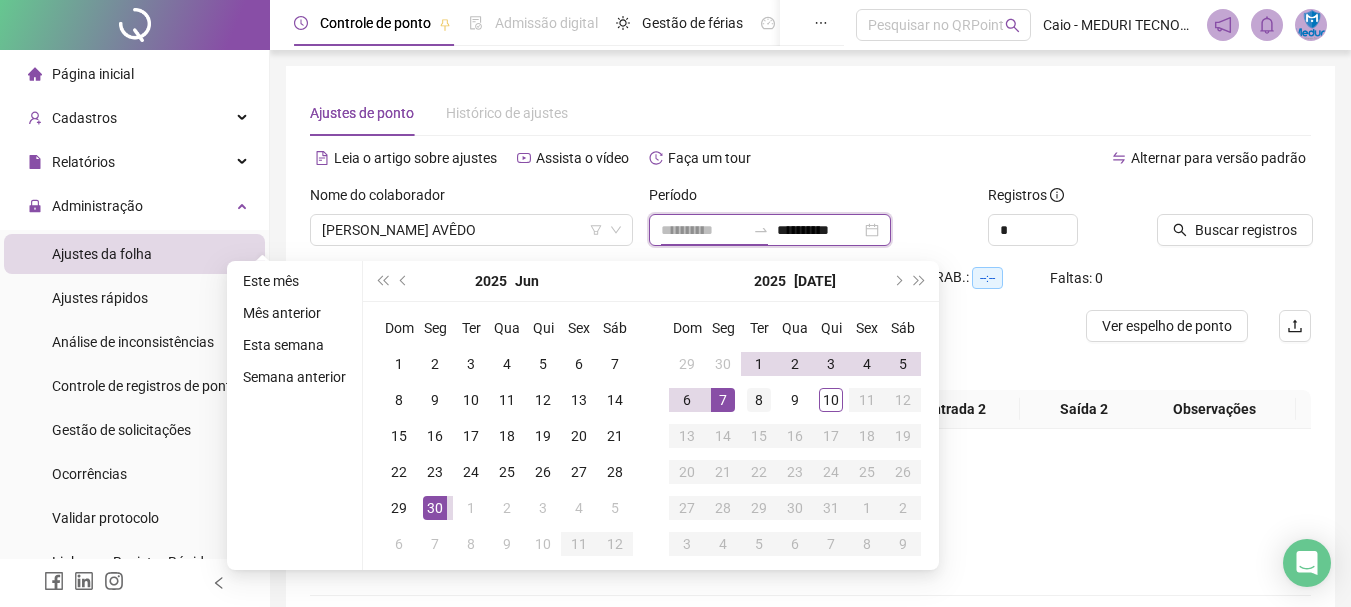 type on "**********" 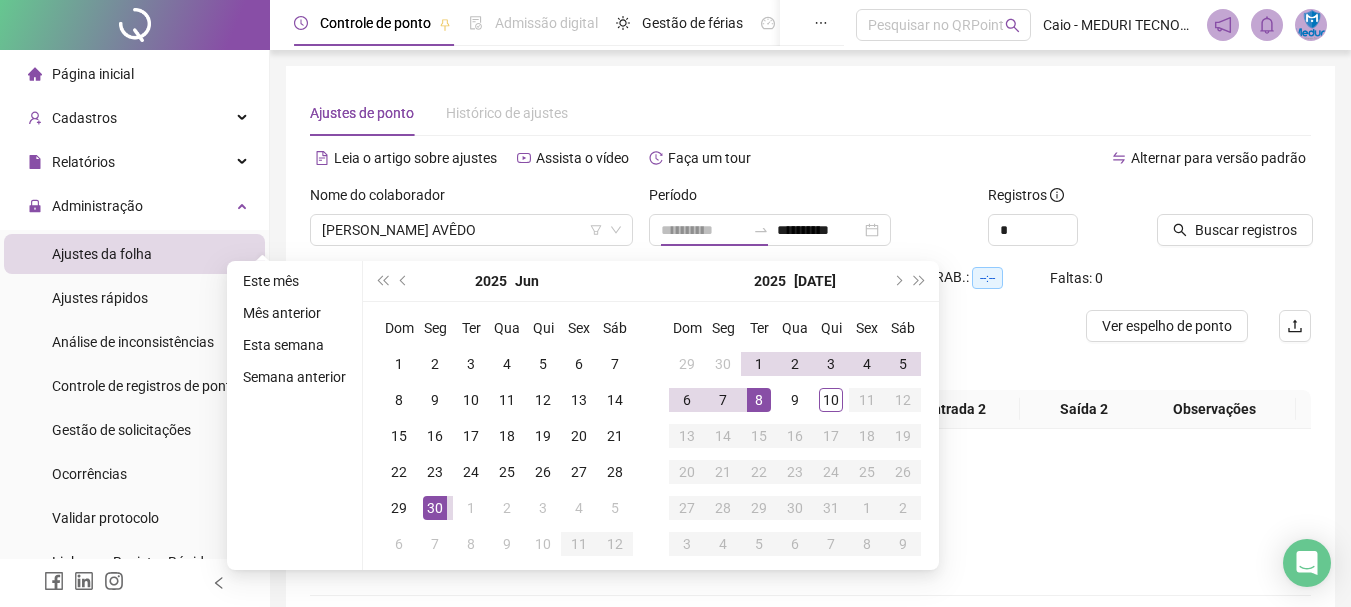 click on "8" at bounding box center [759, 400] 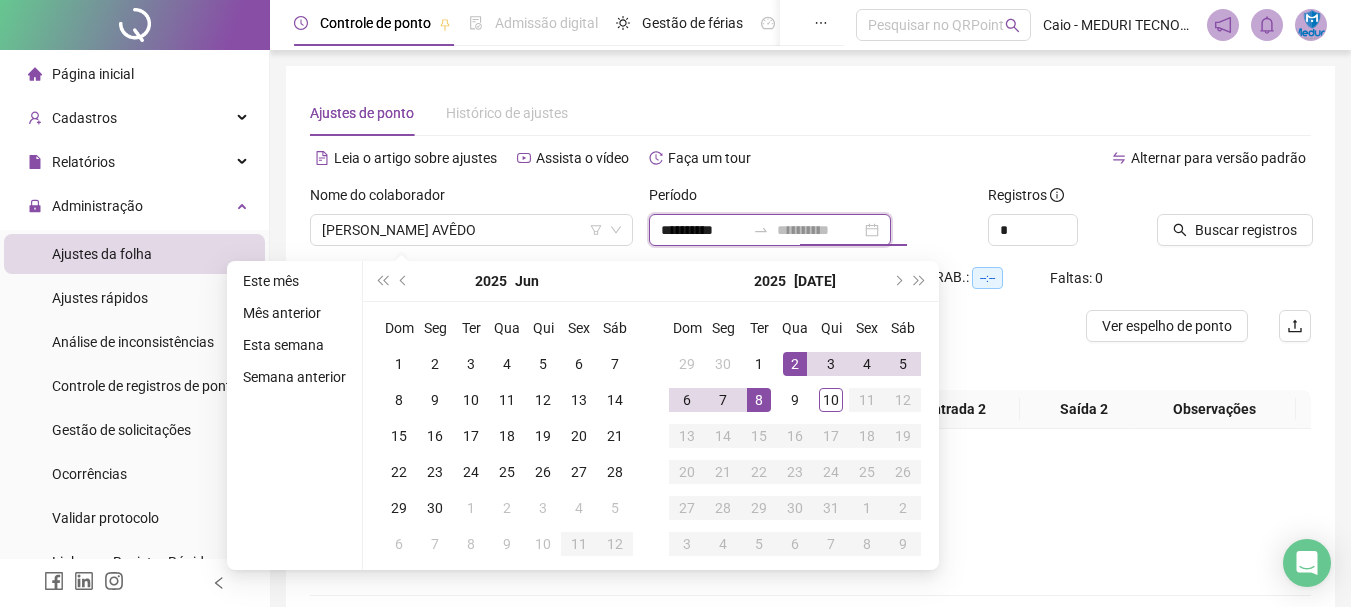 type on "**********" 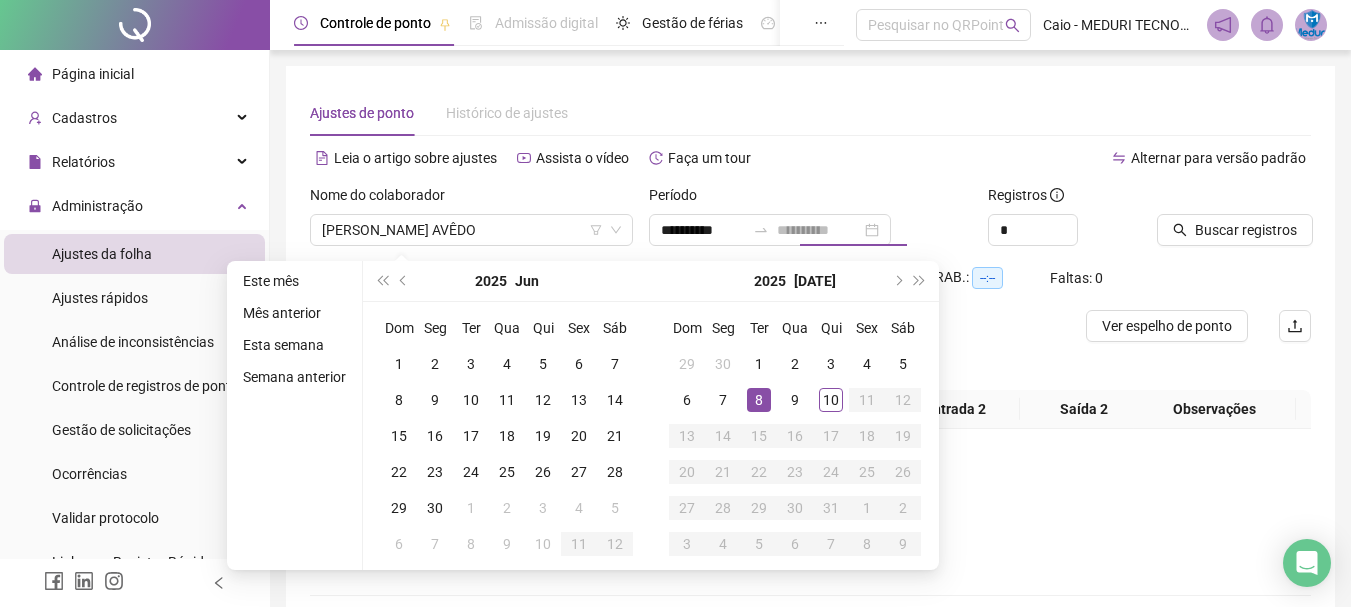 click on "8" at bounding box center (759, 400) 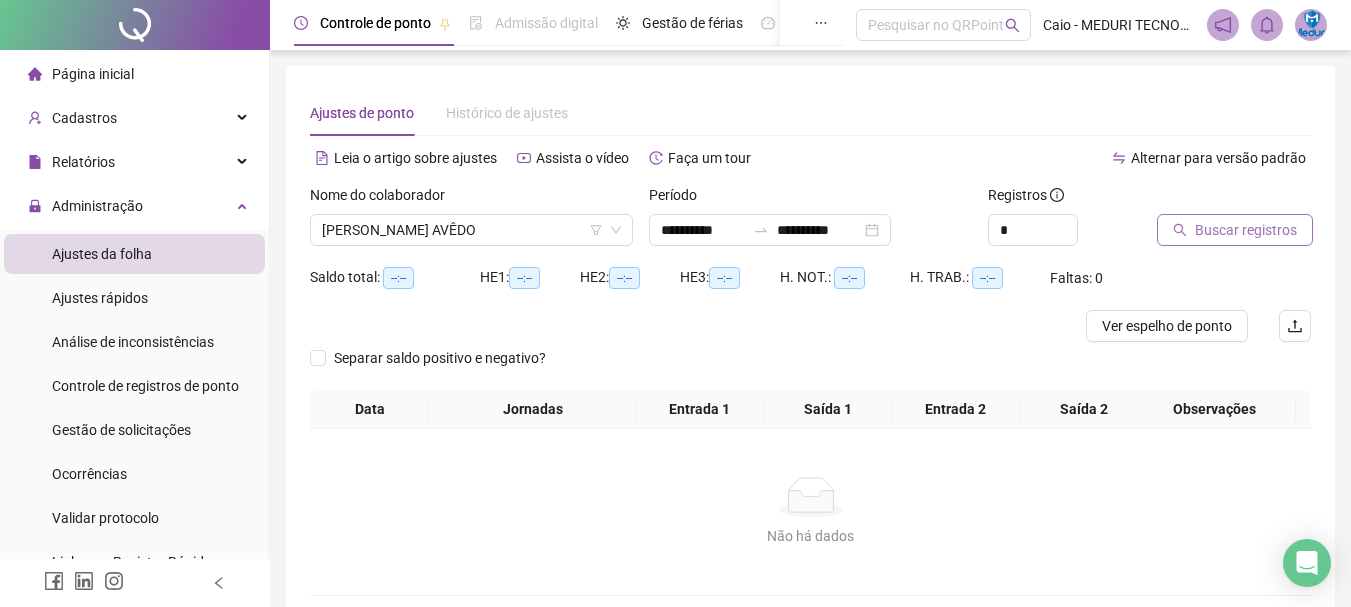 click on "Buscar registros" at bounding box center (1246, 230) 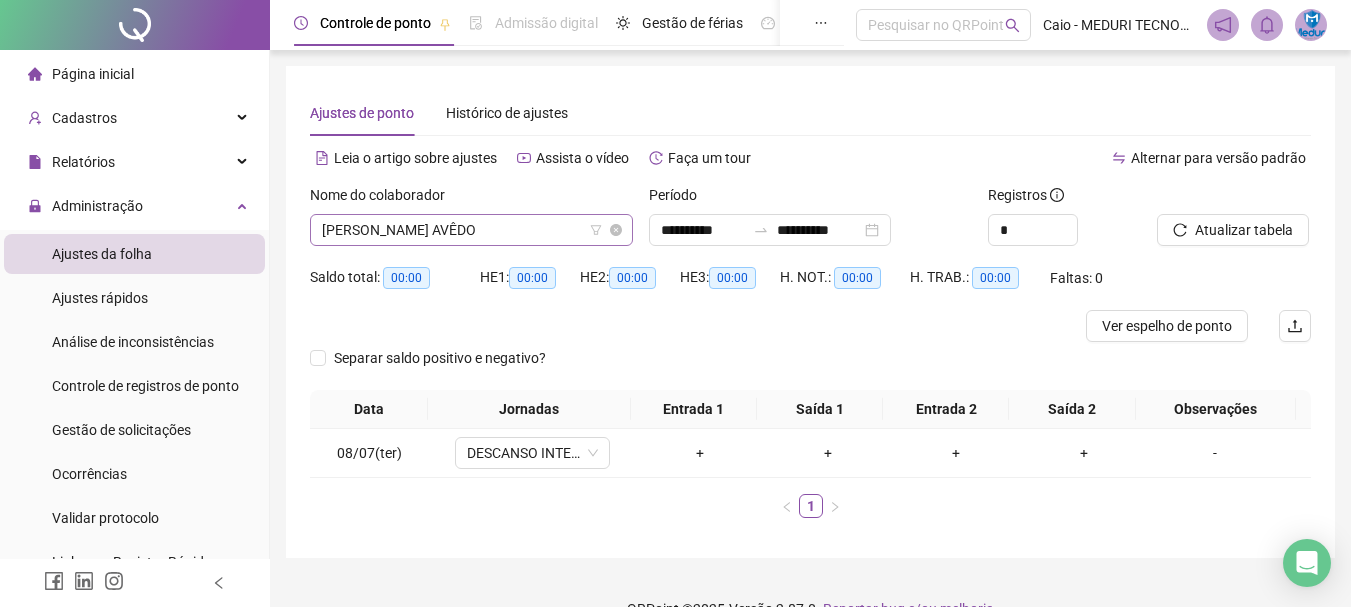 click 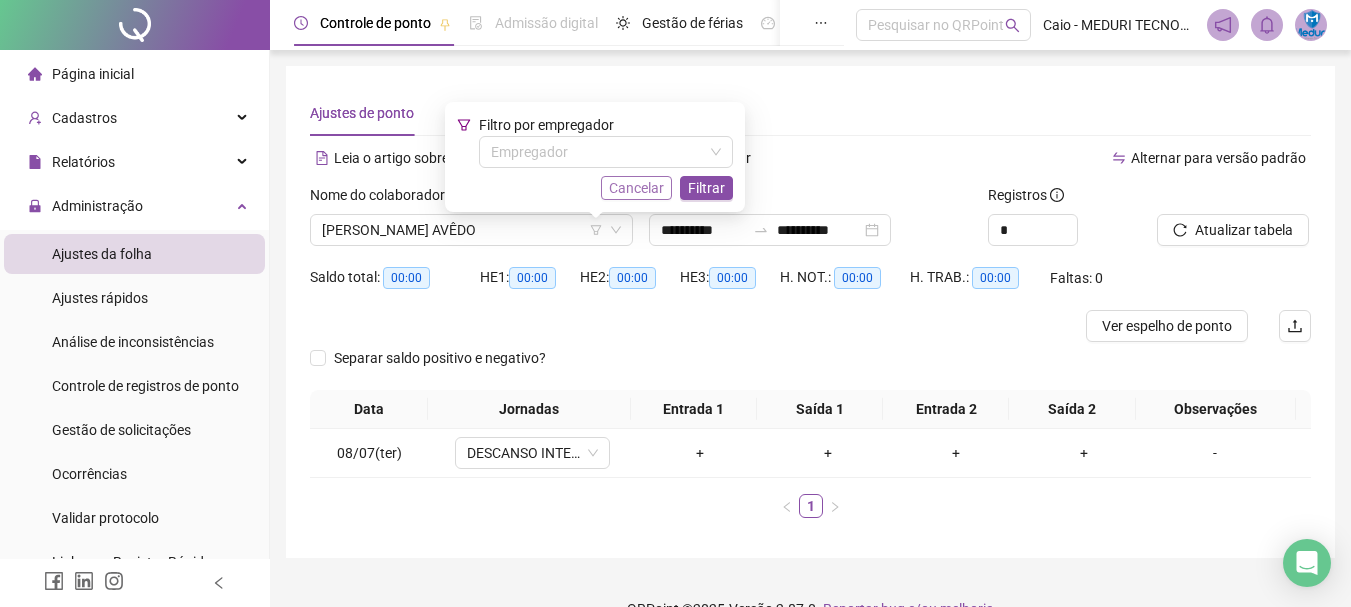click on "Cancelar" at bounding box center (636, 188) 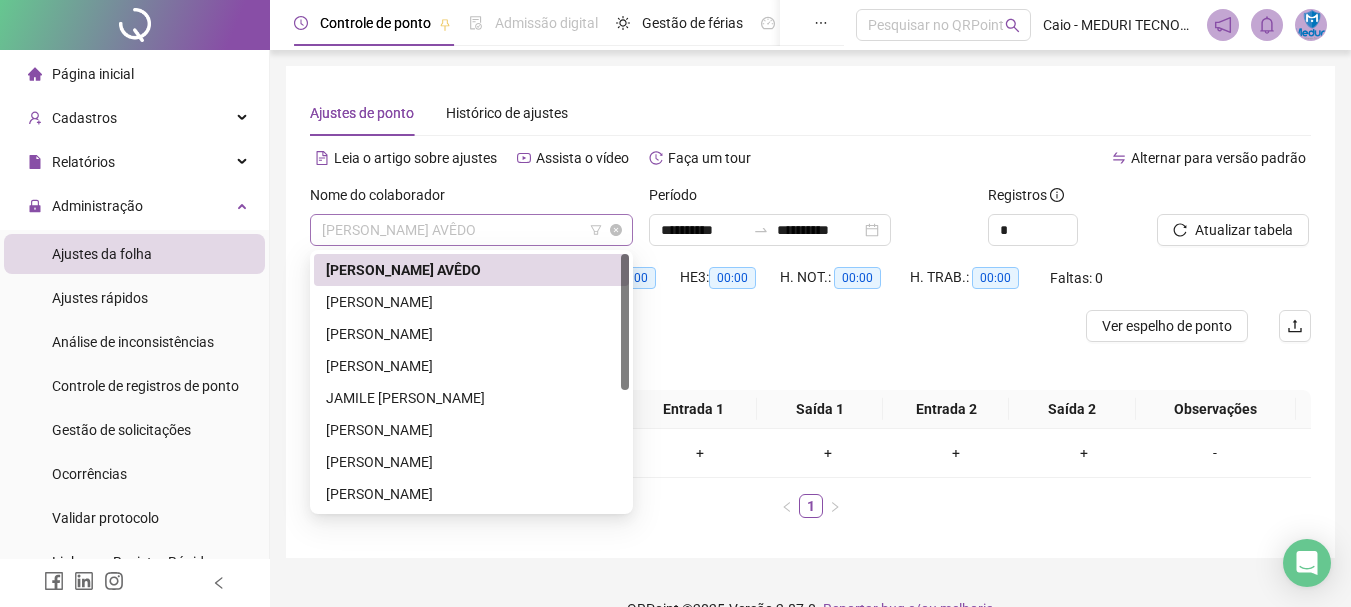 click on "[PERSON_NAME] AVÊDO" at bounding box center [471, 230] 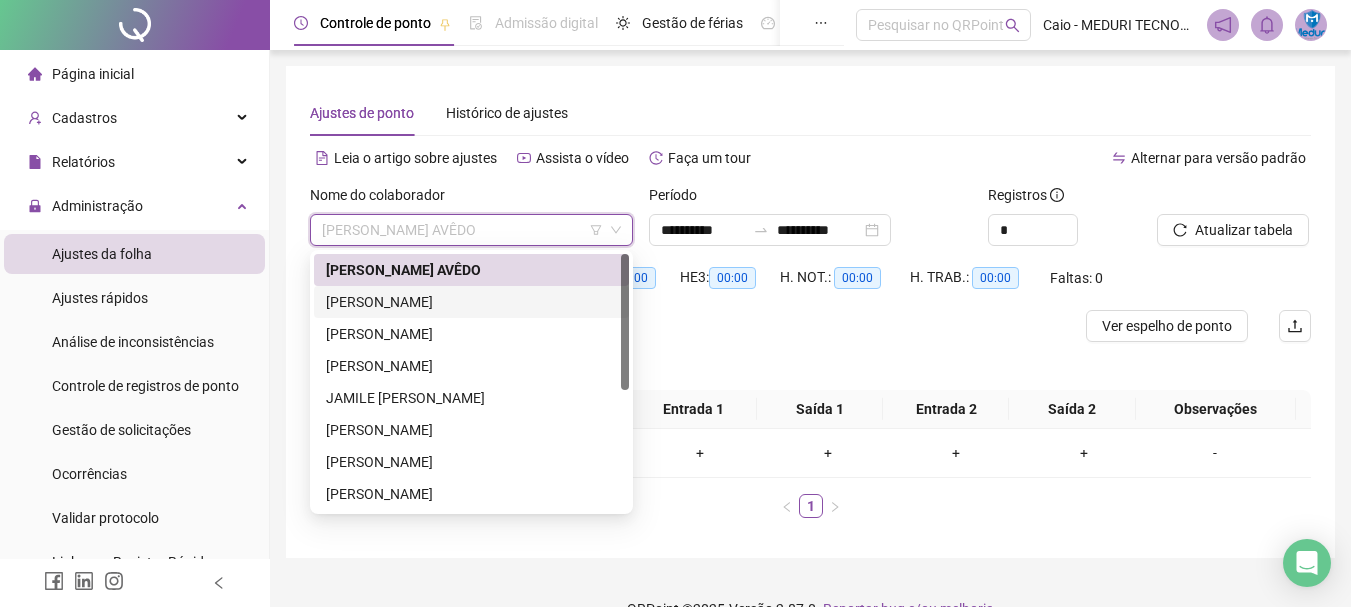 click on "[PERSON_NAME]" at bounding box center [471, 302] 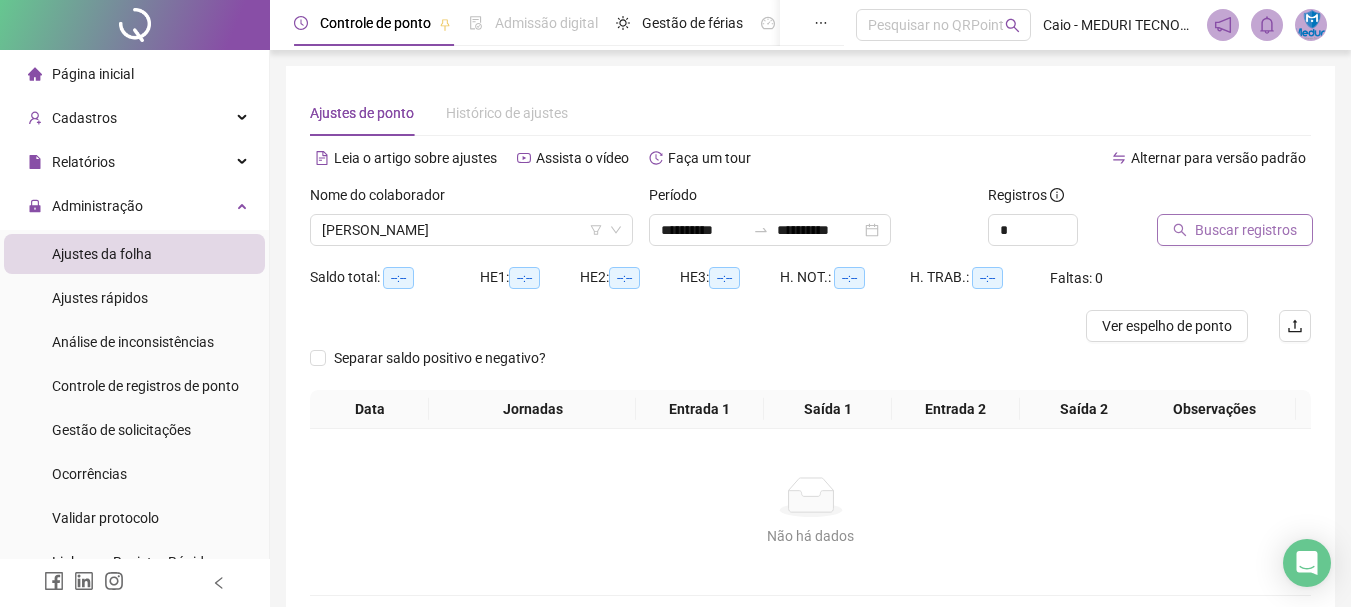 click on "Buscar registros" at bounding box center [1246, 230] 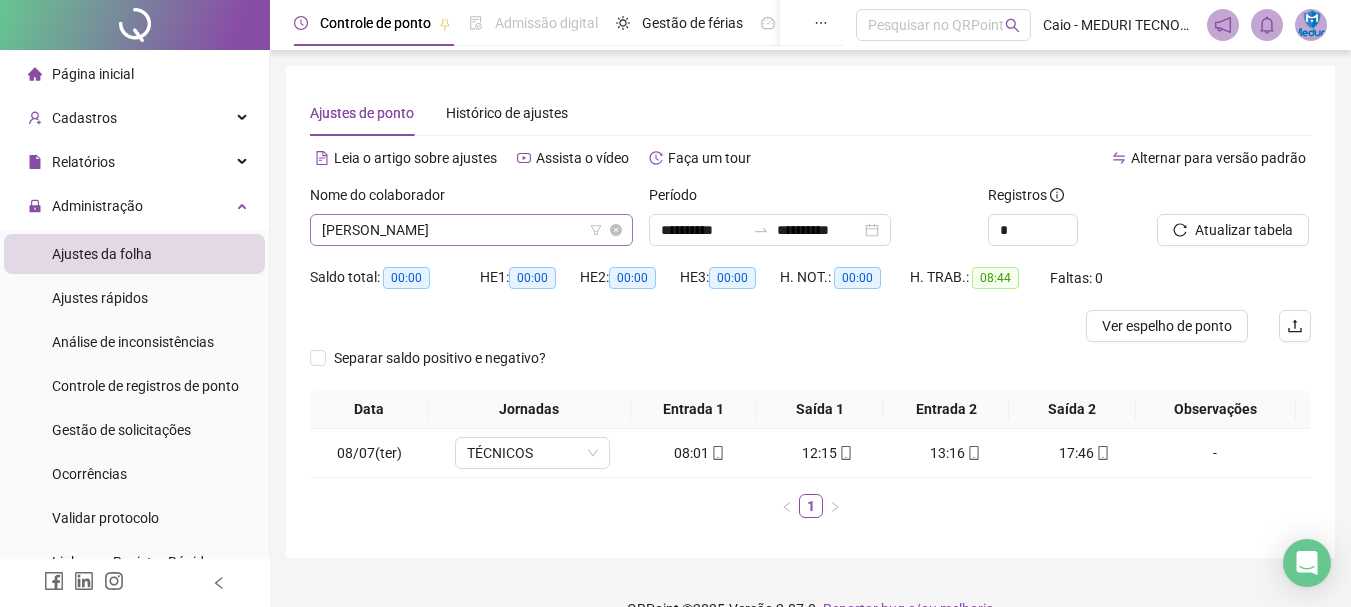 click on "[PERSON_NAME]" at bounding box center (471, 230) 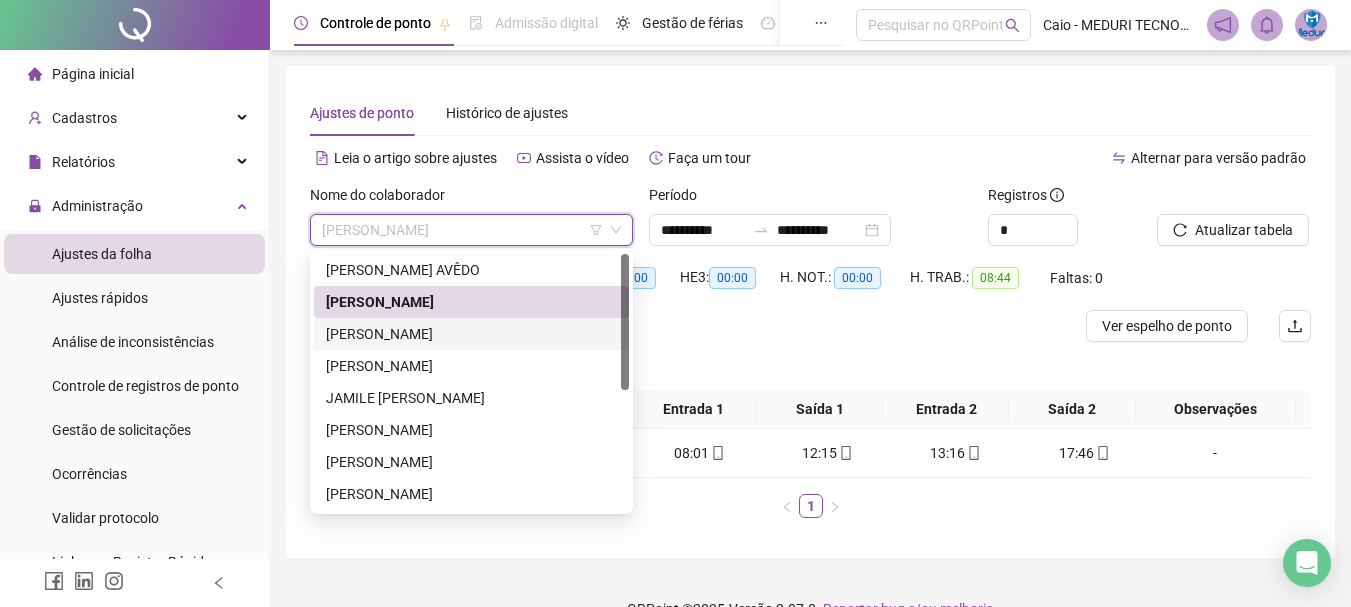 click on "[PERSON_NAME]" at bounding box center (471, 334) 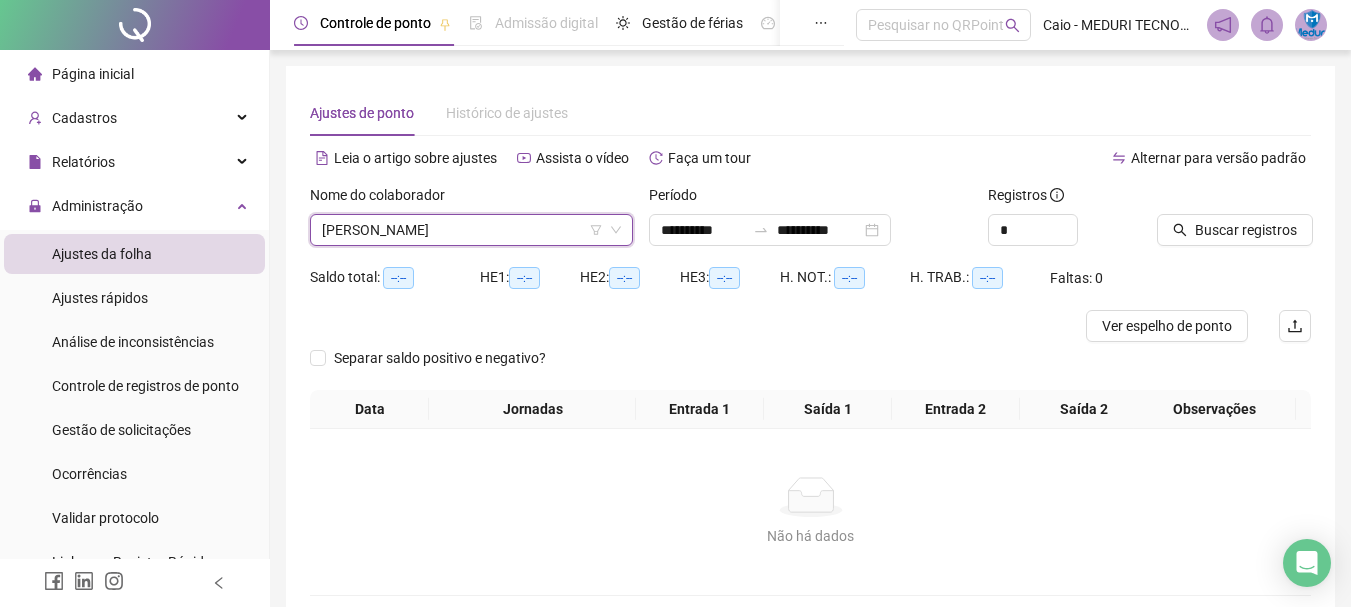 click at bounding box center (1209, 199) 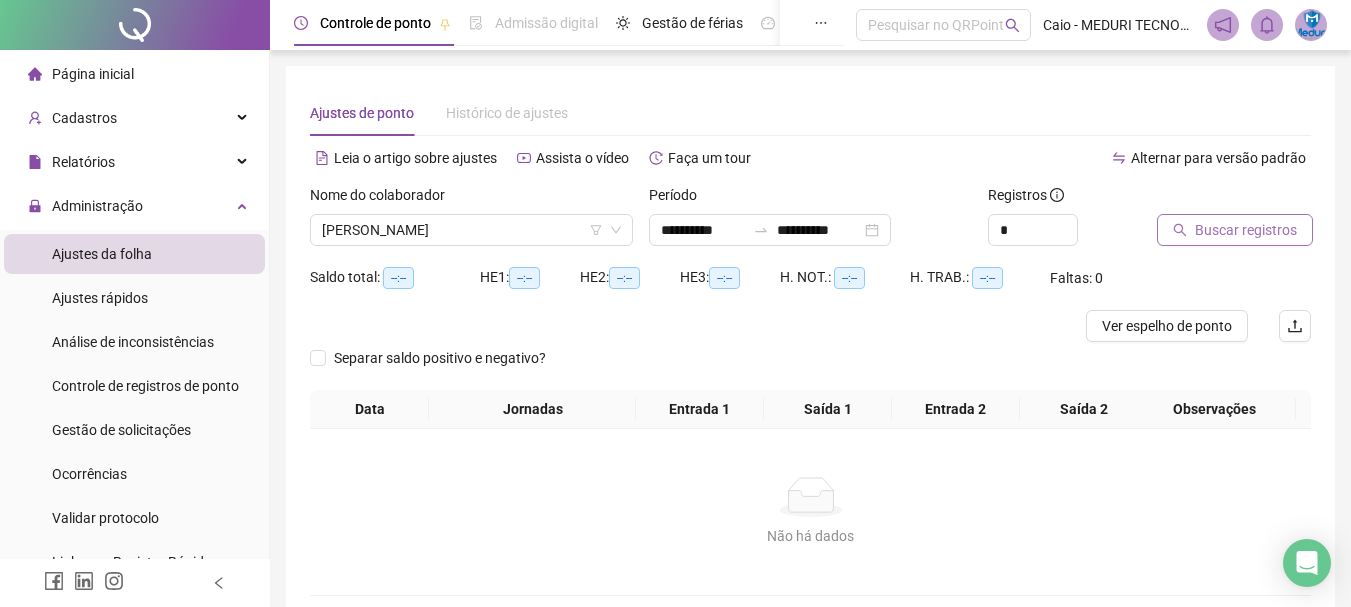 click on "Buscar registros" at bounding box center (1246, 230) 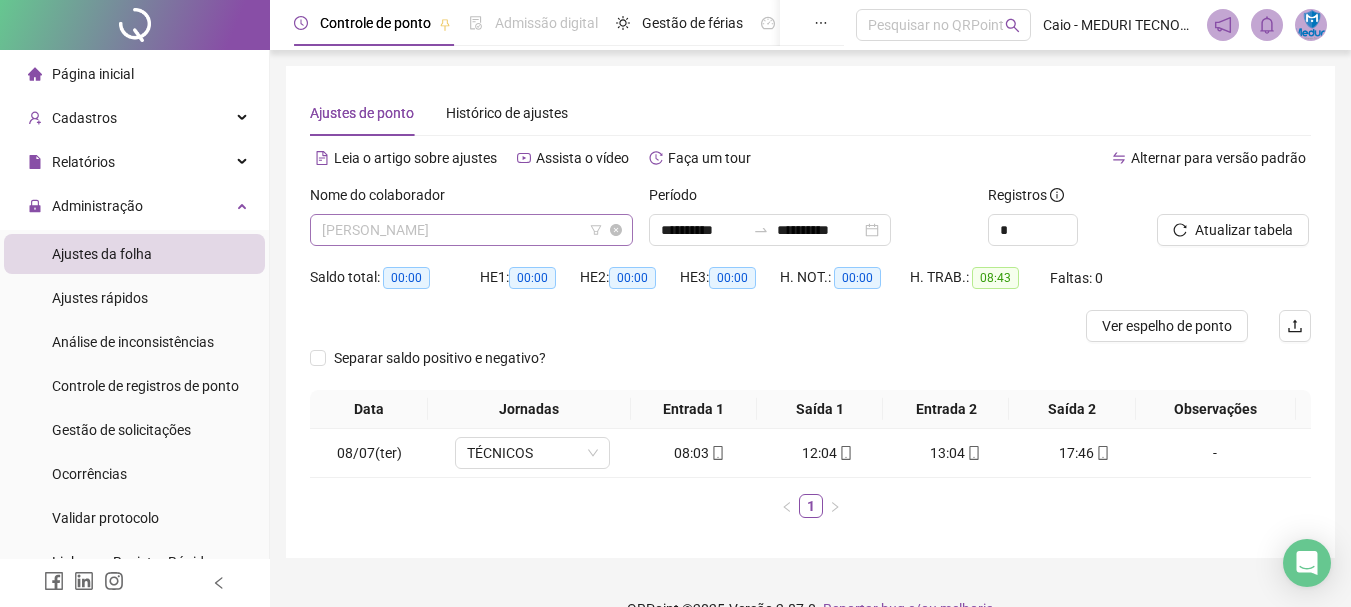 click on "[PERSON_NAME]" at bounding box center (471, 230) 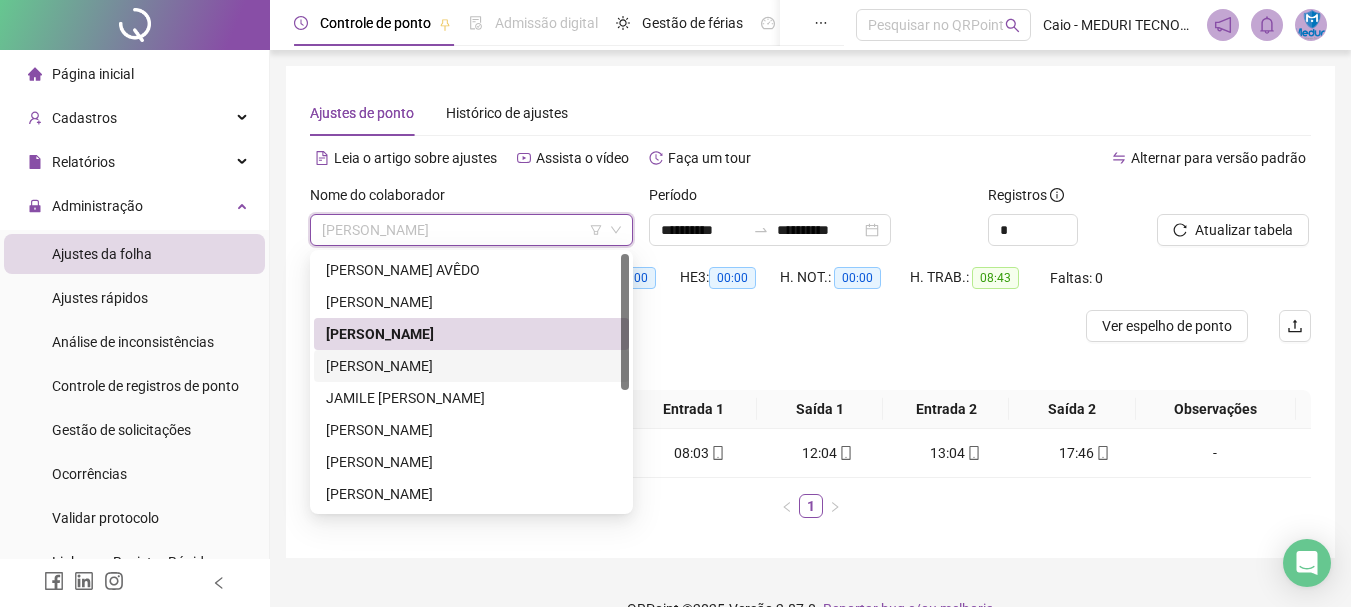 click on "[PERSON_NAME]" at bounding box center (471, 366) 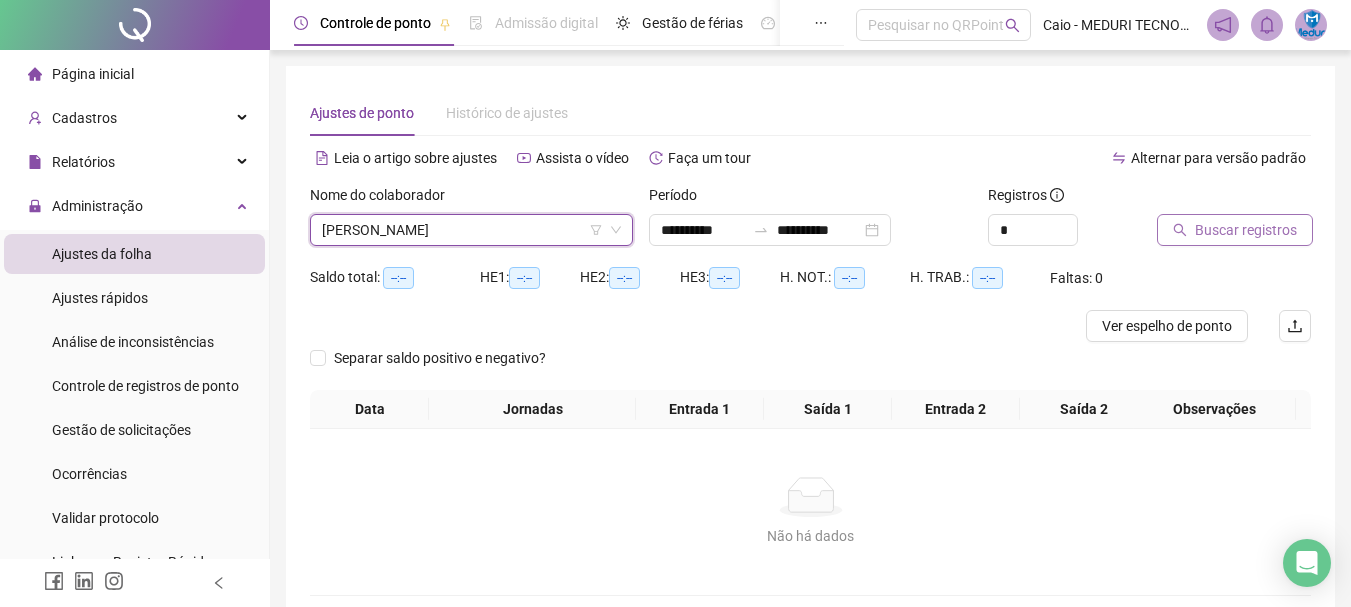 click on "Buscar registros" at bounding box center [1246, 230] 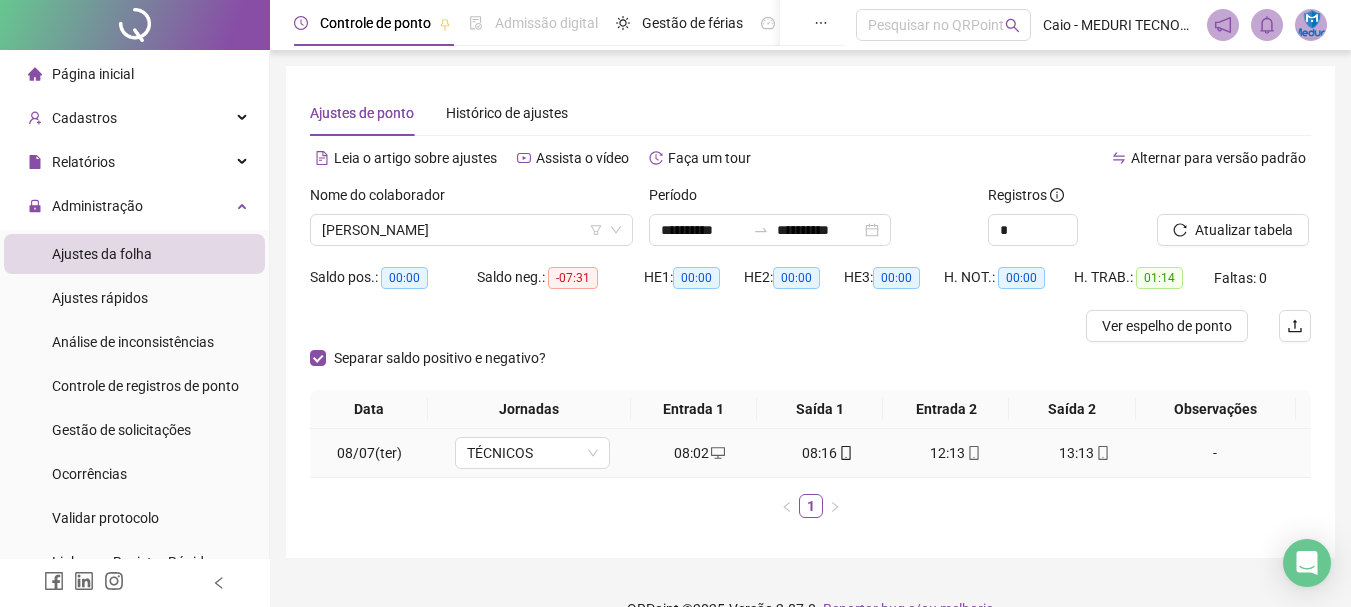 click on "08:02" at bounding box center [700, 453] 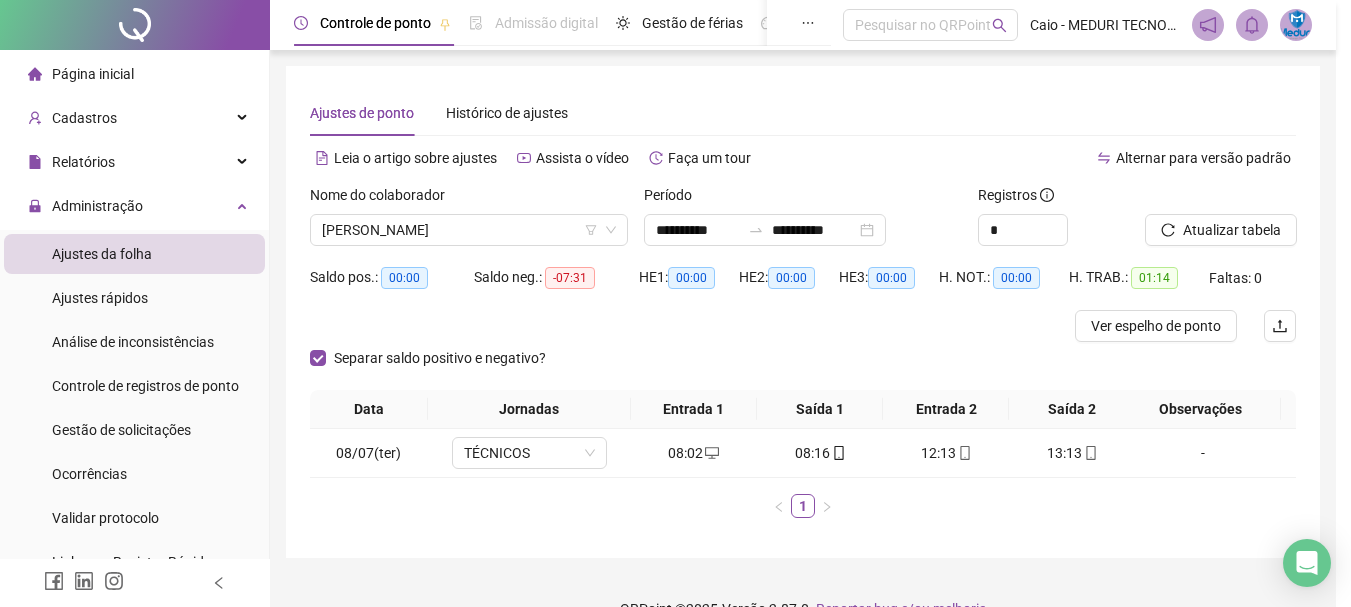type on "**********" 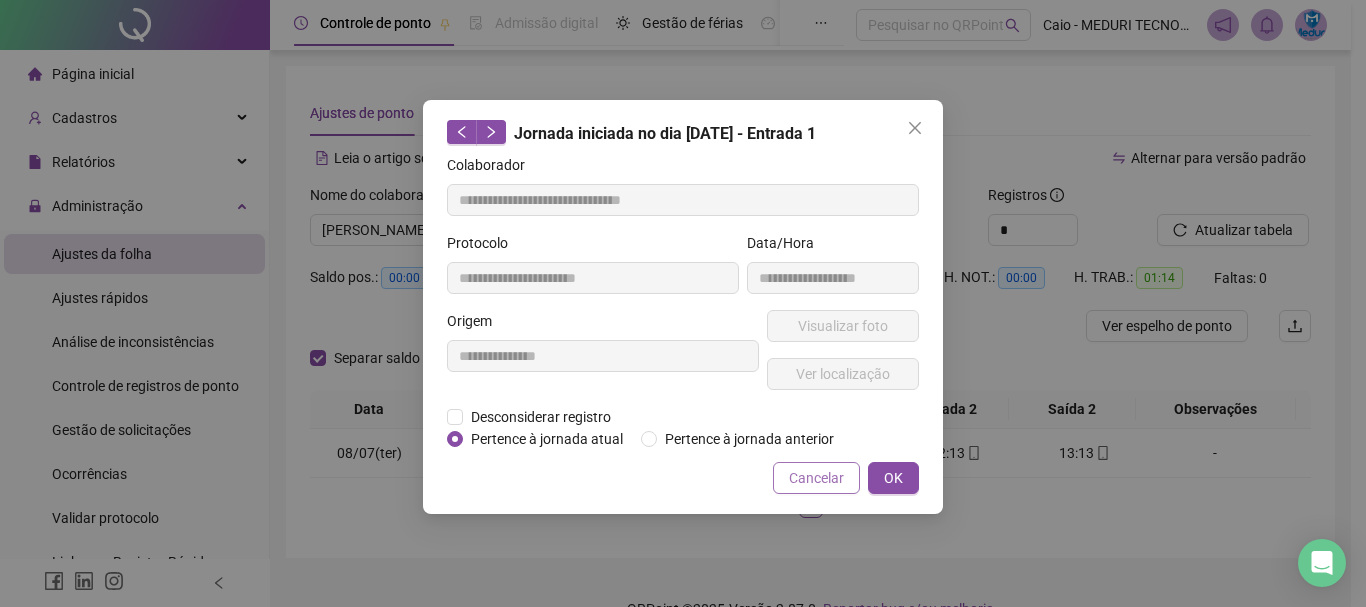 click on "Cancelar" at bounding box center [816, 478] 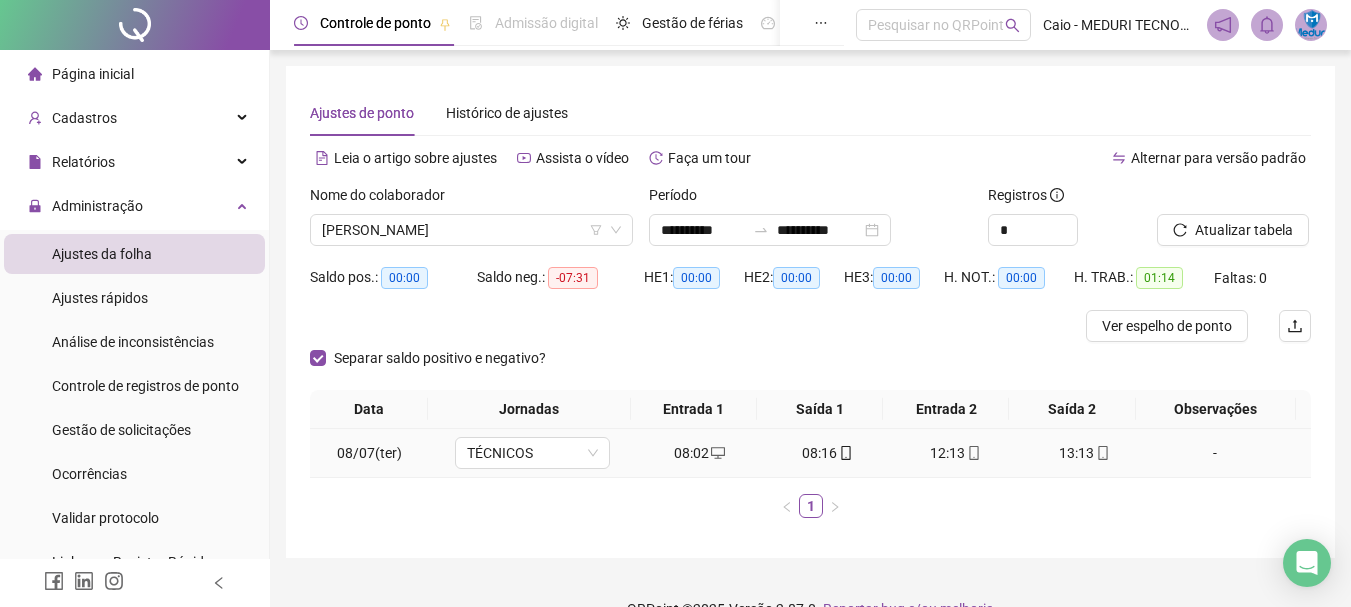 click on "08:16" at bounding box center [828, 453] 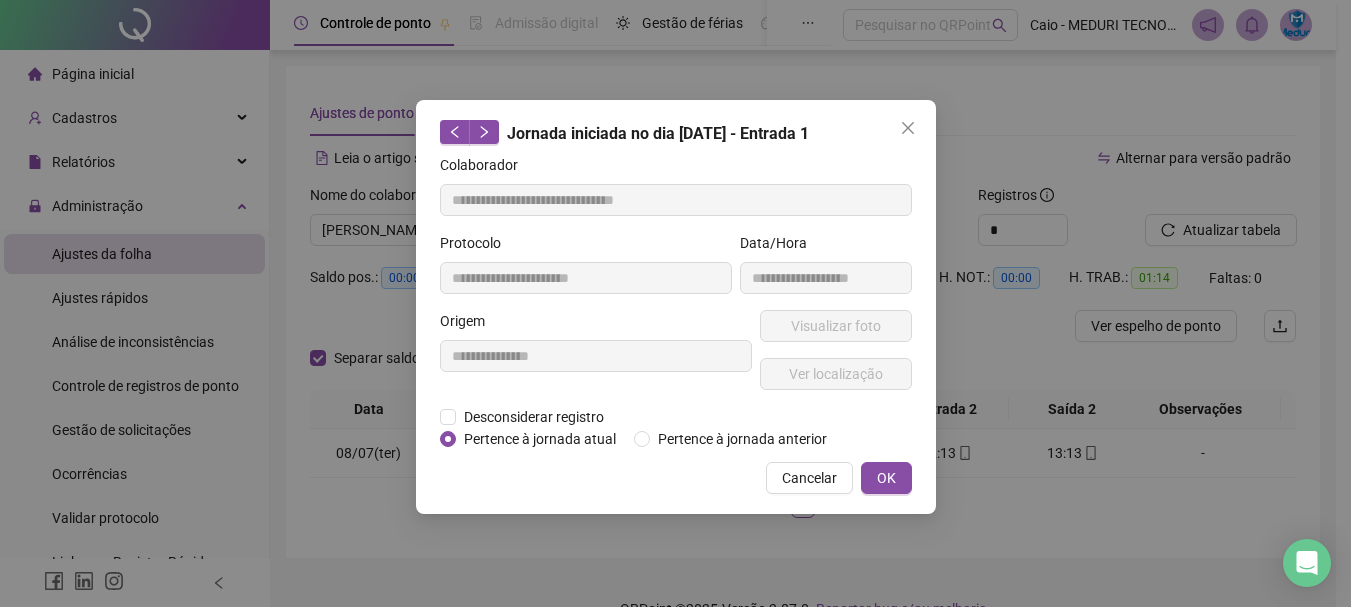 type on "**********" 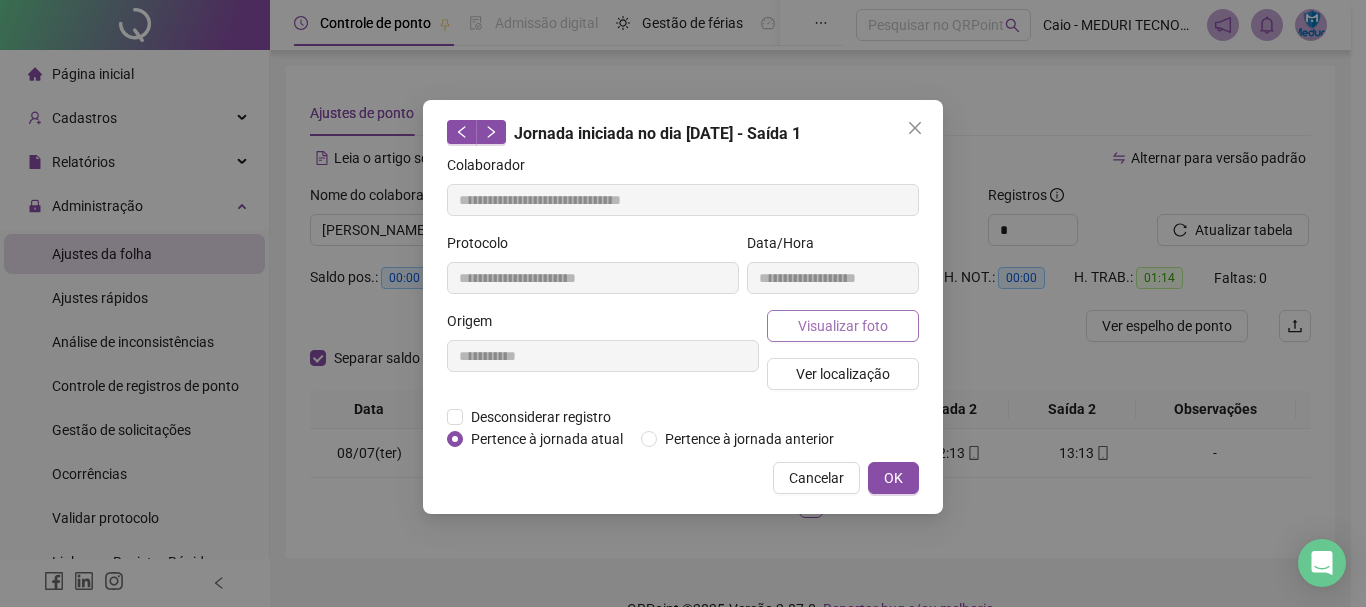 click on "Visualizar foto" at bounding box center [843, 326] 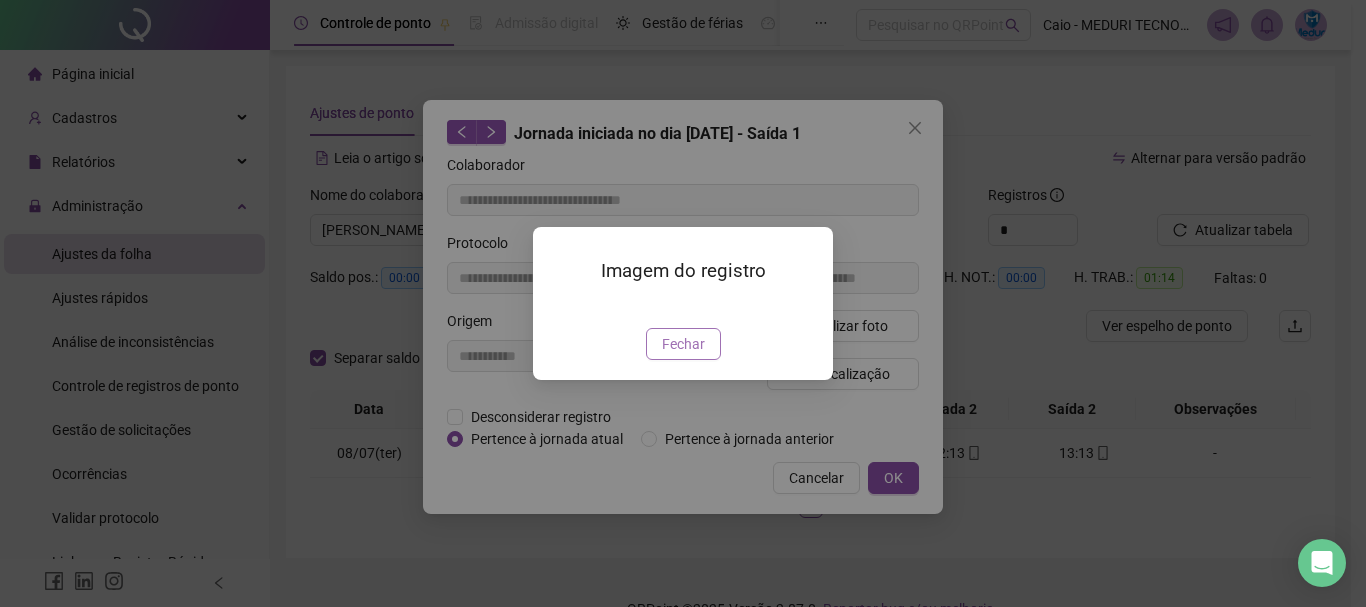 click on "Fechar" at bounding box center (683, 344) 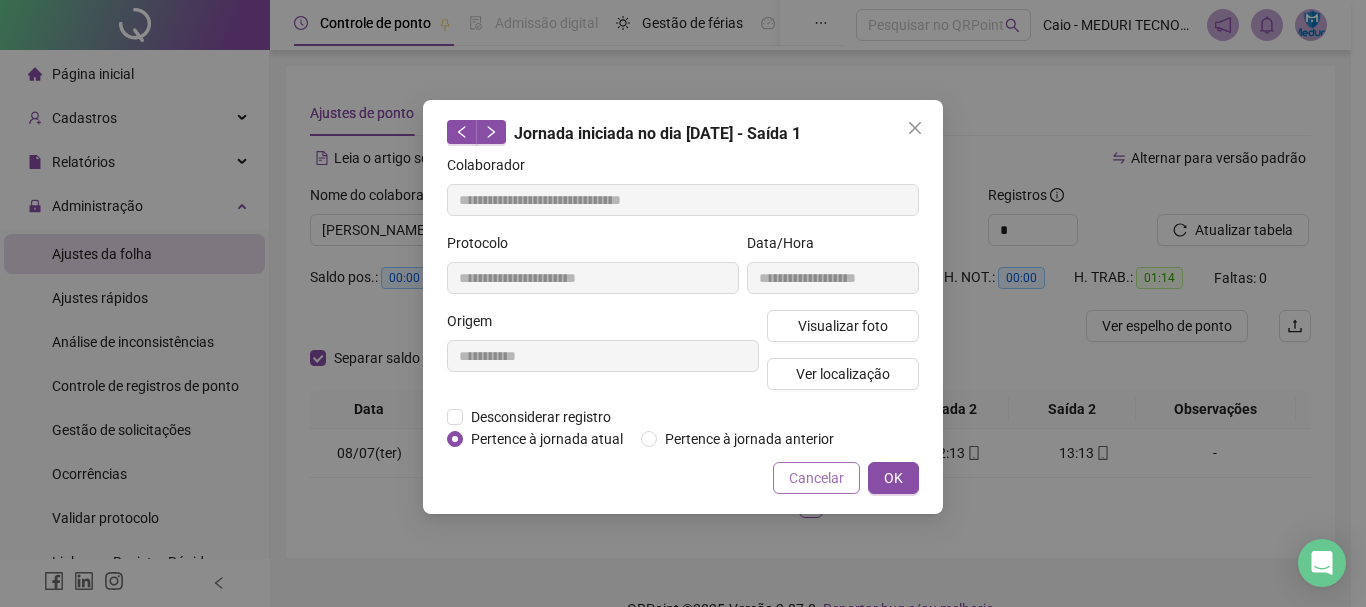 click on "Cancelar" at bounding box center [816, 478] 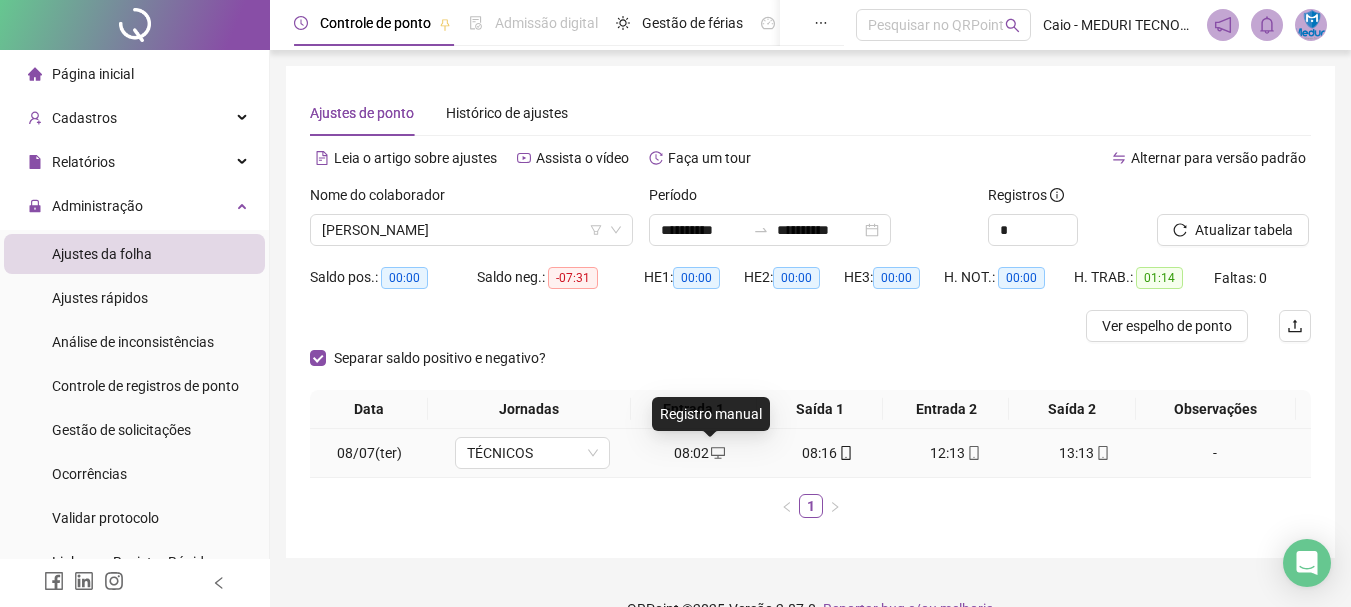 click 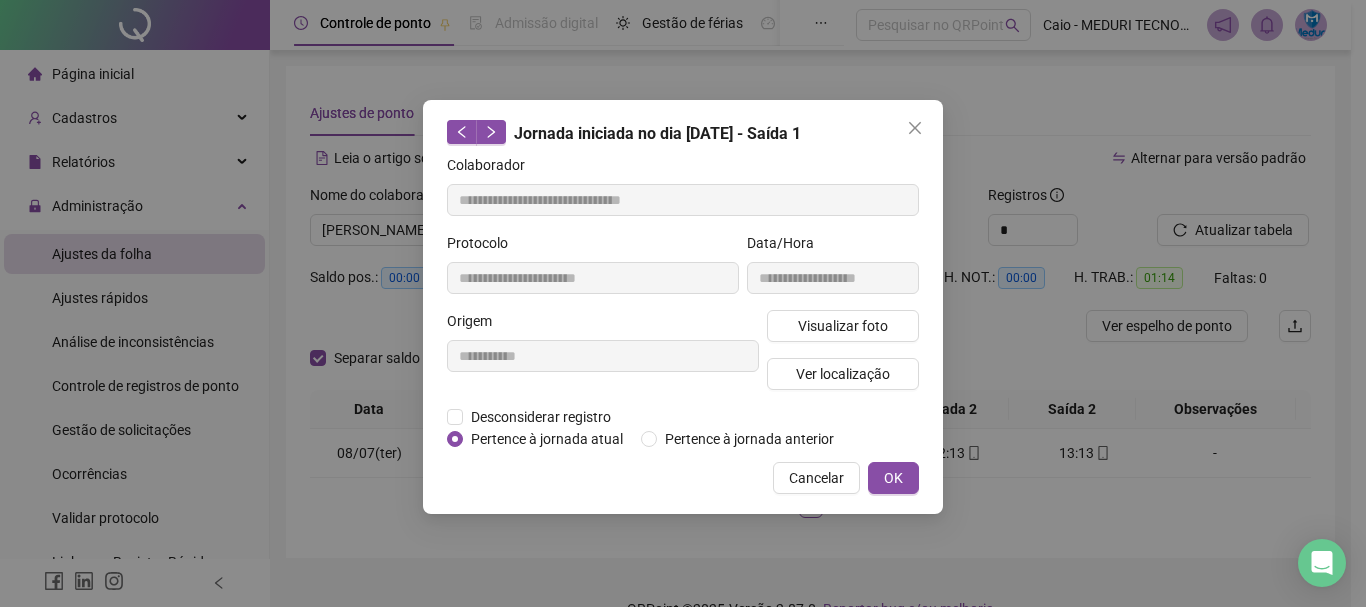 type on "**********" 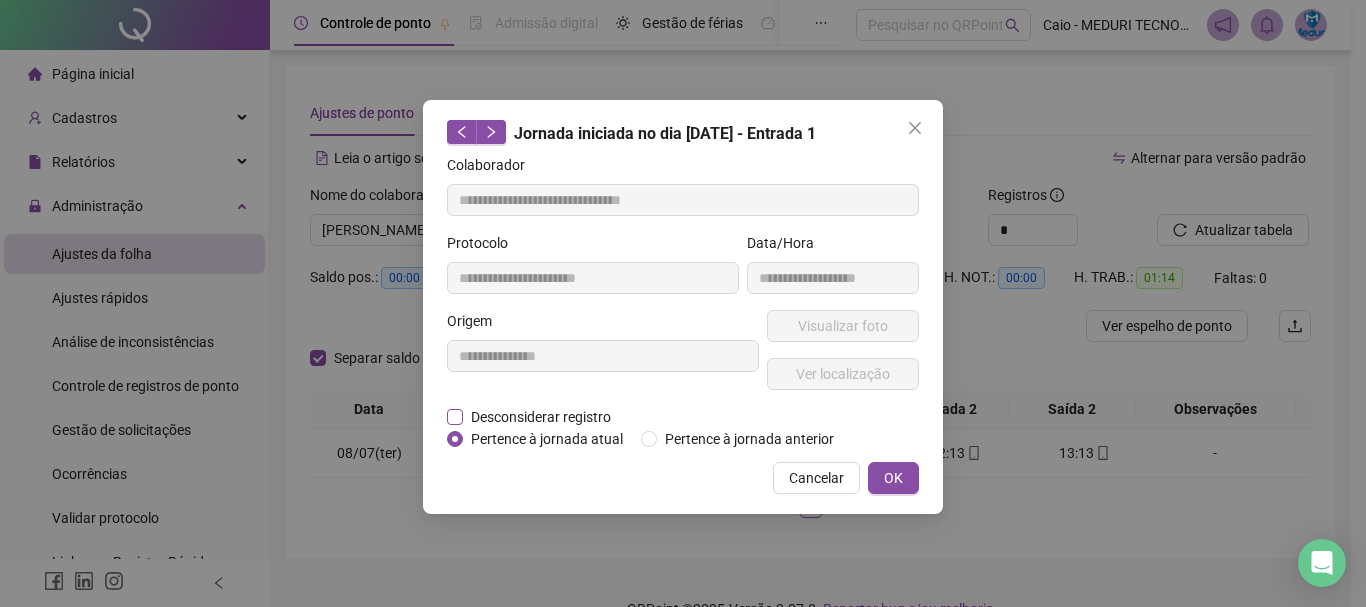 click on "Desconsiderar registro" at bounding box center (541, 417) 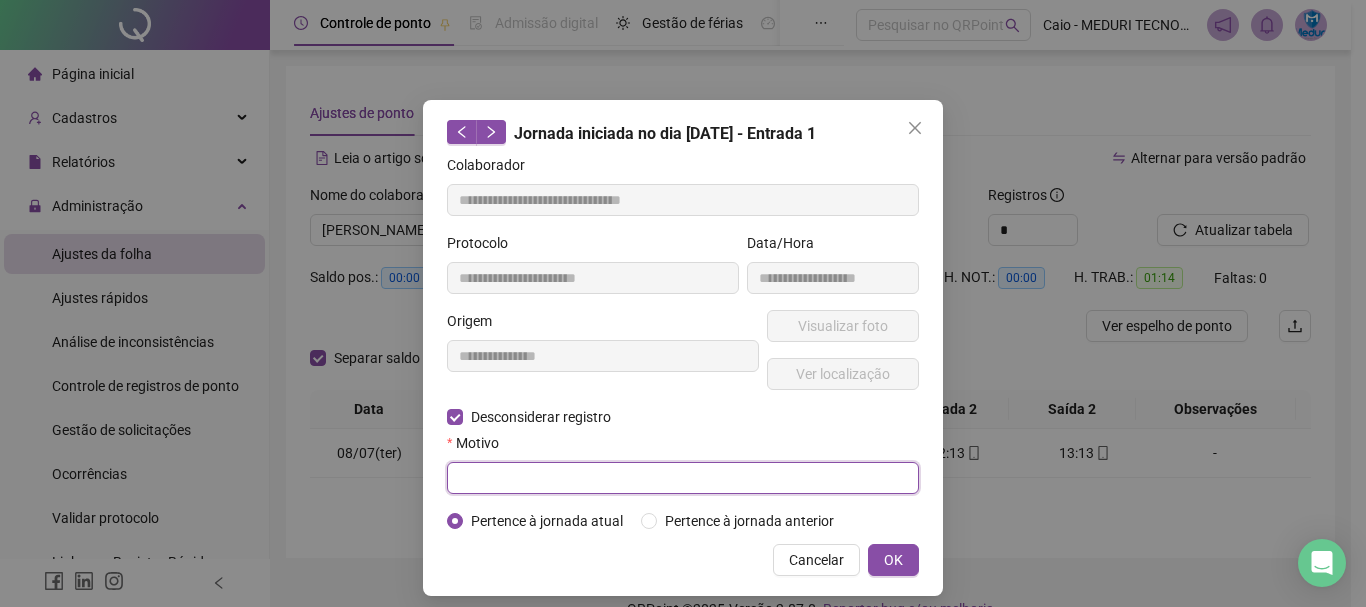 click at bounding box center [683, 478] 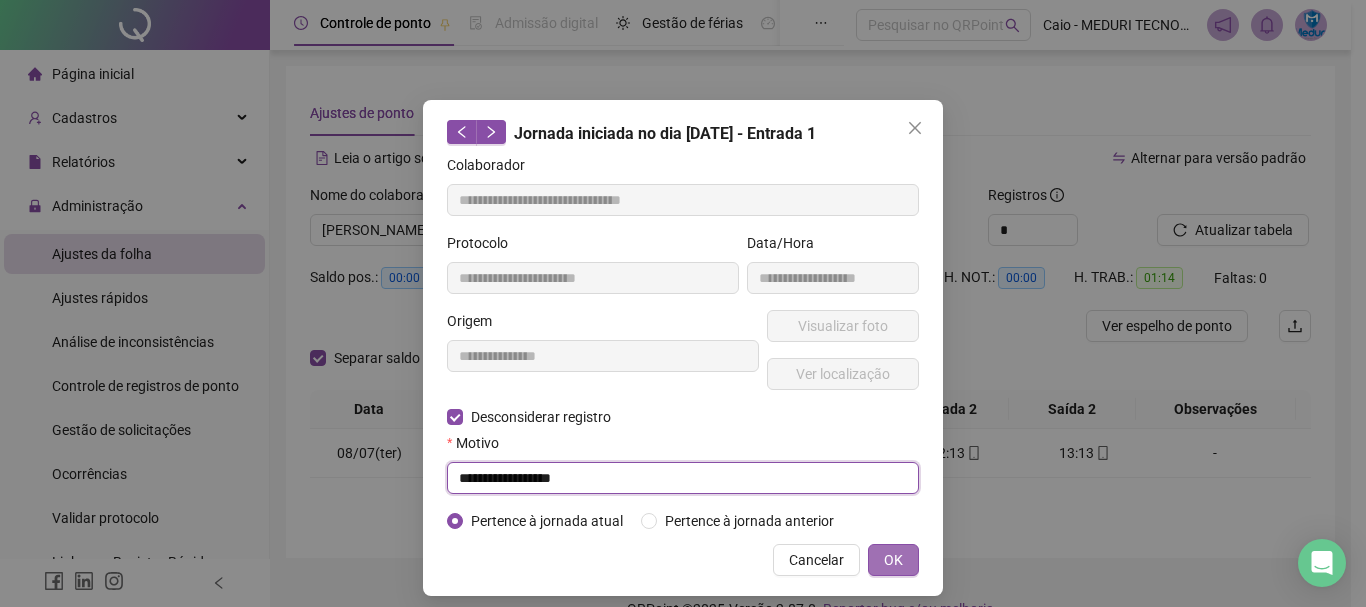 type on "**********" 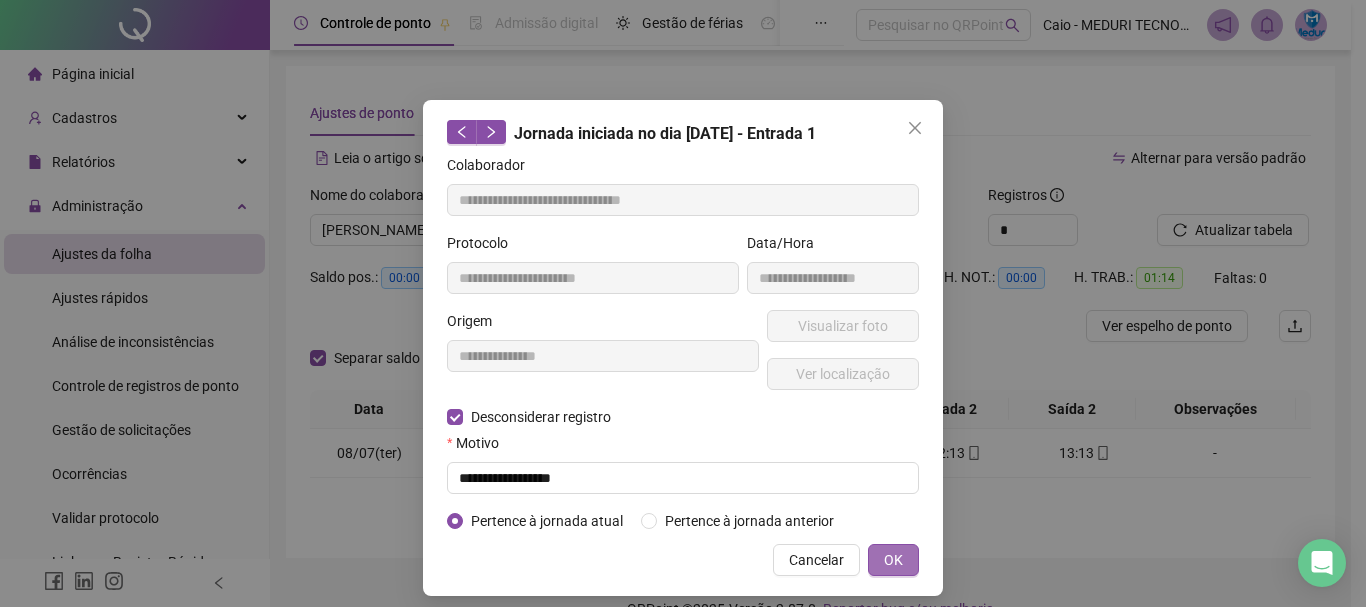 click on "OK" at bounding box center (893, 560) 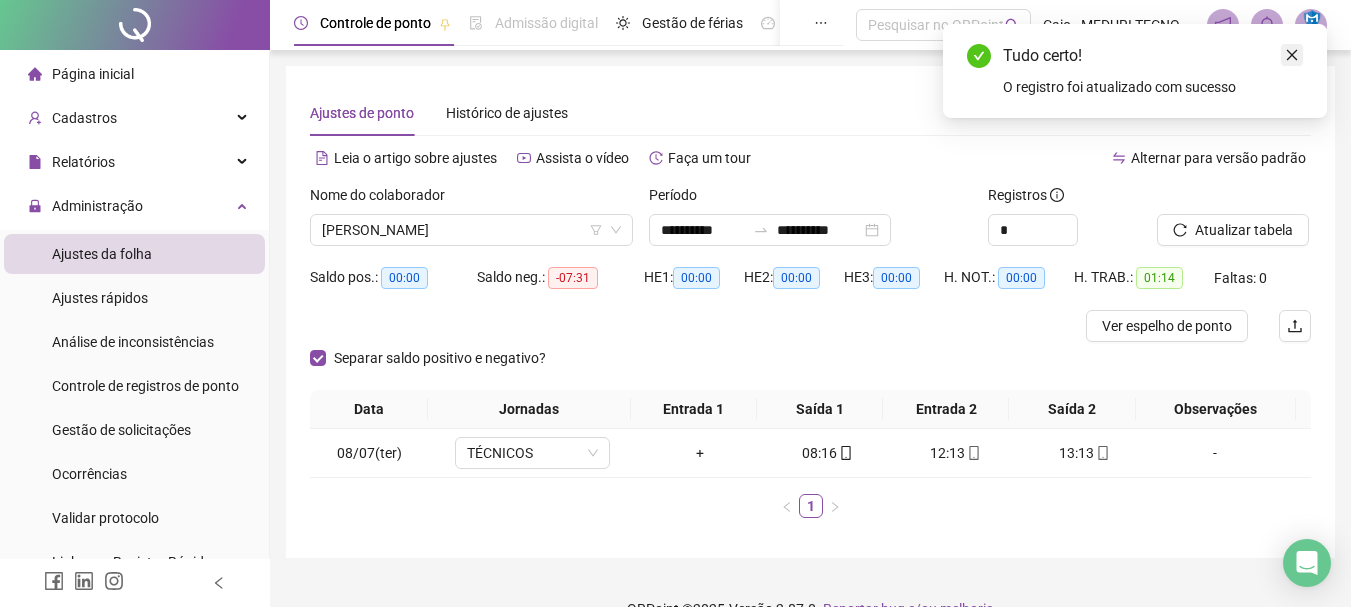 click 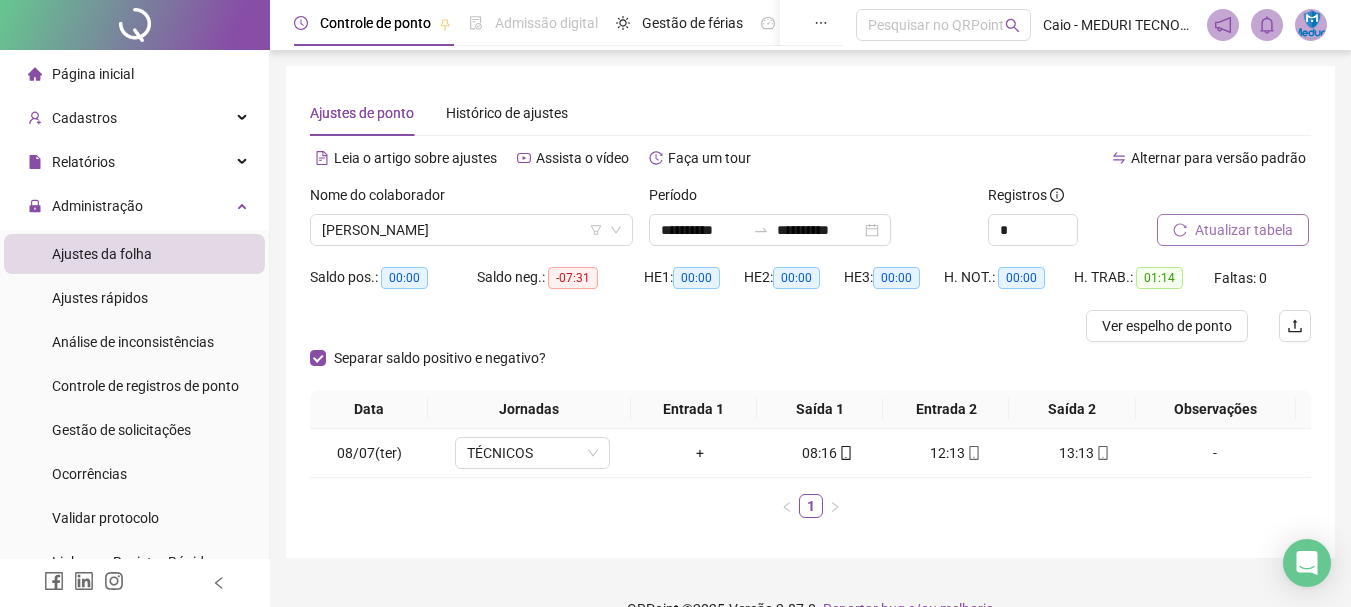 click on "Atualizar tabela" at bounding box center [1244, 230] 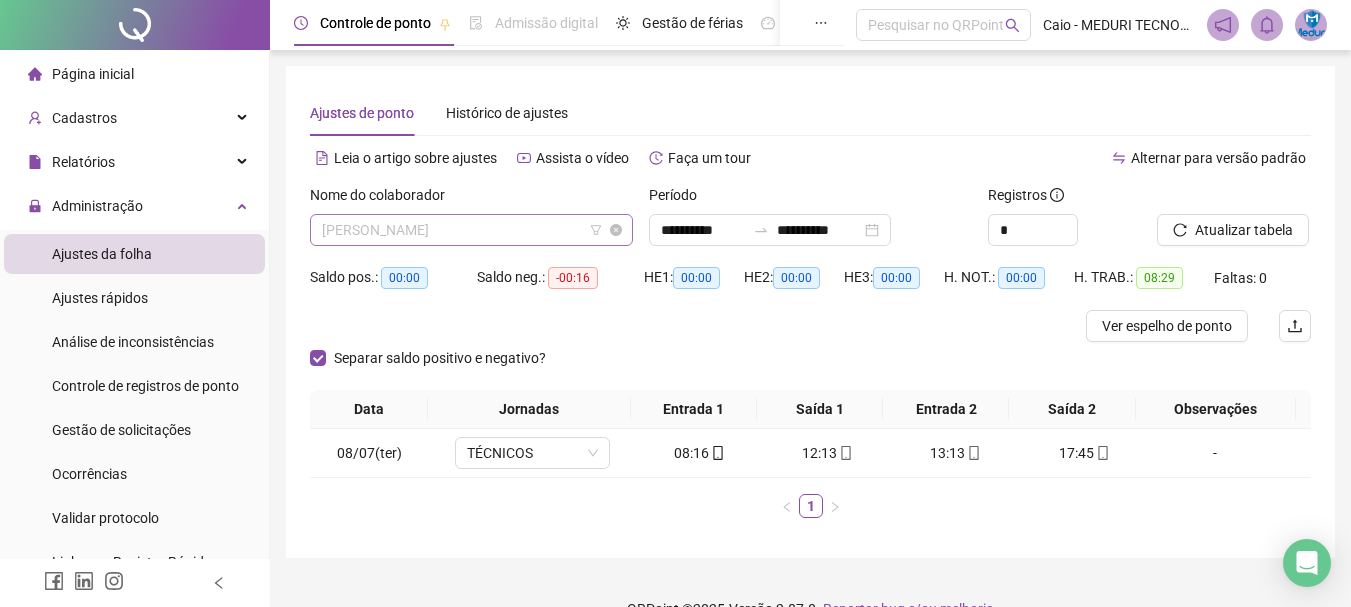 click on "[PERSON_NAME]" at bounding box center (471, 230) 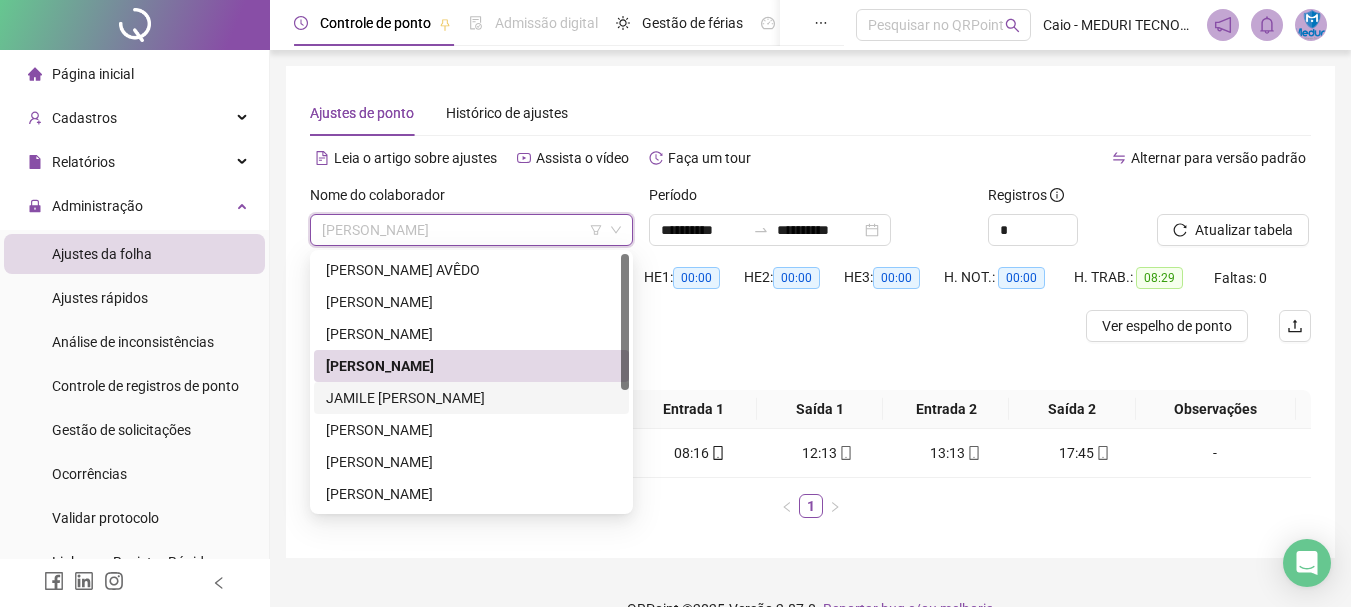 click on "JAMILE [PERSON_NAME]" at bounding box center [471, 398] 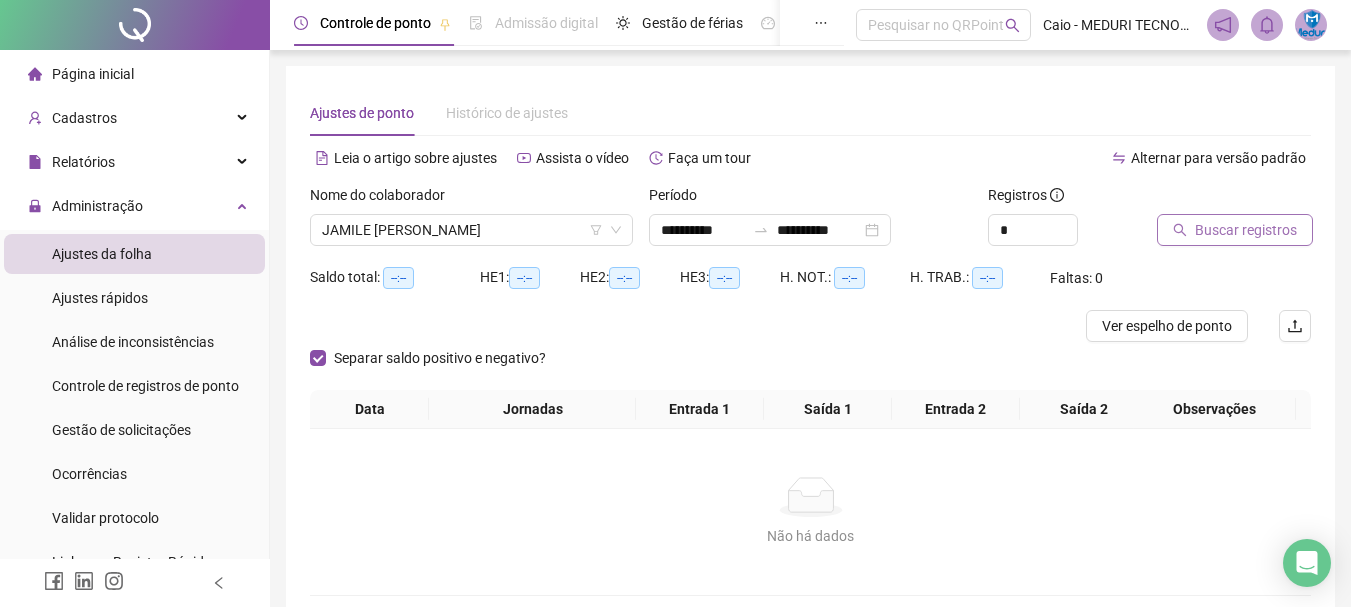 click on "Buscar registros" at bounding box center (1246, 230) 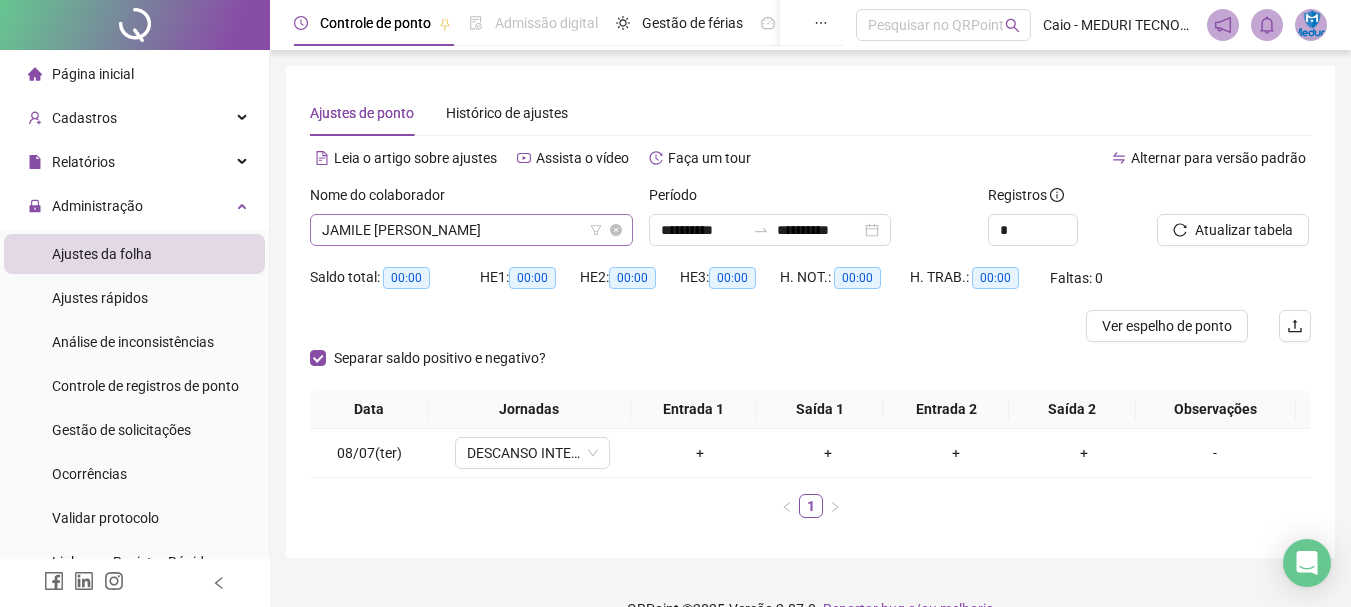 click on "JAMILE [PERSON_NAME]" at bounding box center [471, 230] 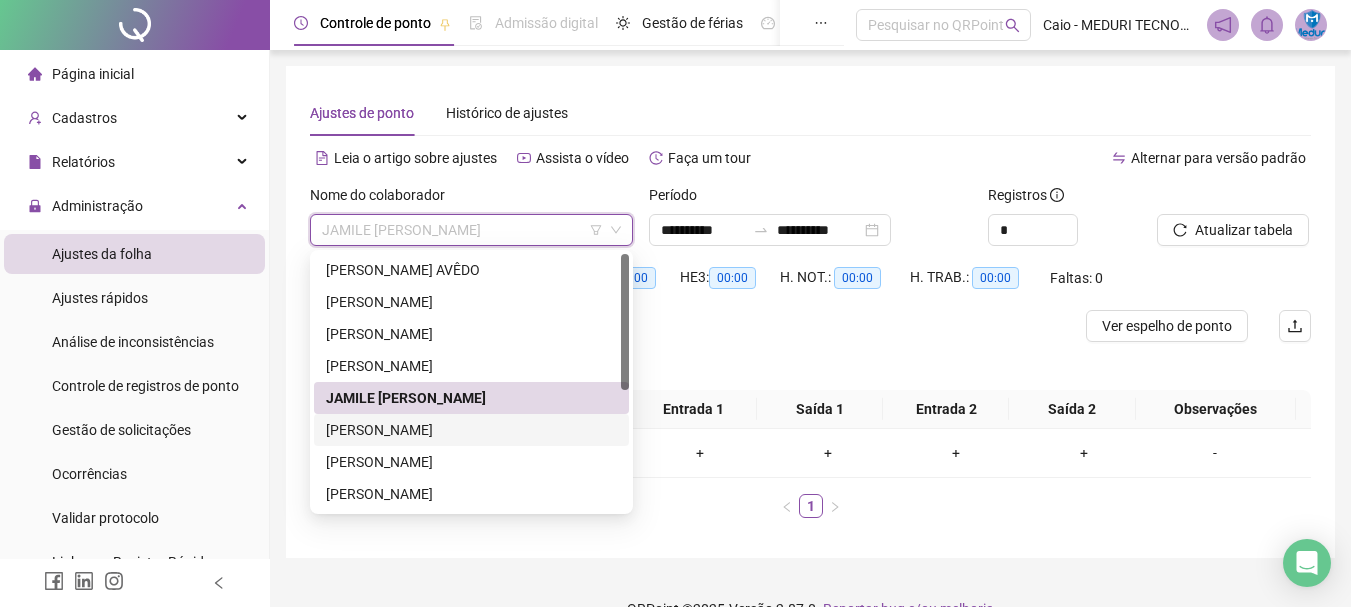 click on "[PERSON_NAME]" at bounding box center (471, 430) 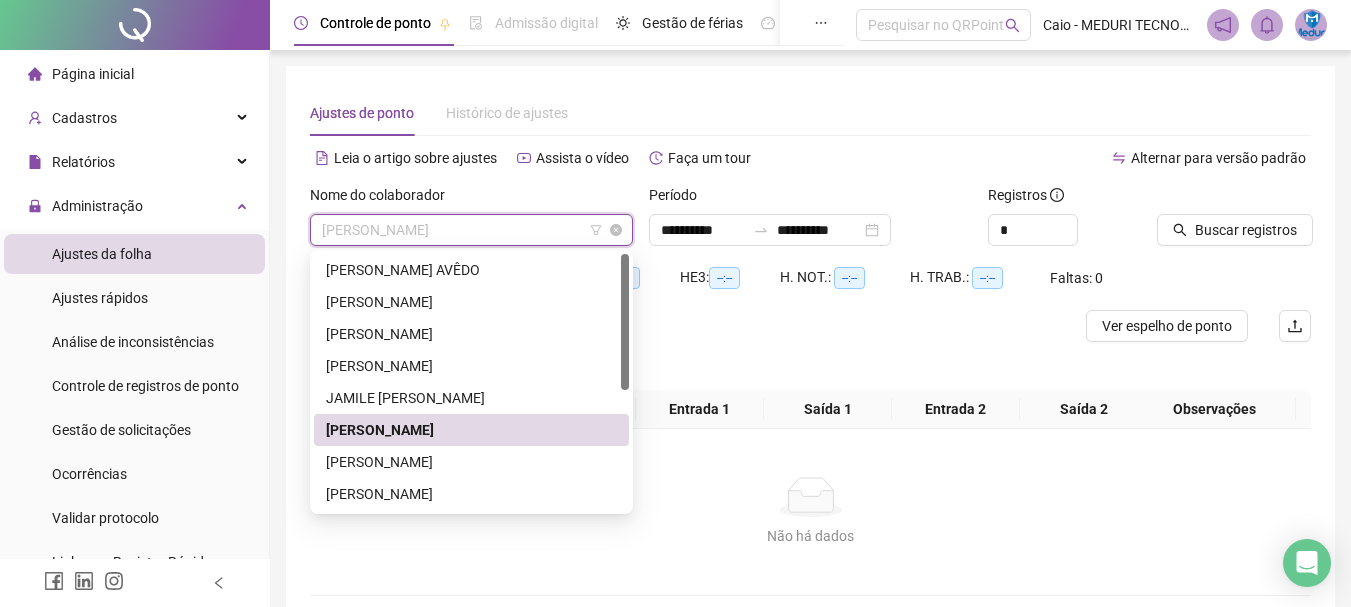 click on "[PERSON_NAME]" at bounding box center (471, 230) 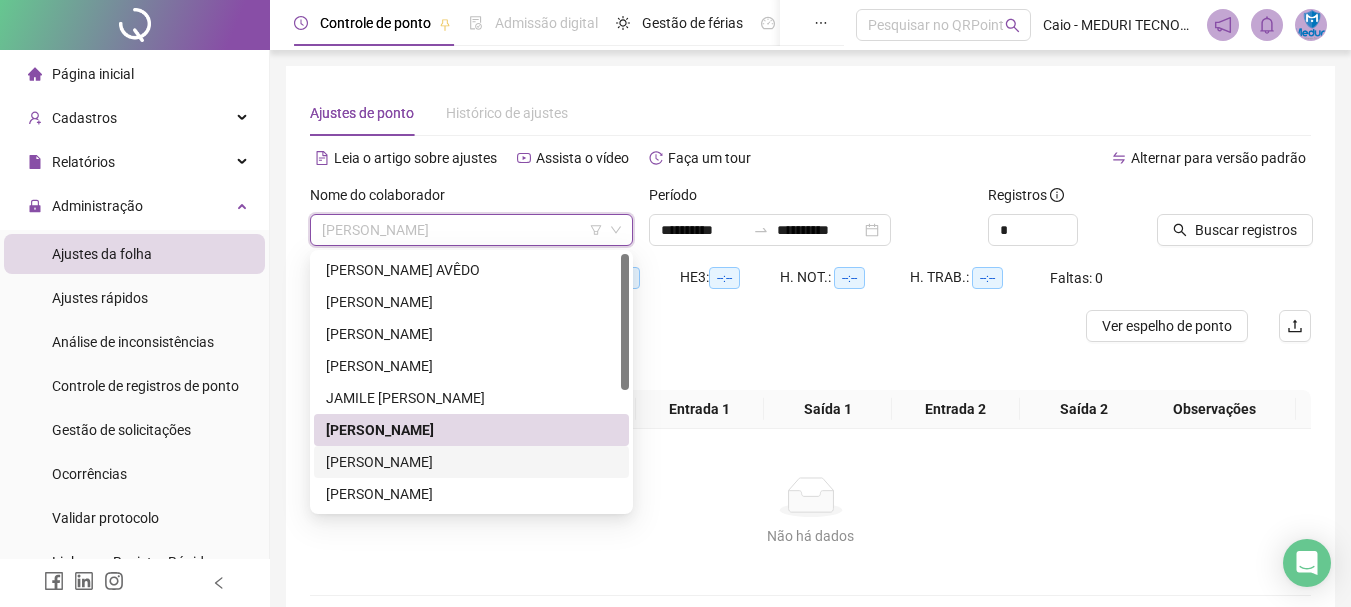 click on "[PERSON_NAME]" at bounding box center (471, 462) 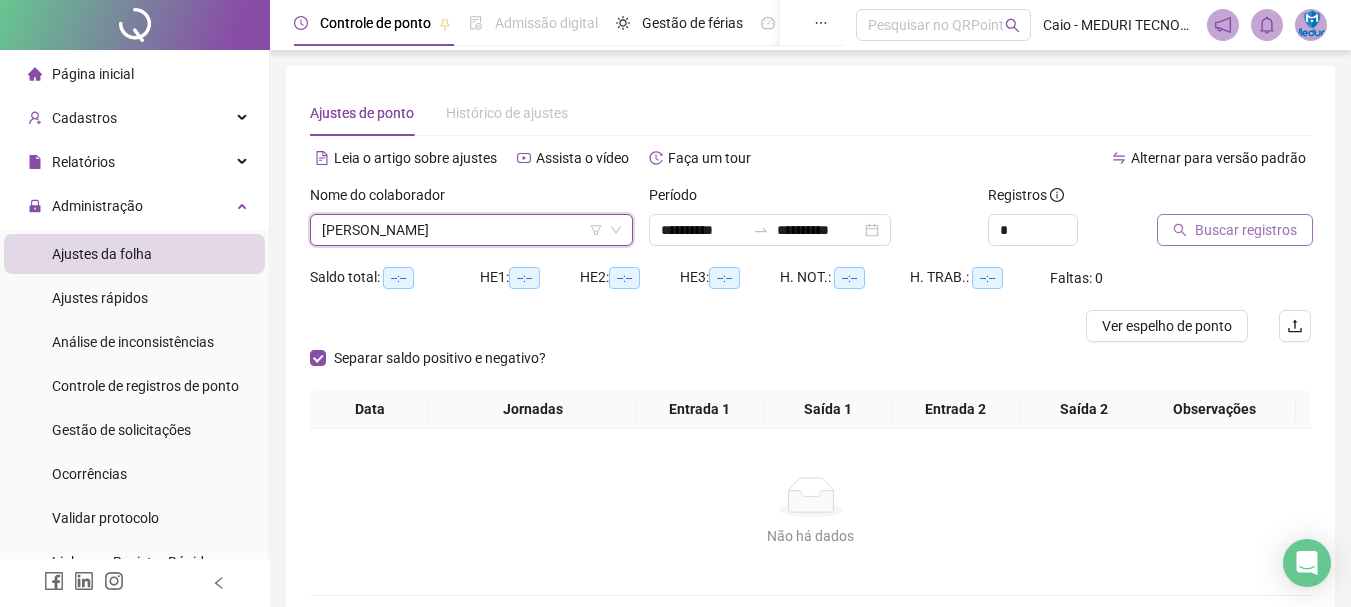 click on "Buscar registros" at bounding box center [1246, 230] 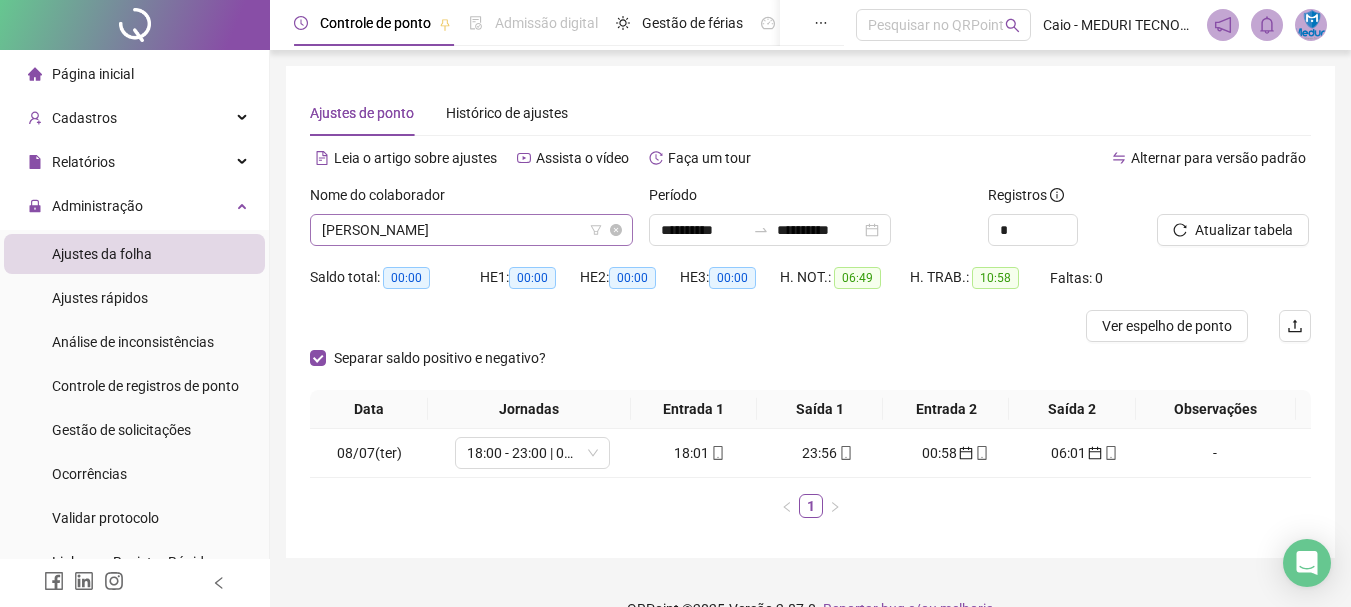 click on "[PERSON_NAME]" at bounding box center [471, 230] 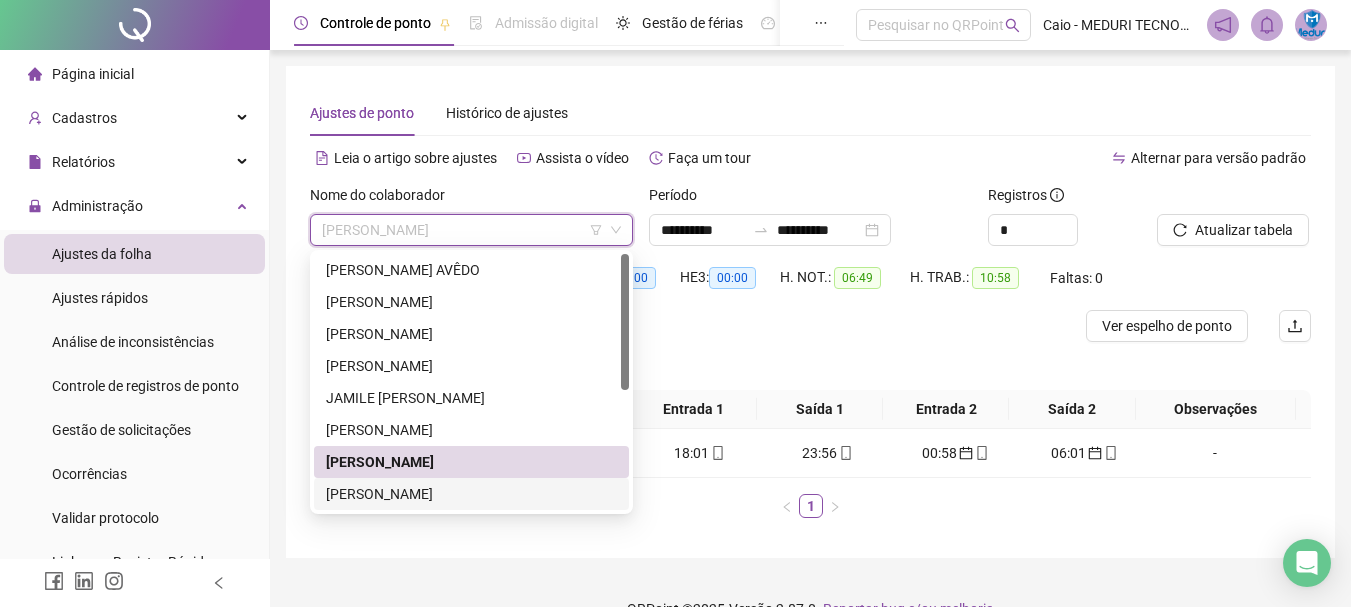click on "[PERSON_NAME]" at bounding box center (471, 494) 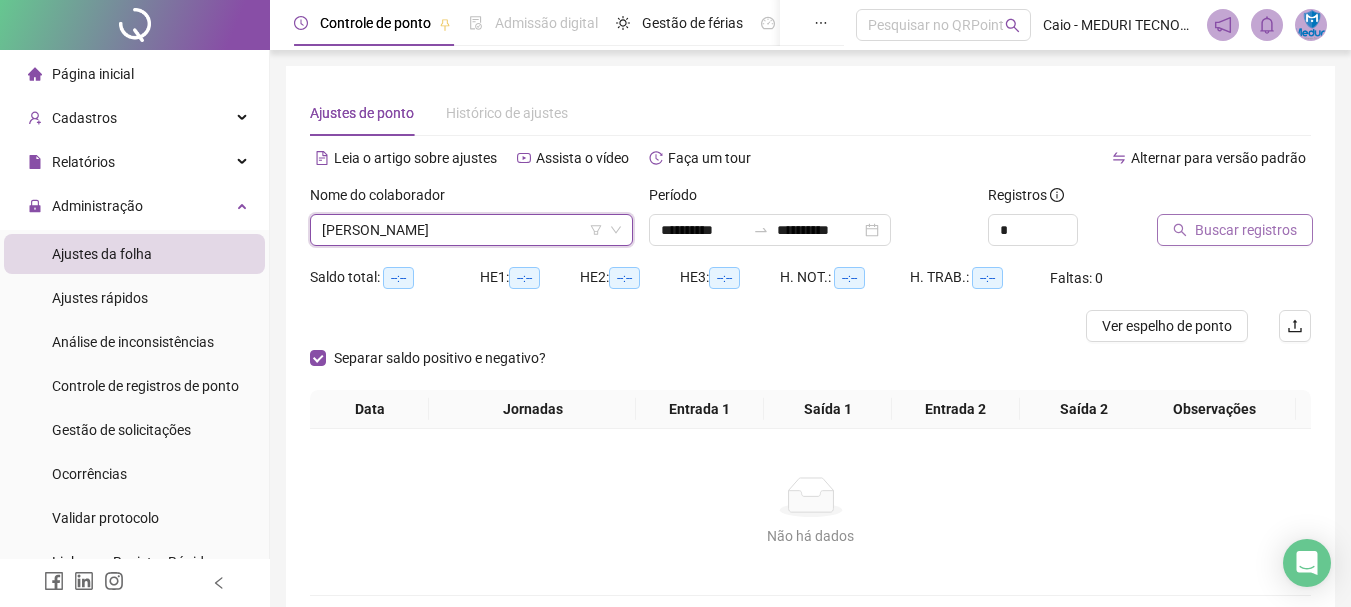 click on "Buscar registros" at bounding box center [1235, 230] 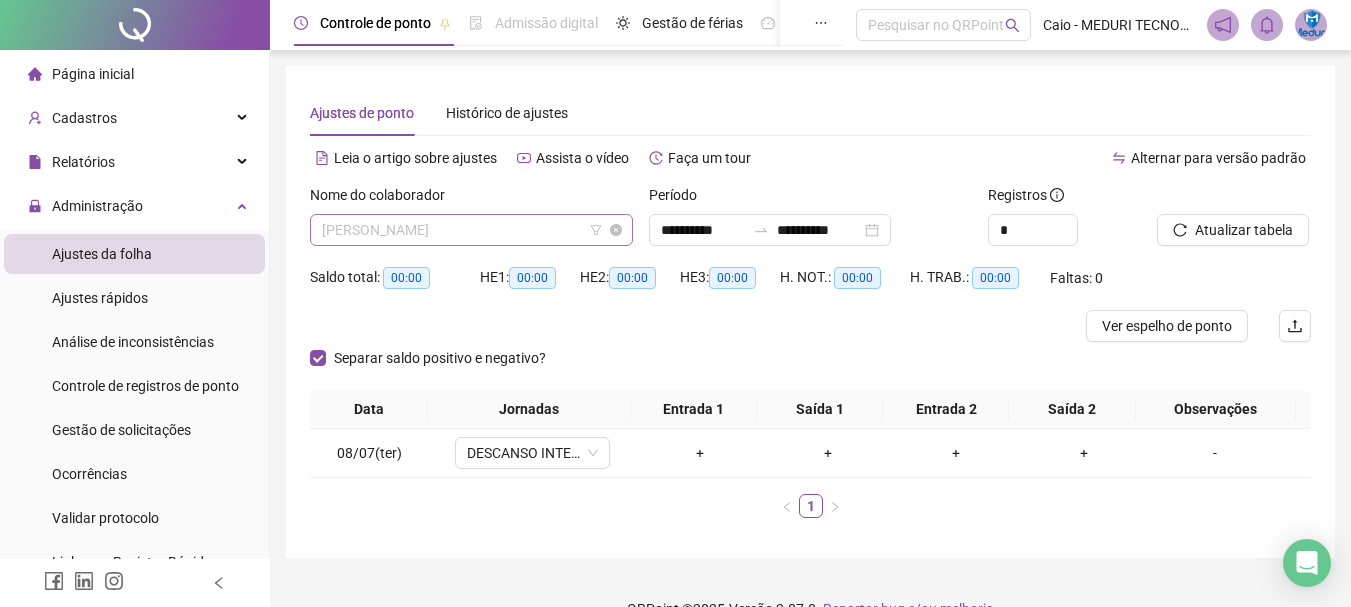 click on "[PERSON_NAME]" at bounding box center [471, 230] 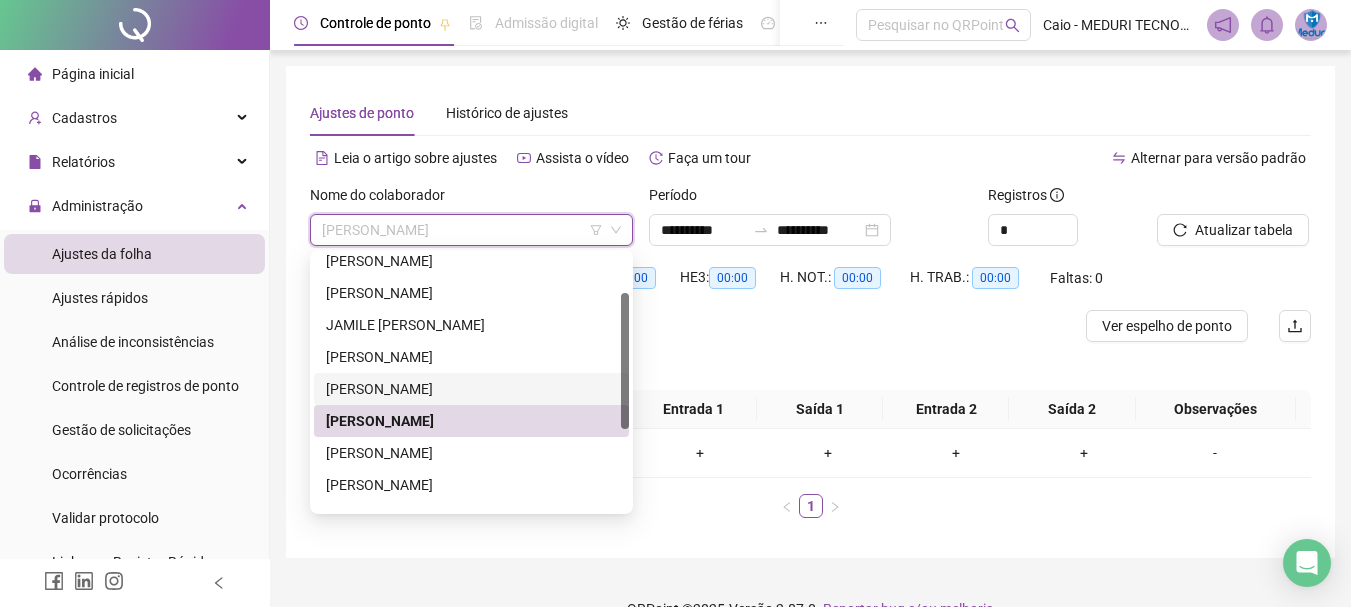 scroll, scrollTop: 122, scrollLeft: 0, axis: vertical 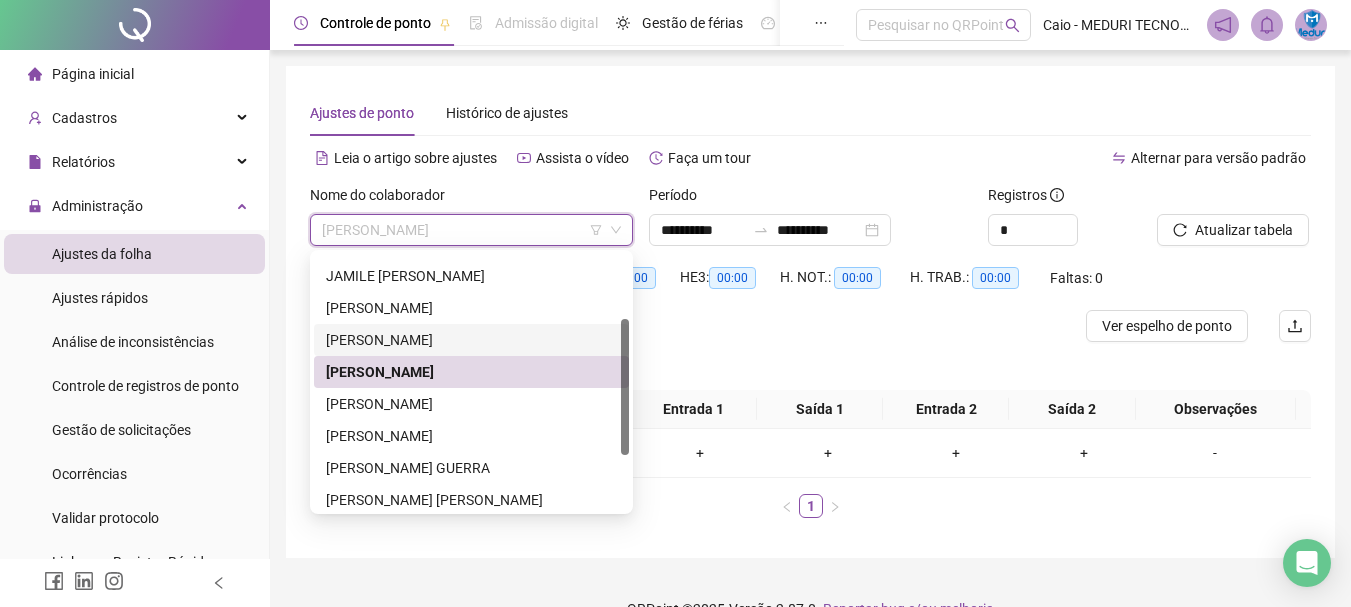 drag, startPoint x: 623, startPoint y: 352, endPoint x: 613, endPoint y: 417, distance: 65.76473 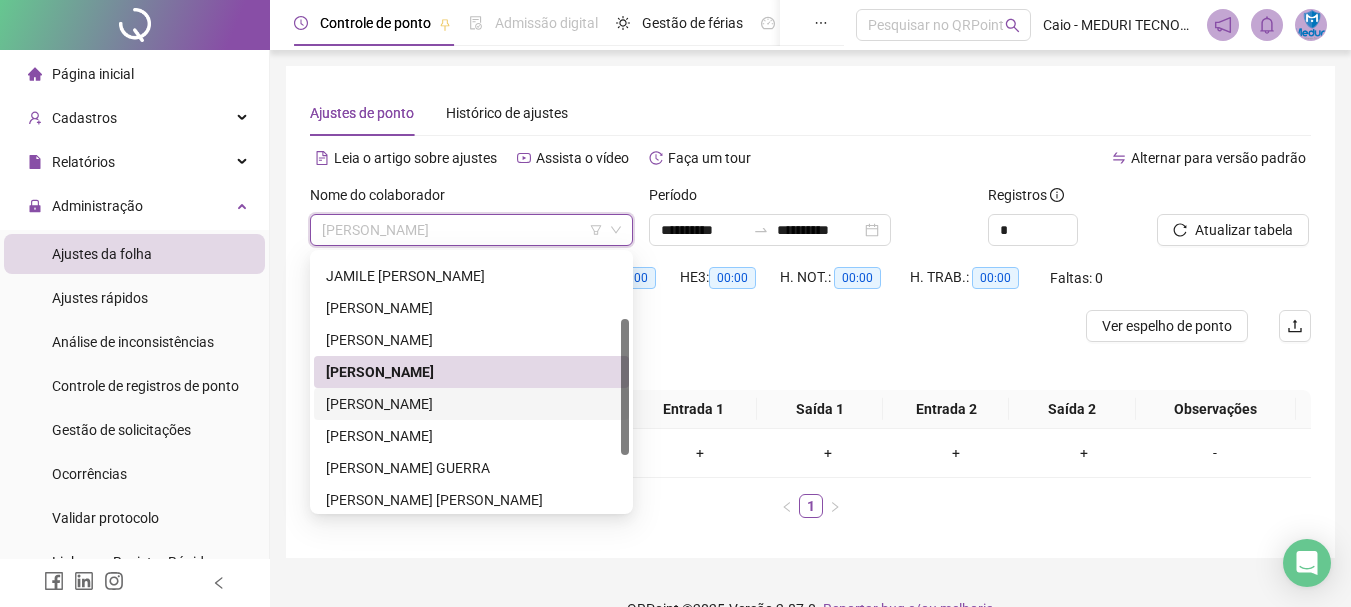 click on "[PERSON_NAME]" at bounding box center (471, 404) 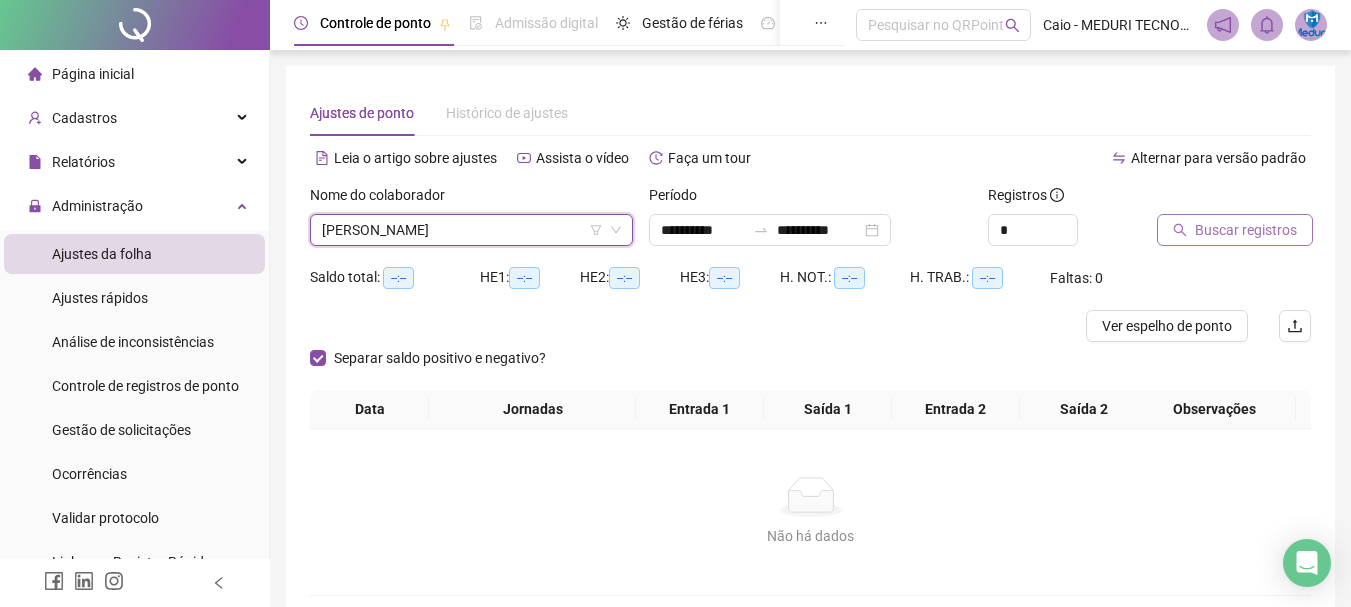 click on "Buscar registros" at bounding box center (1246, 230) 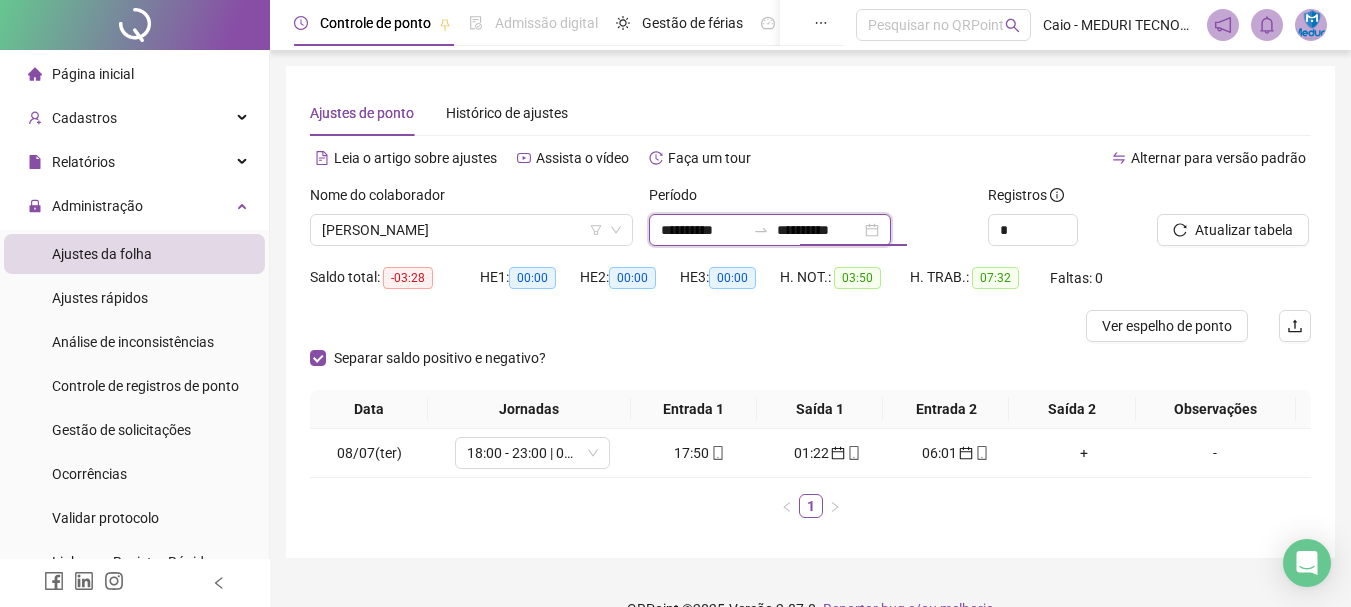 click on "**********" at bounding box center (819, 230) 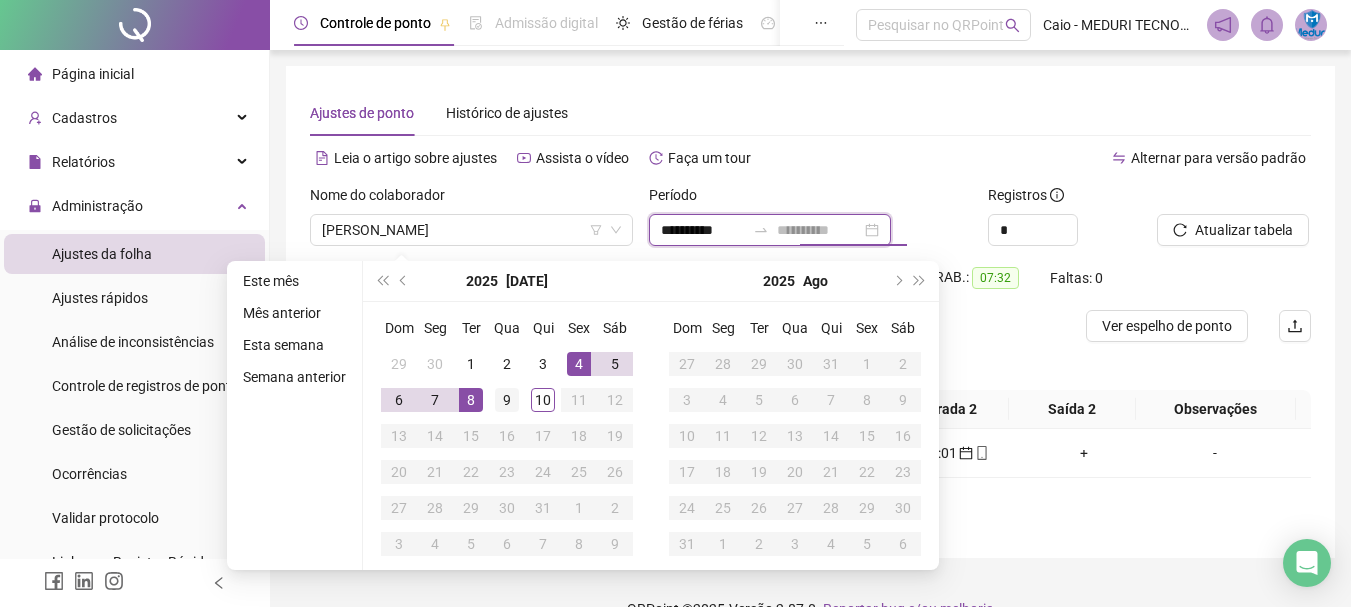 type on "**********" 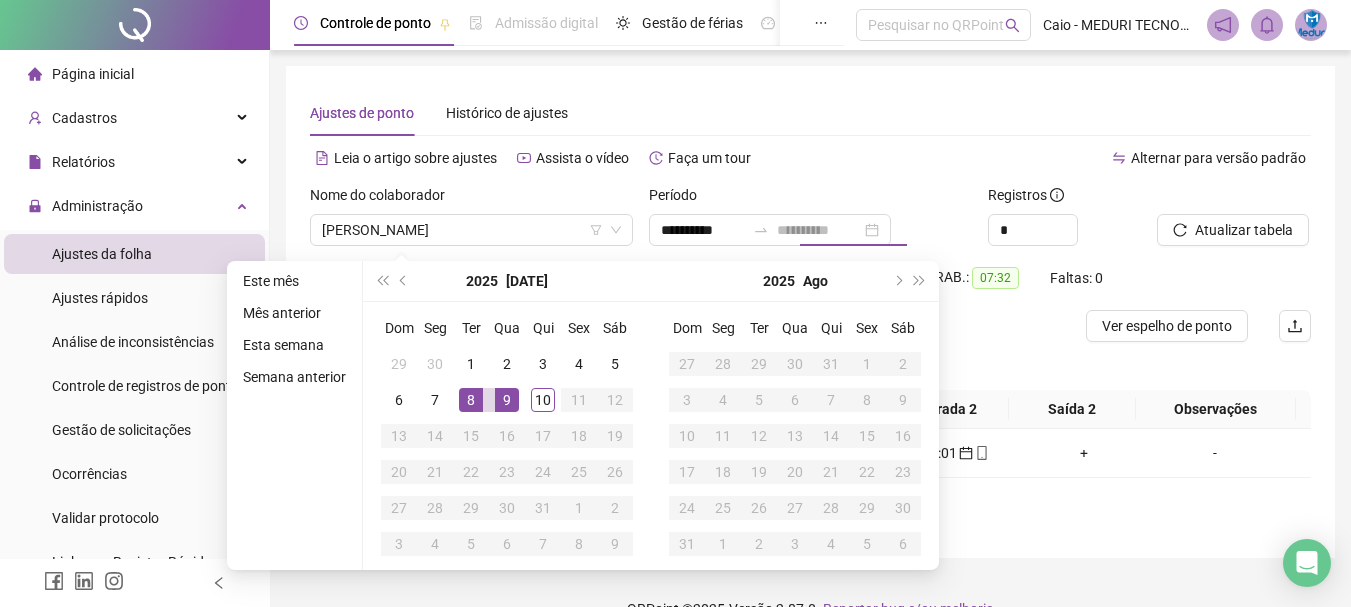 click on "9" at bounding box center [507, 400] 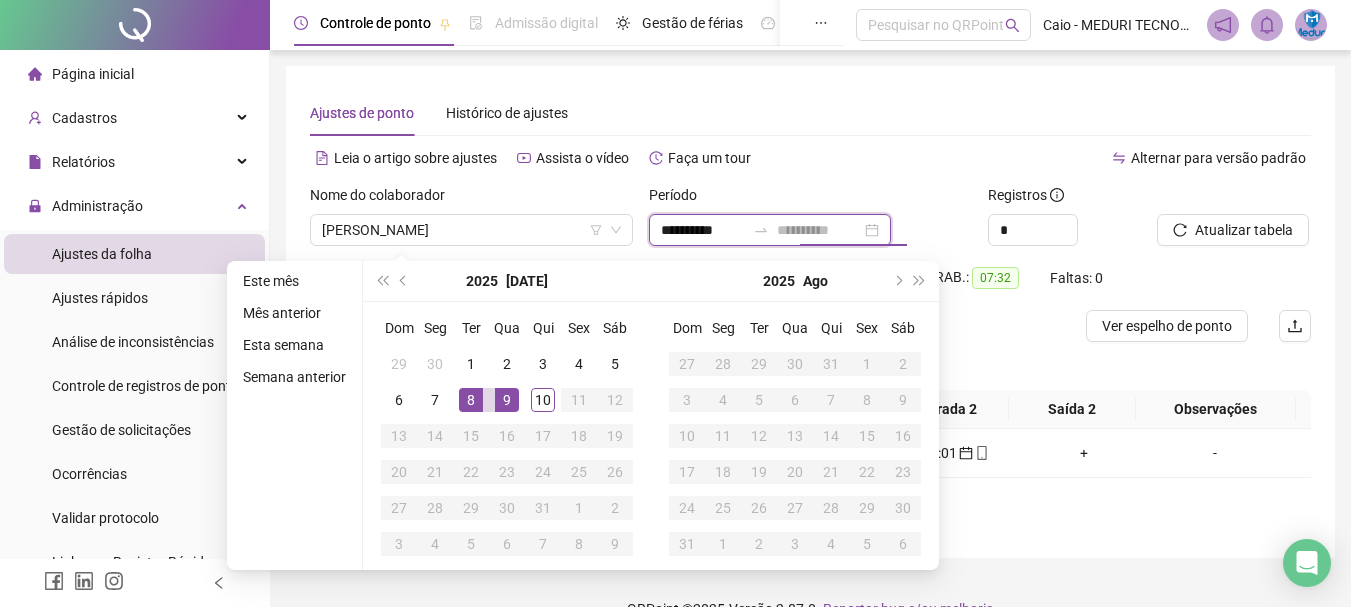 type on "**********" 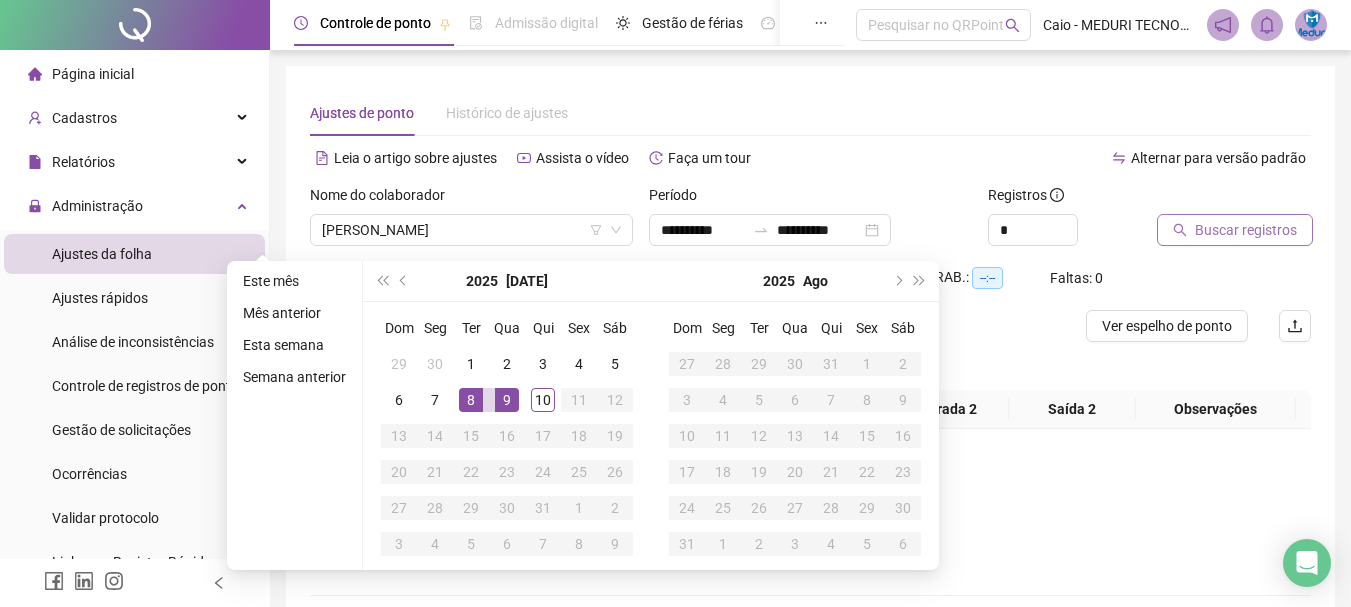 click on "Buscar registros" at bounding box center (1246, 230) 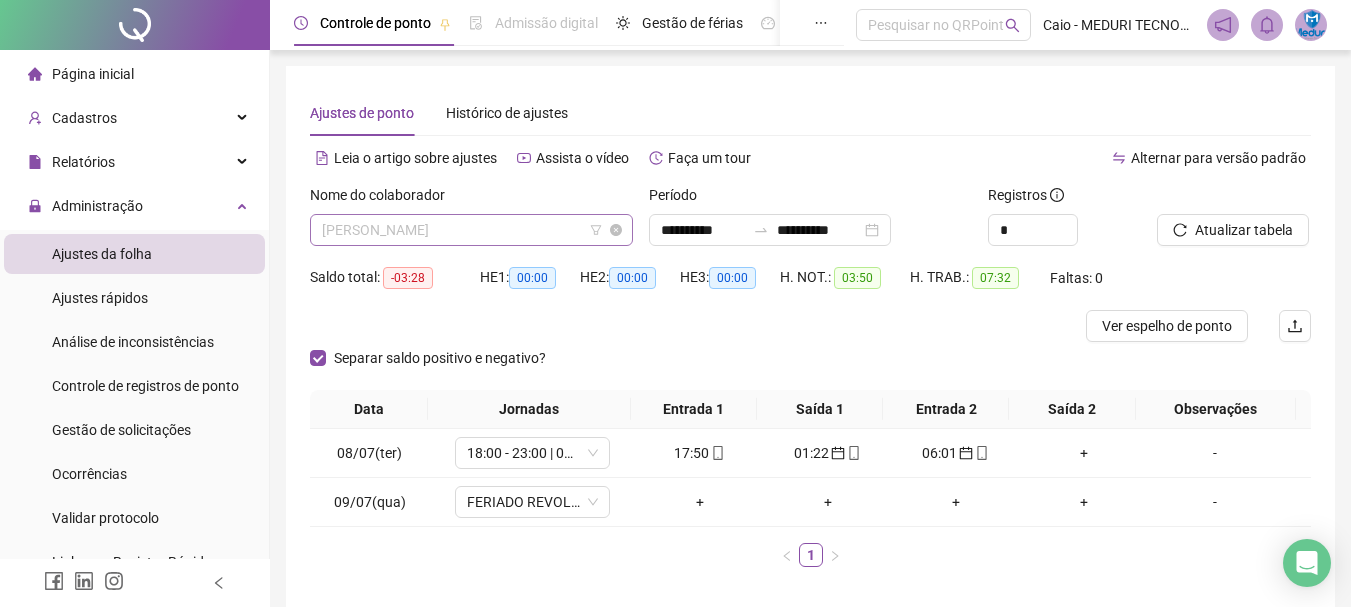 click on "[PERSON_NAME]" at bounding box center (471, 230) 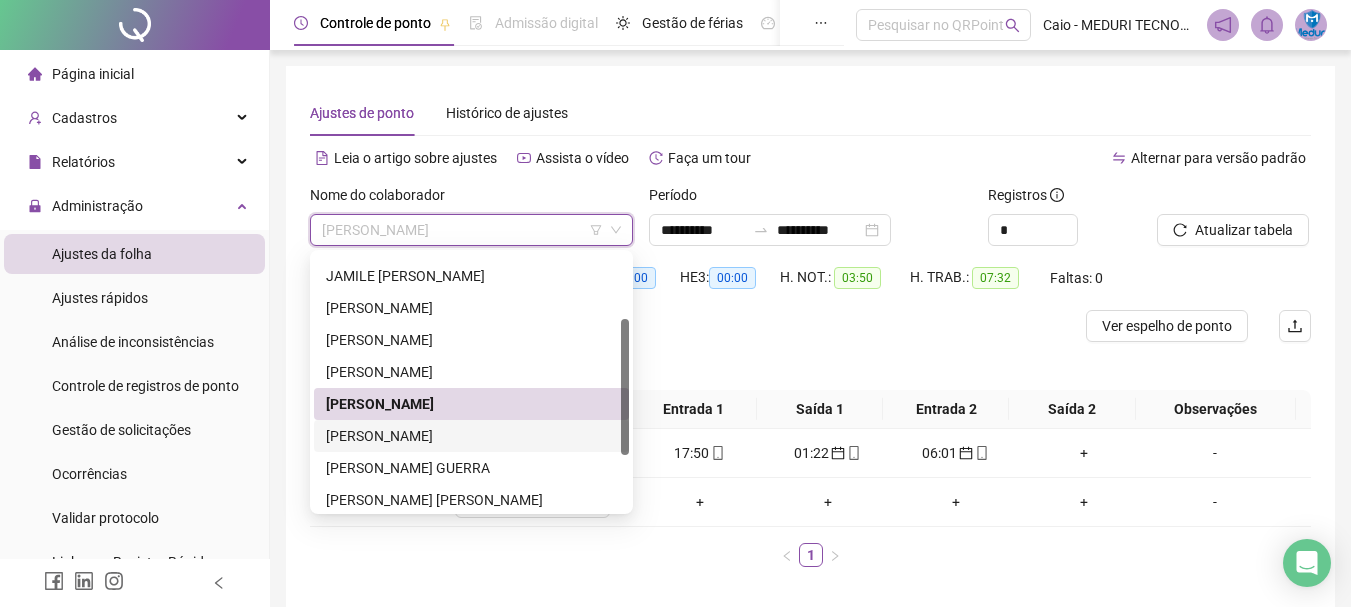 click on "[PERSON_NAME]" at bounding box center [471, 436] 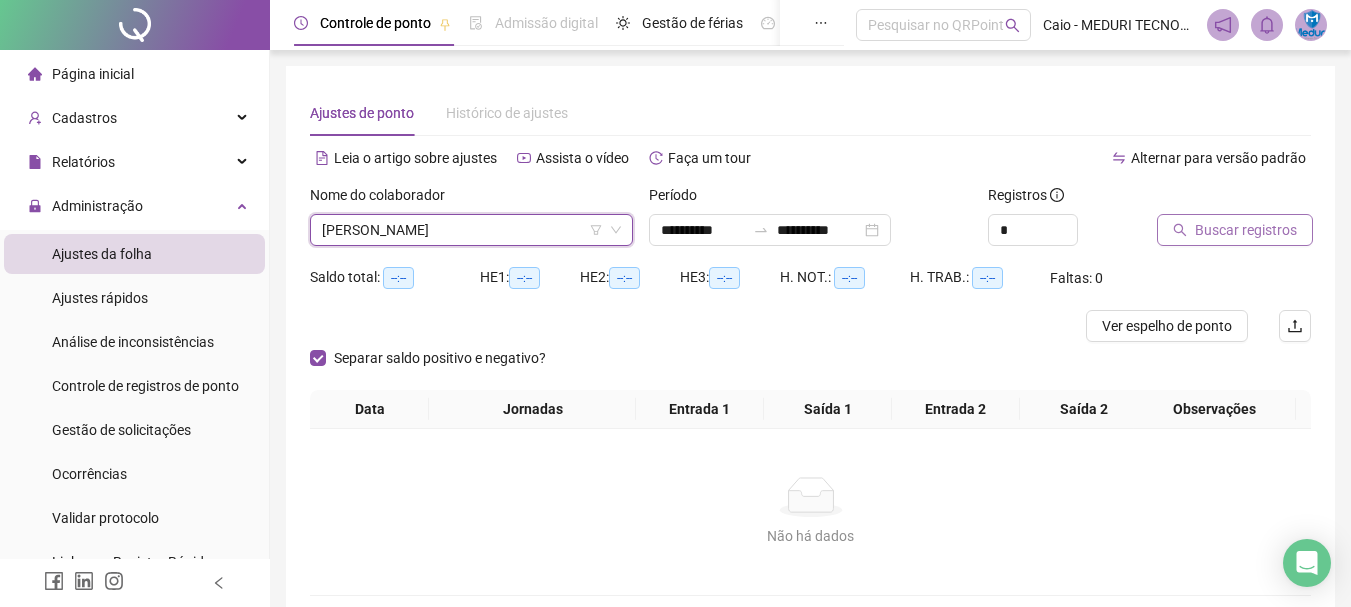 click on "Buscar registros" at bounding box center (1246, 230) 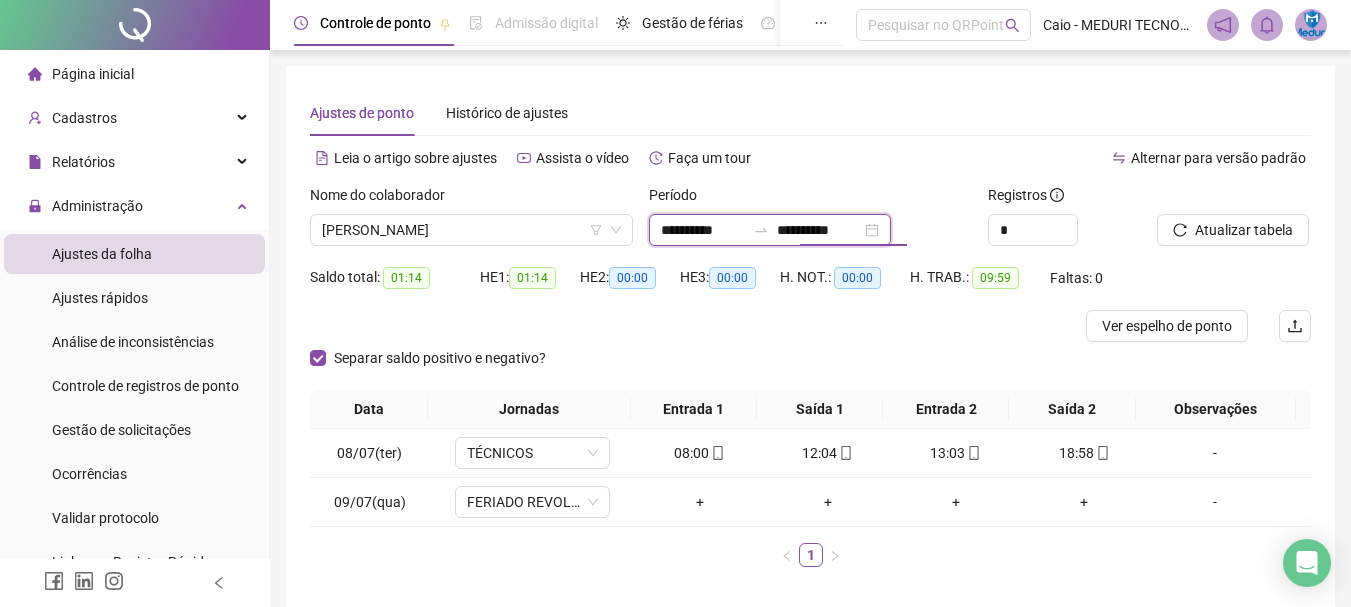 click on "**********" at bounding box center [819, 230] 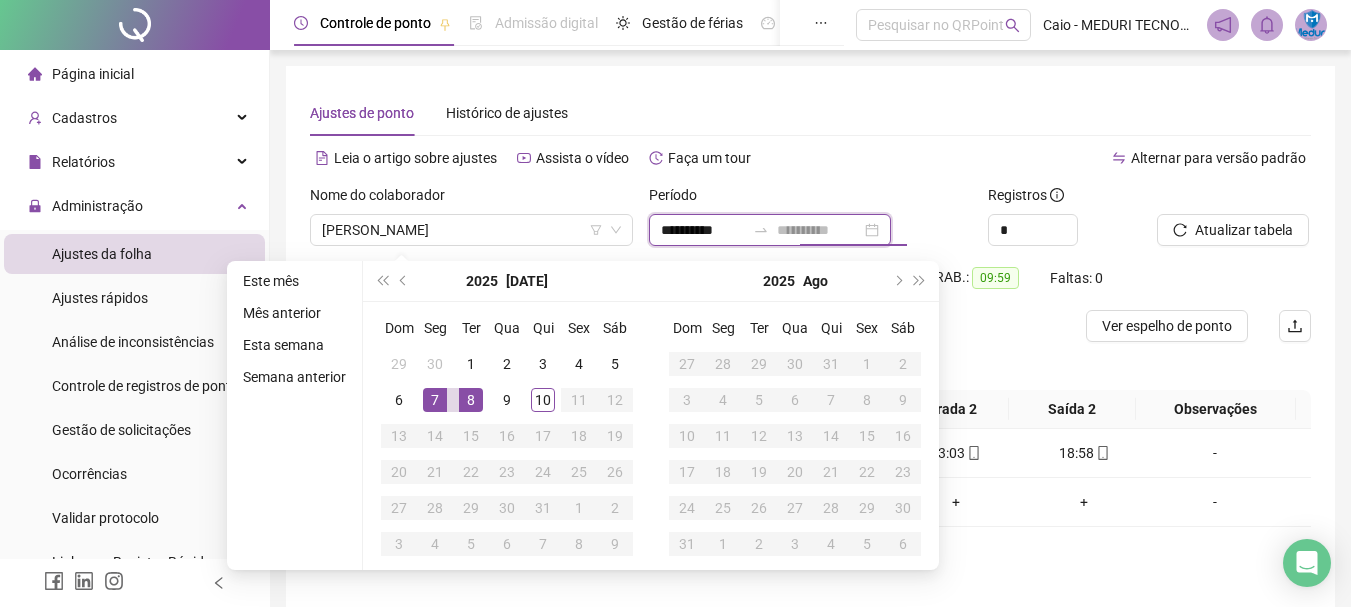 type on "**********" 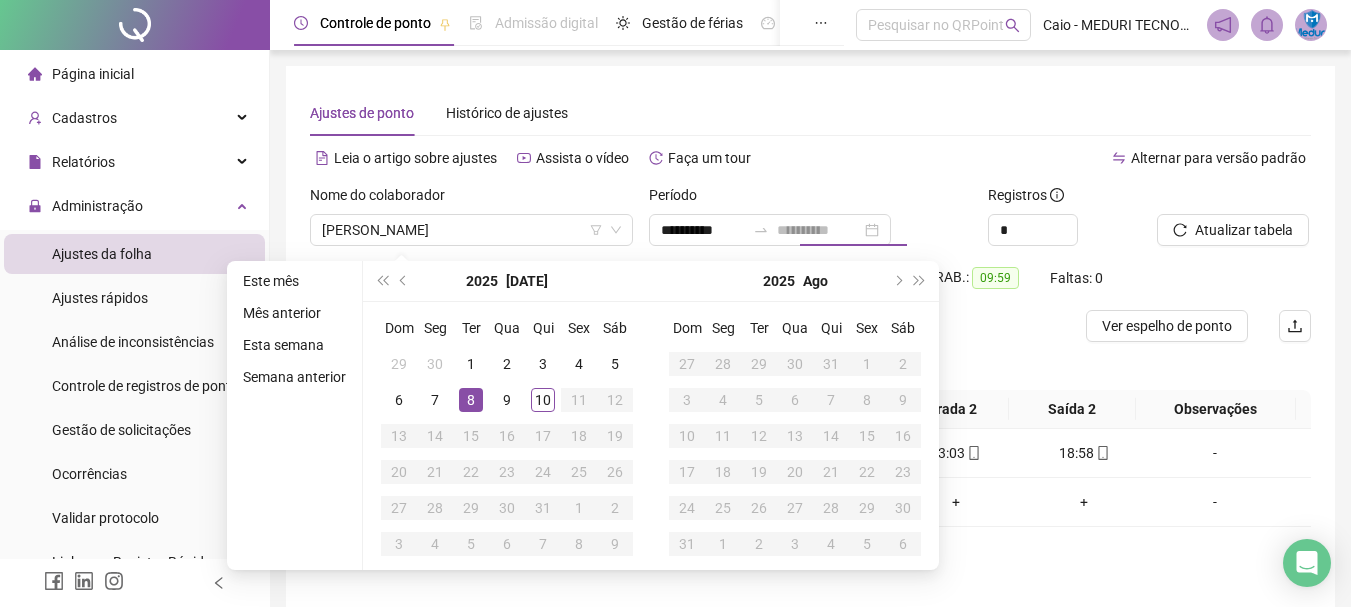 click on "8" at bounding box center [471, 400] 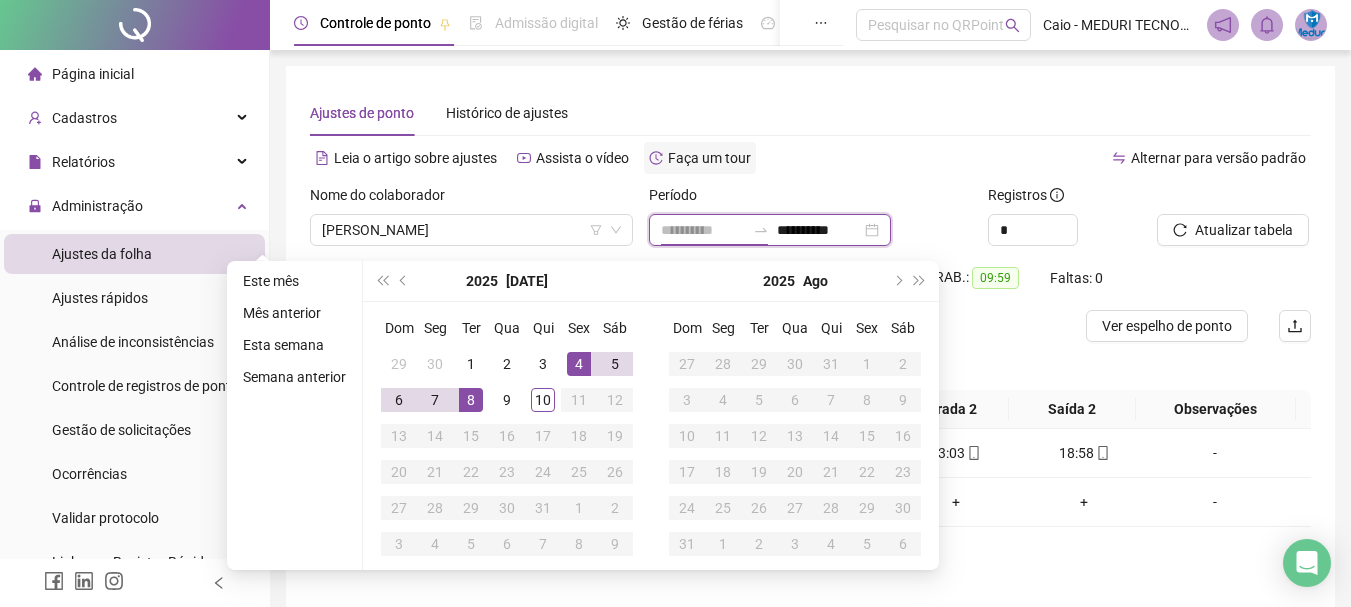 type on "**********" 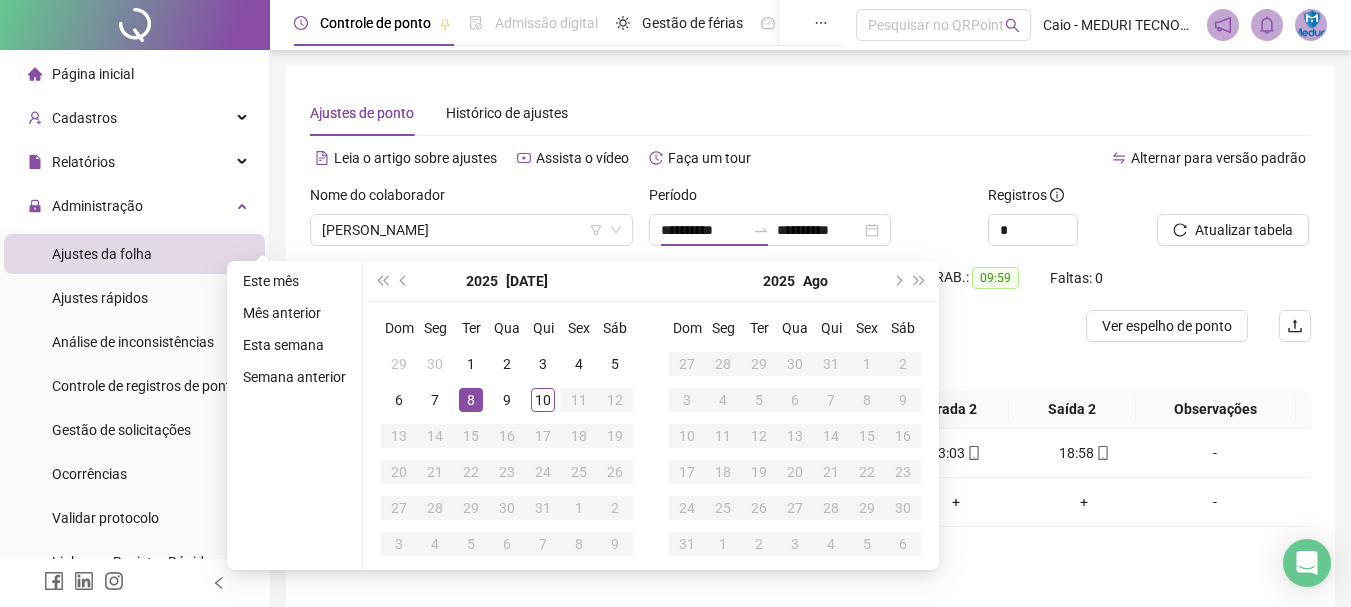 click on "Ajustes de ponto Histórico de ajustes" at bounding box center (810, 113) 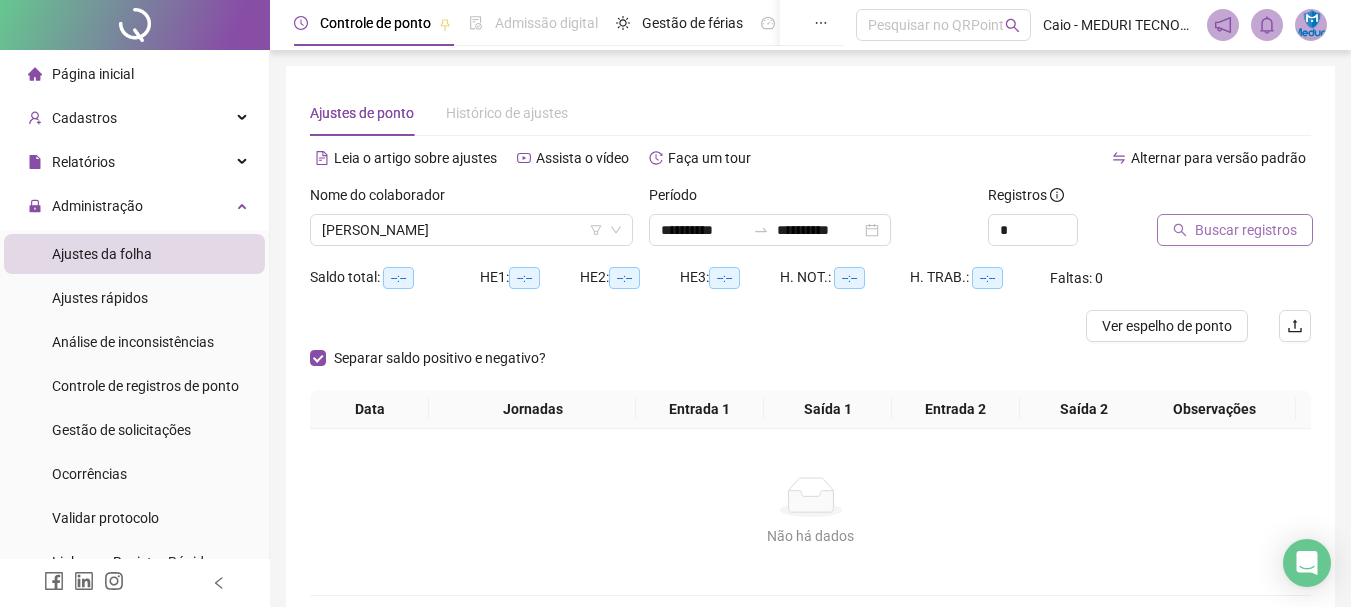click on "Buscar registros" at bounding box center (1235, 230) 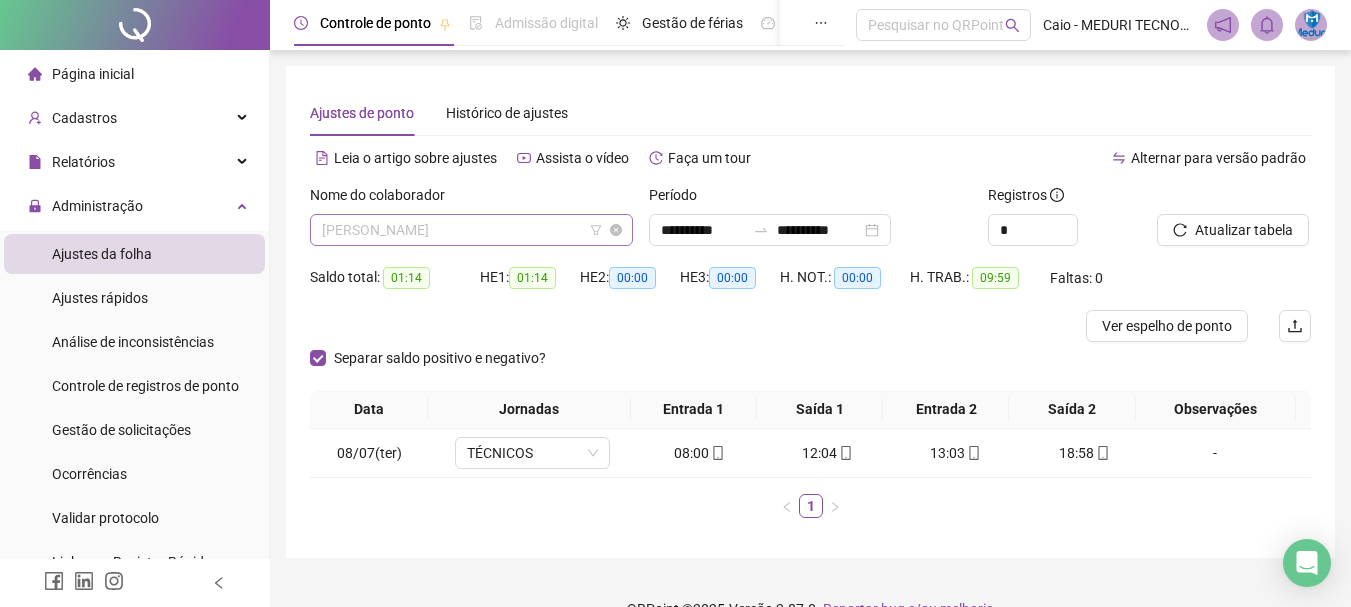 click on "[PERSON_NAME]" at bounding box center (471, 230) 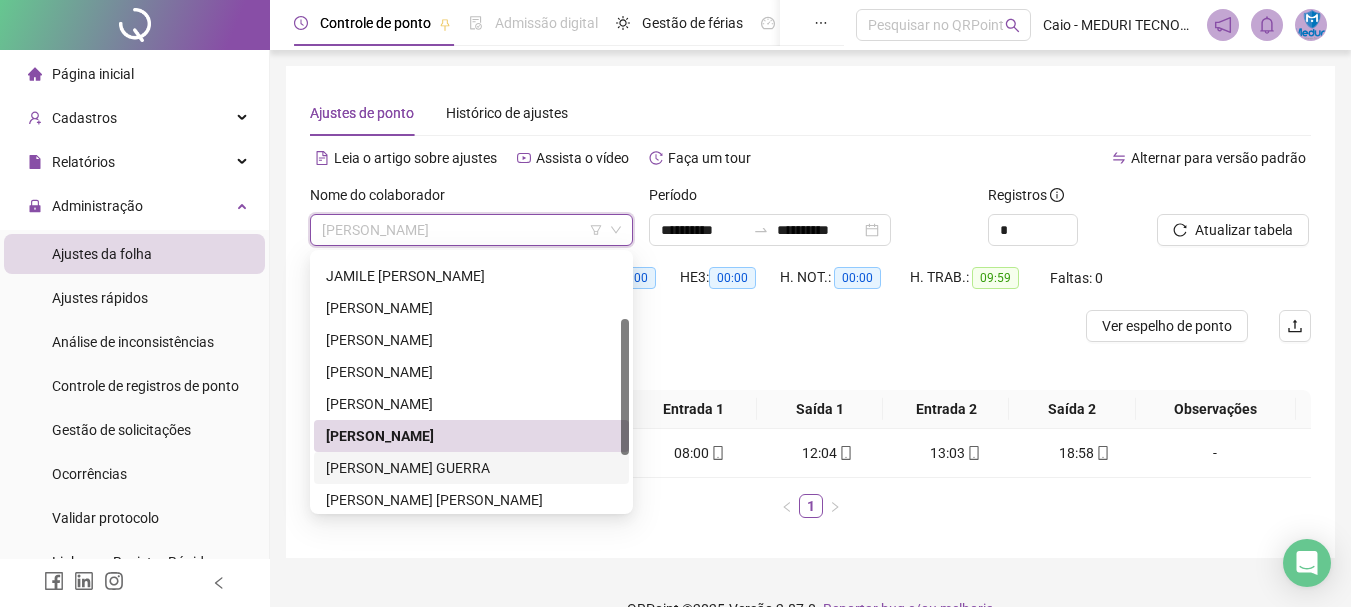 click on "[PERSON_NAME] GUERRA" at bounding box center [471, 468] 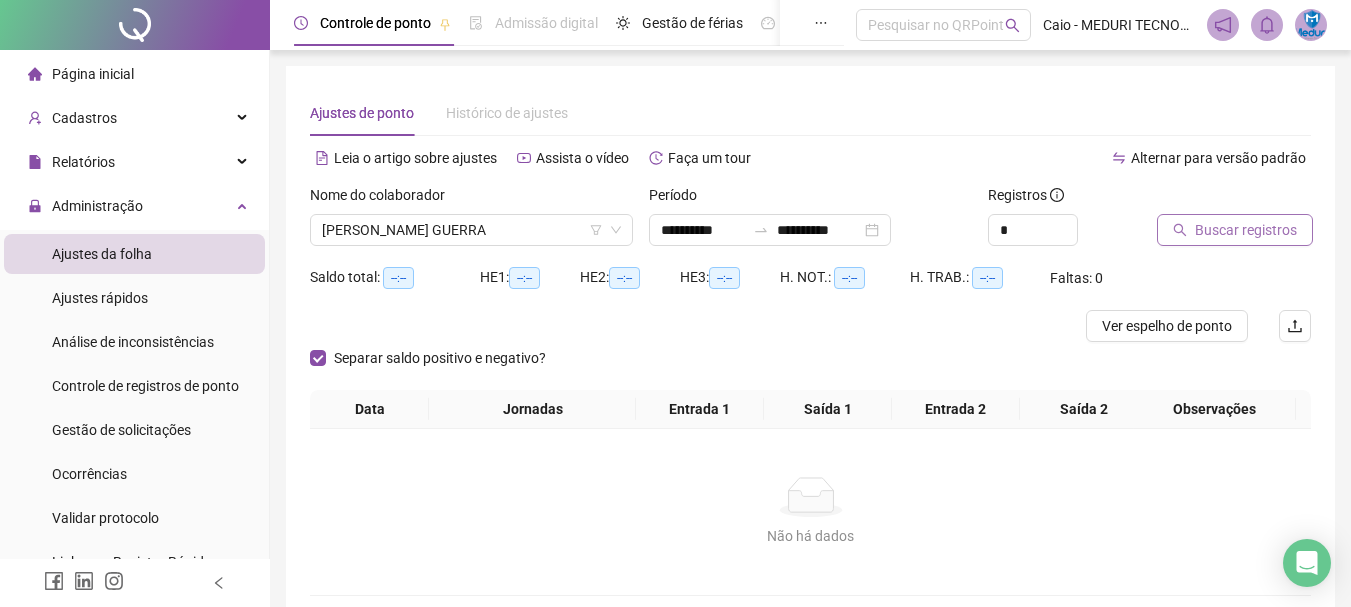 click on "Buscar registros" at bounding box center (1246, 230) 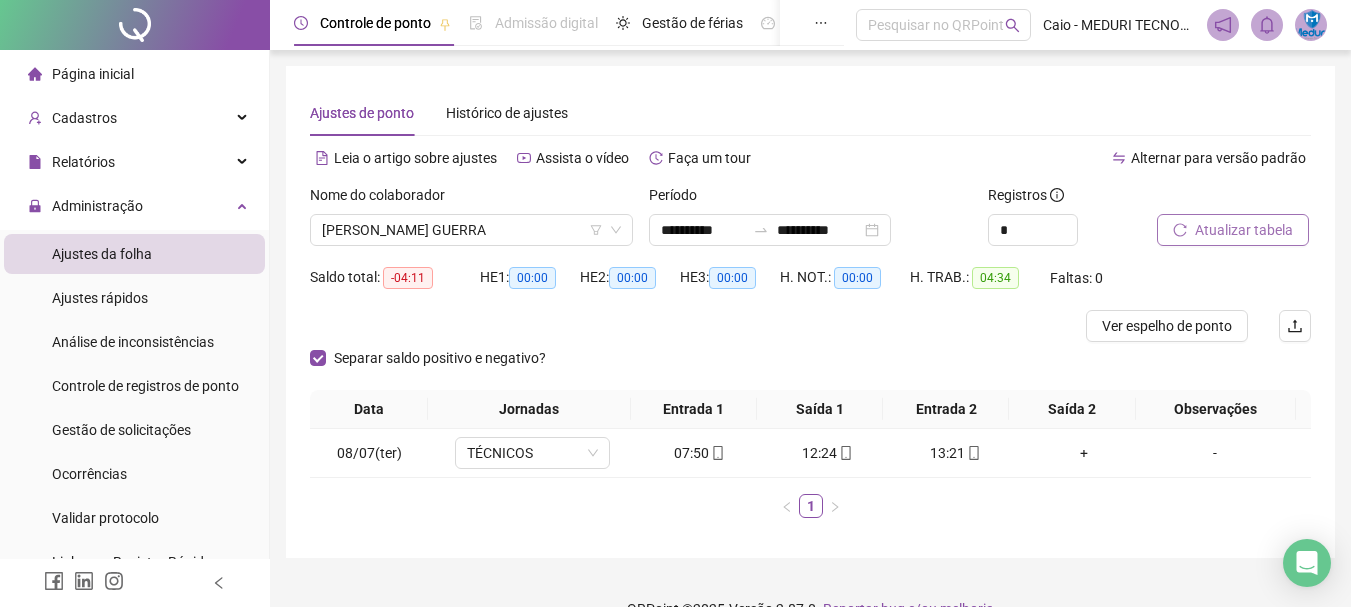 click on "Atualizar tabela" at bounding box center (1244, 230) 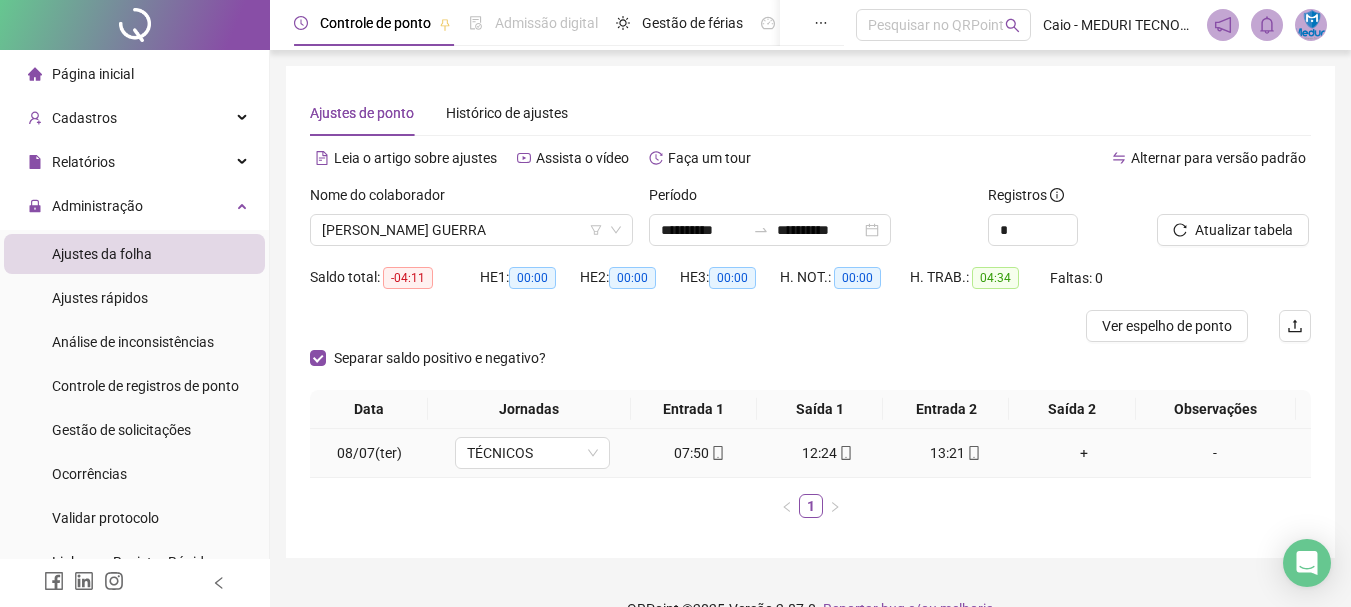 click on "08/07(ter)" at bounding box center [369, 453] 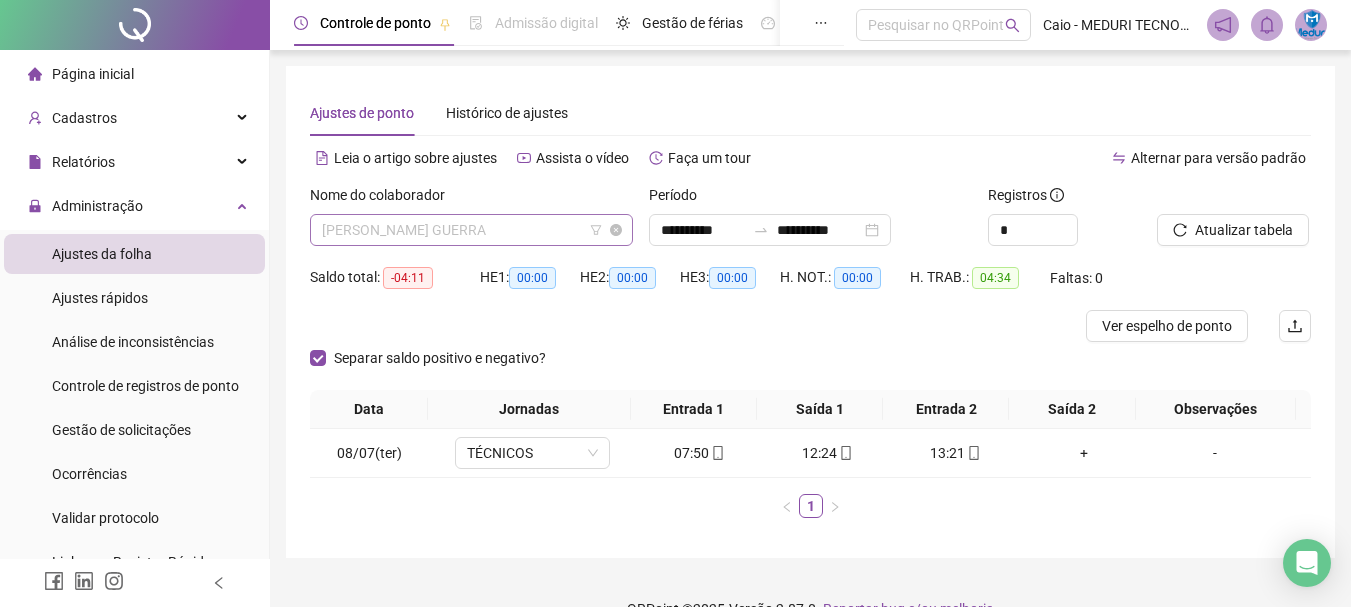 click on "[PERSON_NAME] GUERRA" at bounding box center (471, 230) 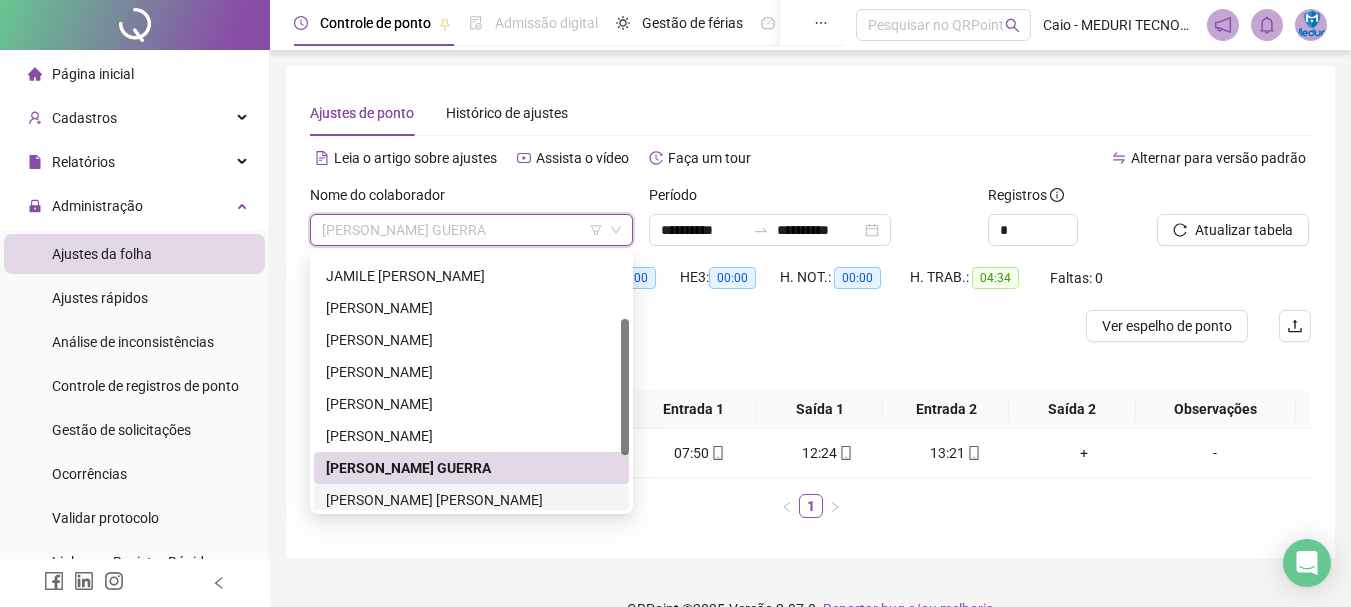 click on "[PERSON_NAME] [PERSON_NAME]" at bounding box center (471, 500) 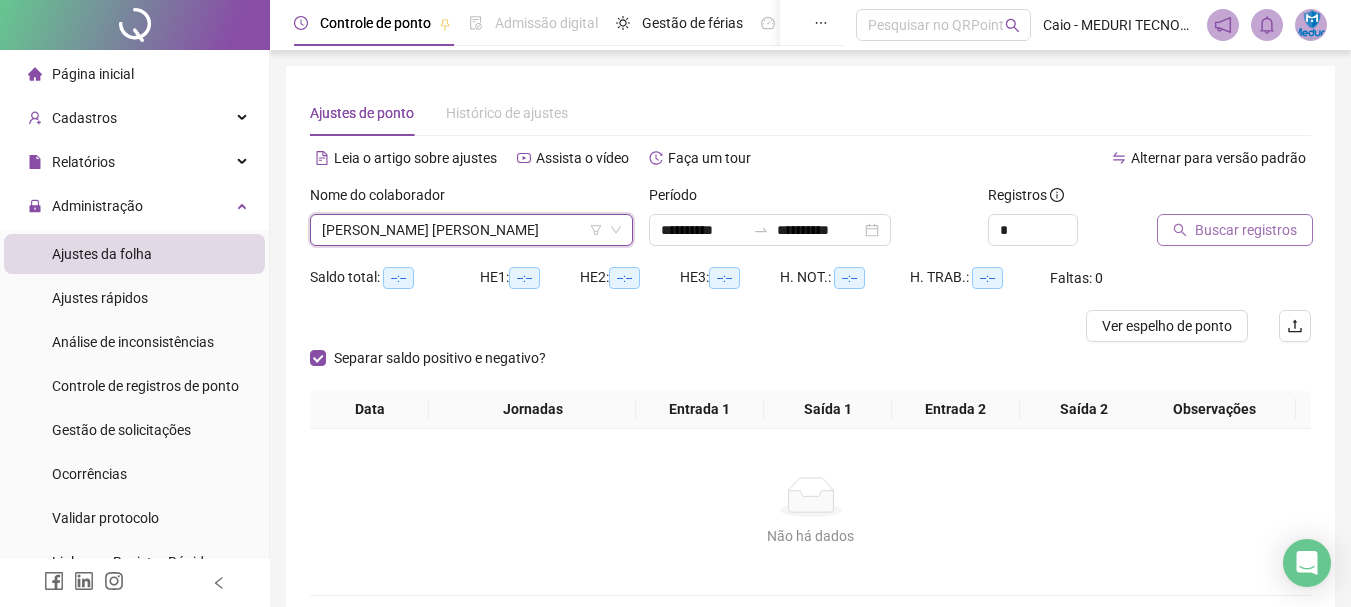 click on "Buscar registros" at bounding box center (1246, 230) 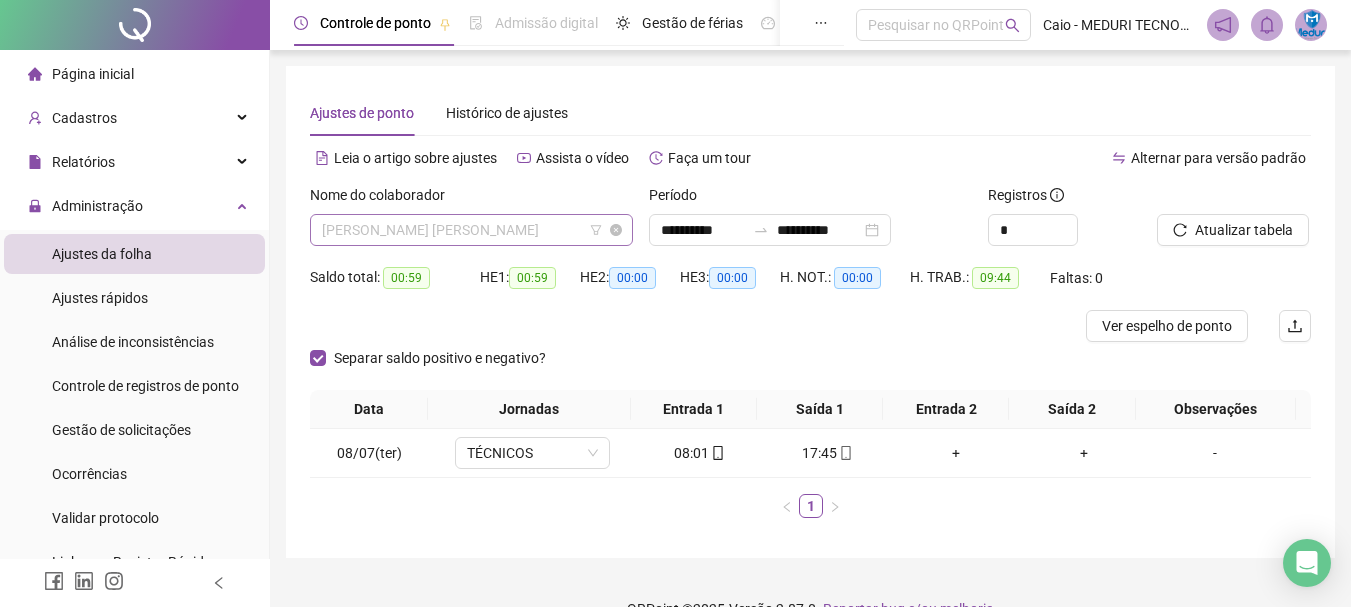 click on "[PERSON_NAME] [PERSON_NAME]" at bounding box center [471, 230] 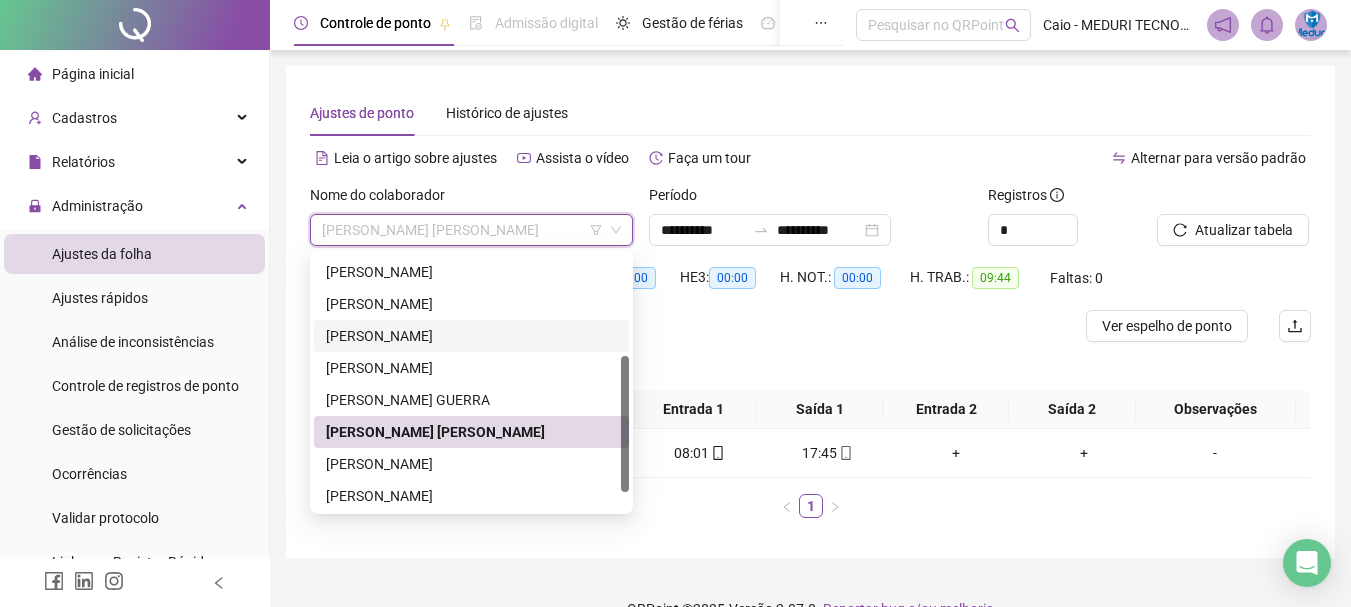 scroll, scrollTop: 192, scrollLeft: 0, axis: vertical 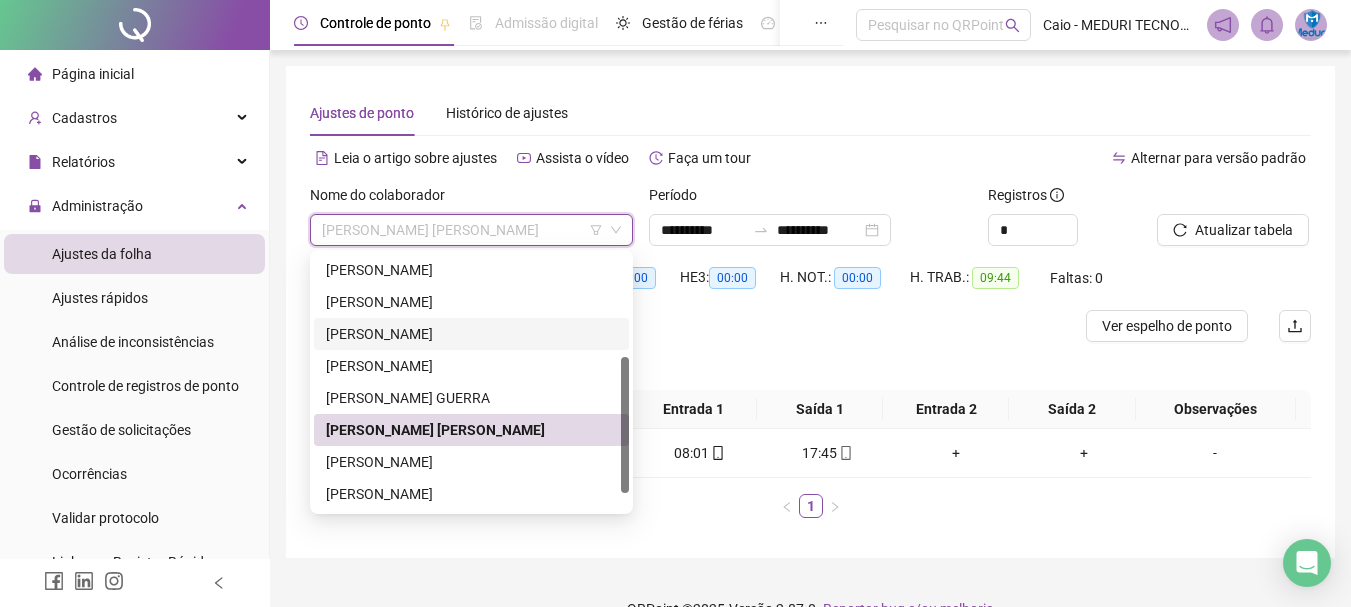 drag, startPoint x: 625, startPoint y: 412, endPoint x: 619, endPoint y: 446, distance: 34.525352 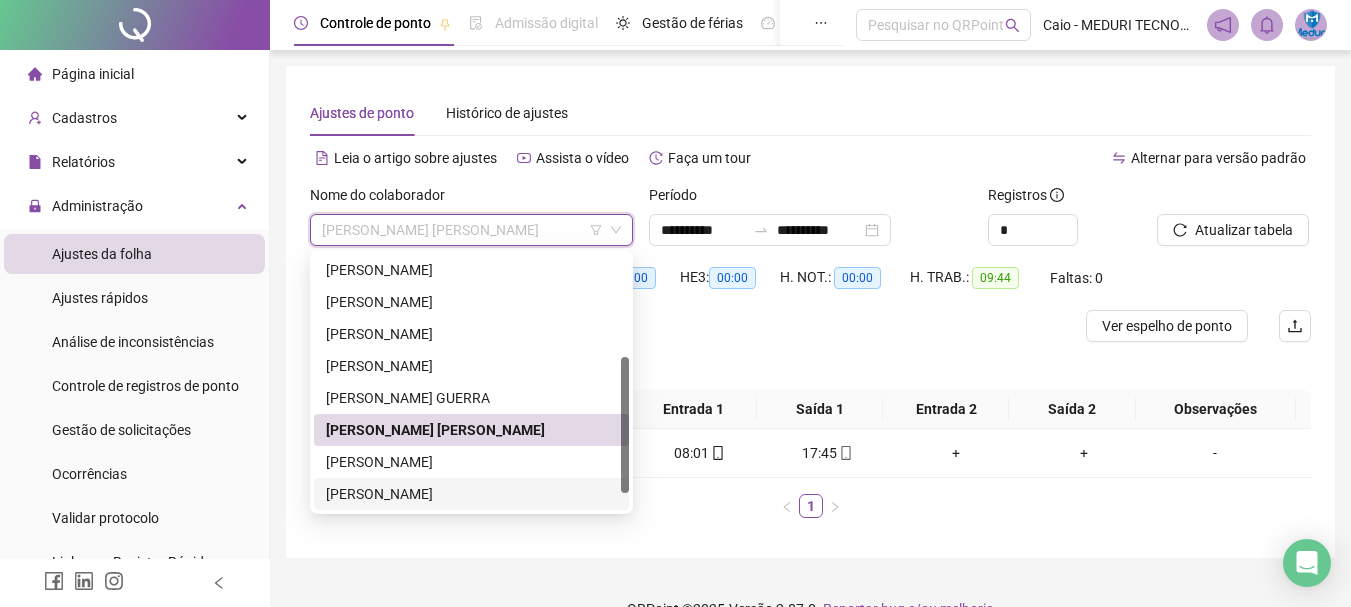 click on "[PERSON_NAME]" at bounding box center (471, 494) 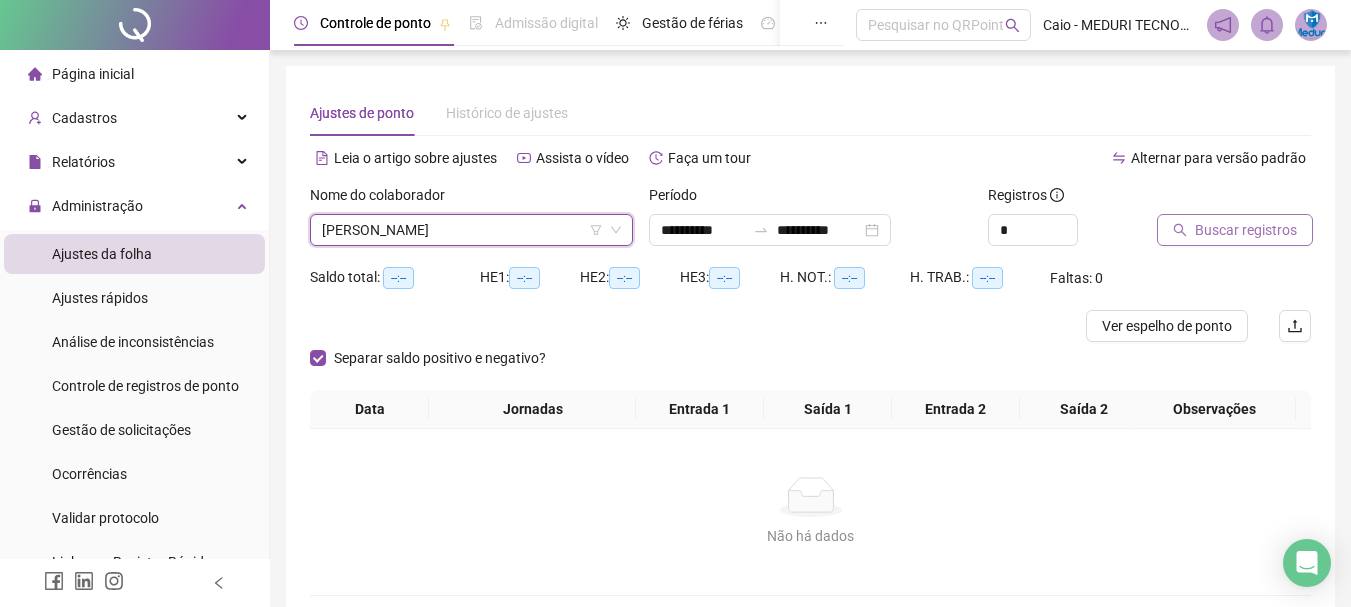 click on "Buscar registros" at bounding box center (1246, 230) 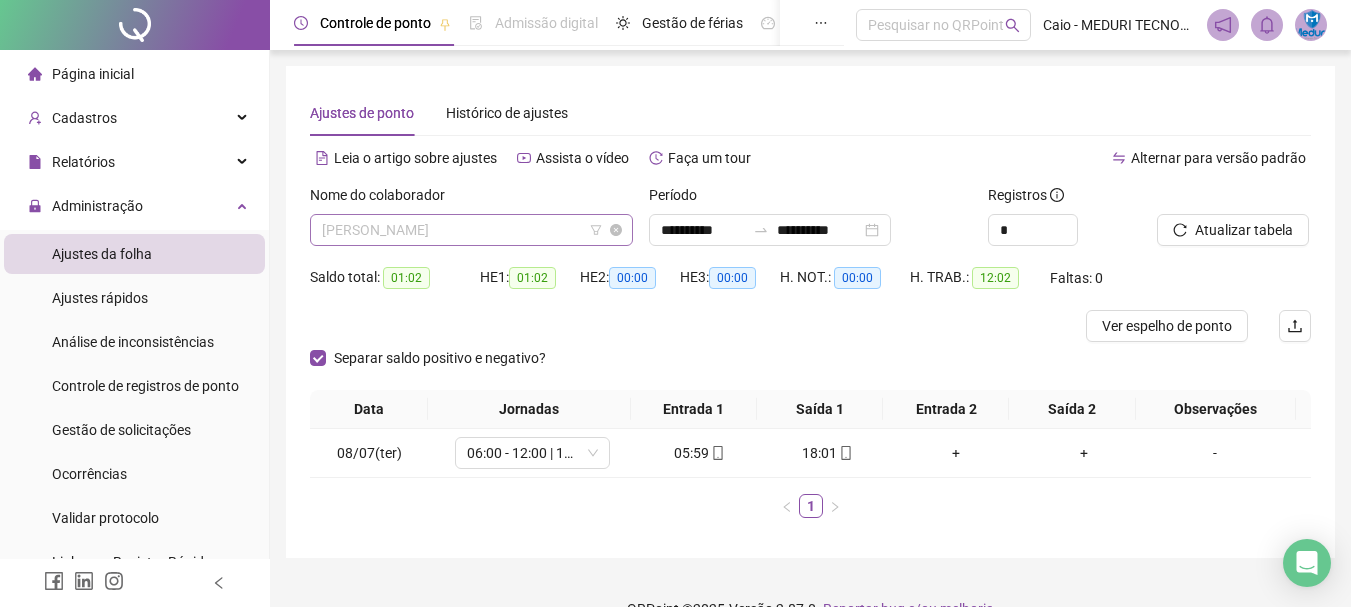 click on "[PERSON_NAME]" at bounding box center (471, 230) 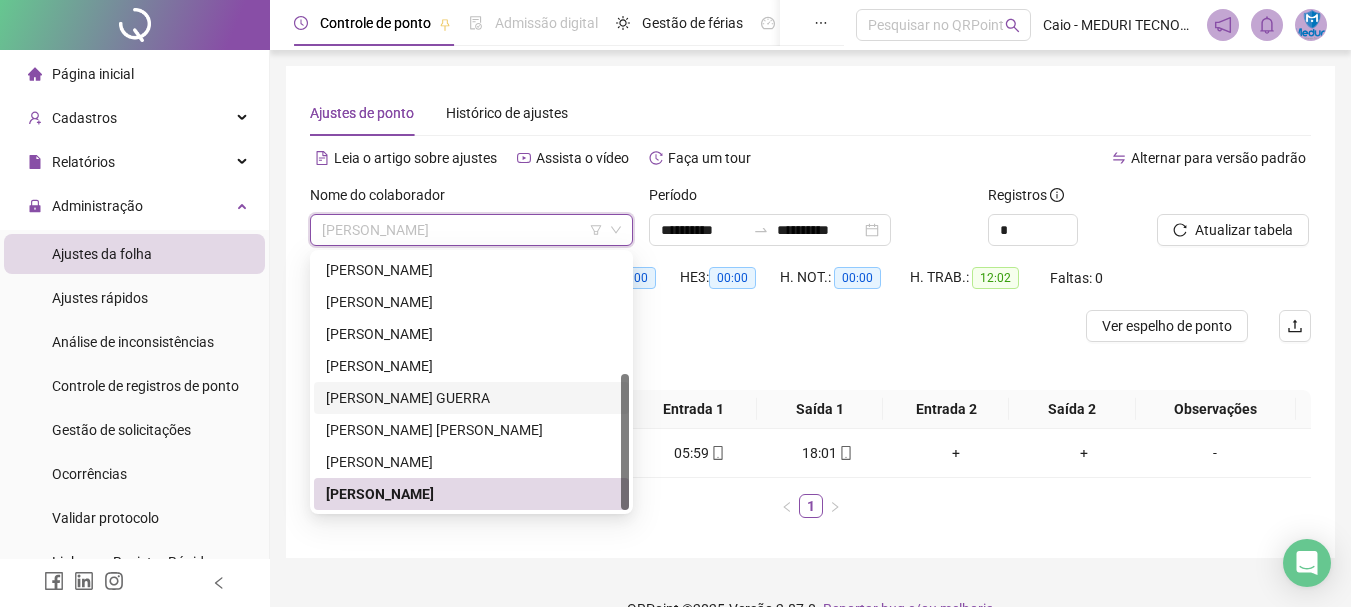scroll, scrollTop: 224, scrollLeft: 0, axis: vertical 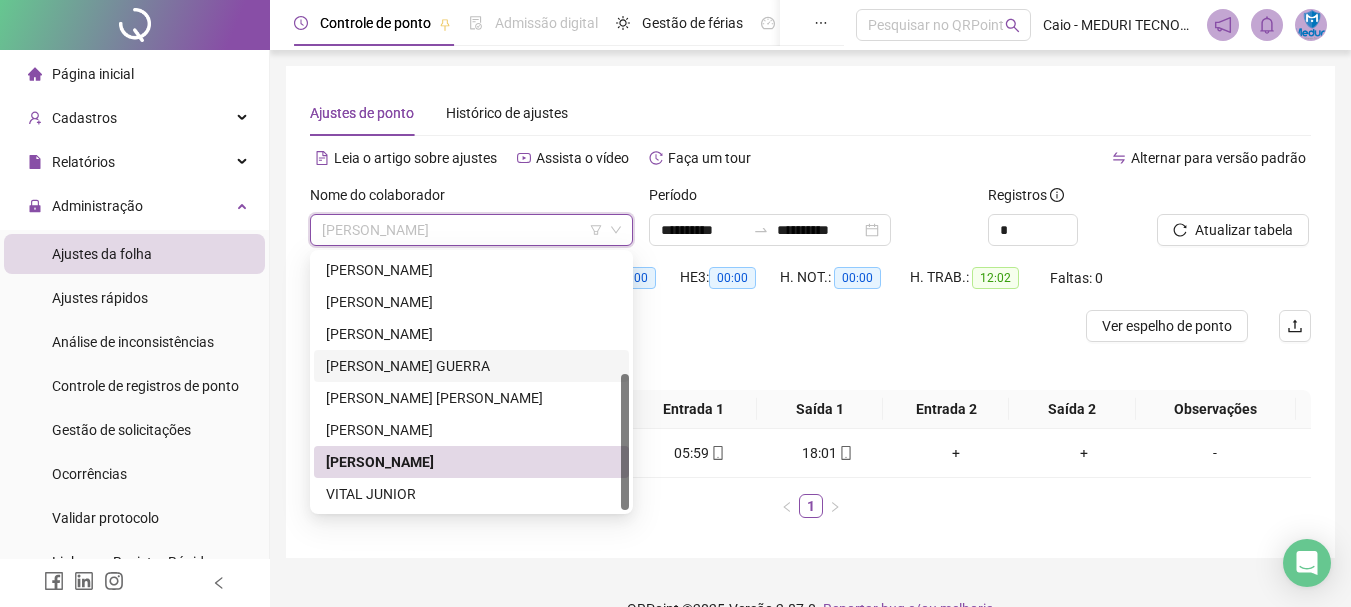 drag, startPoint x: 626, startPoint y: 397, endPoint x: 625, endPoint y: 440, distance: 43.011627 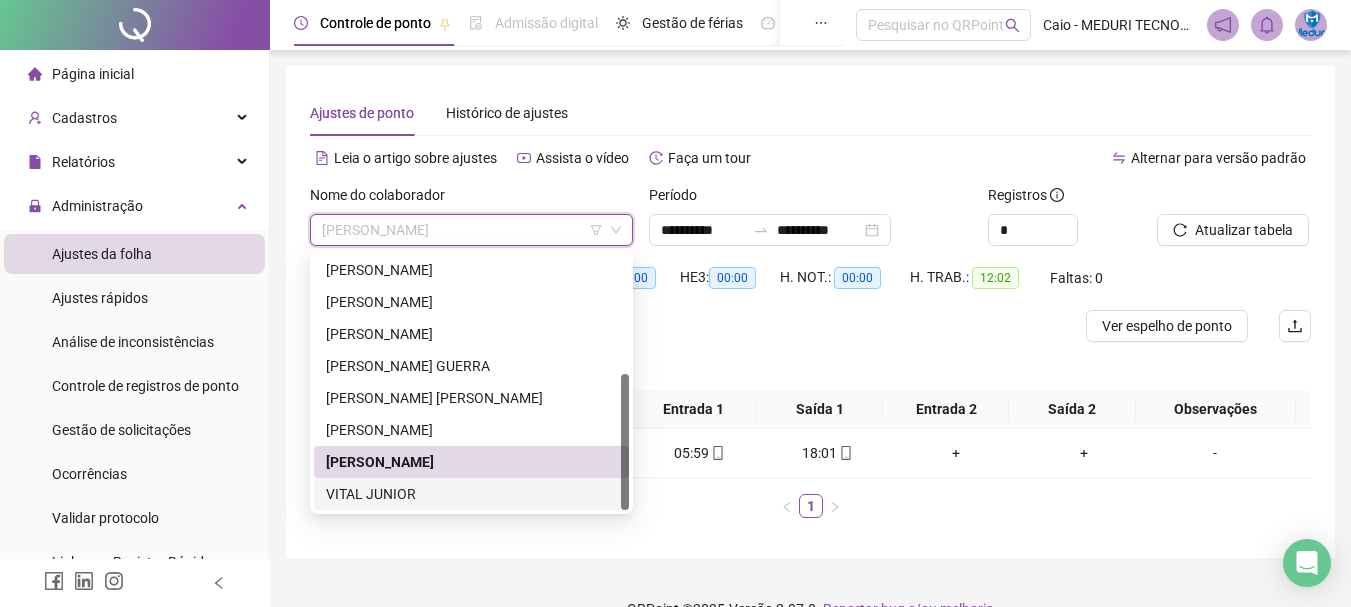 click on "VITAL JUNIOR" at bounding box center [471, 494] 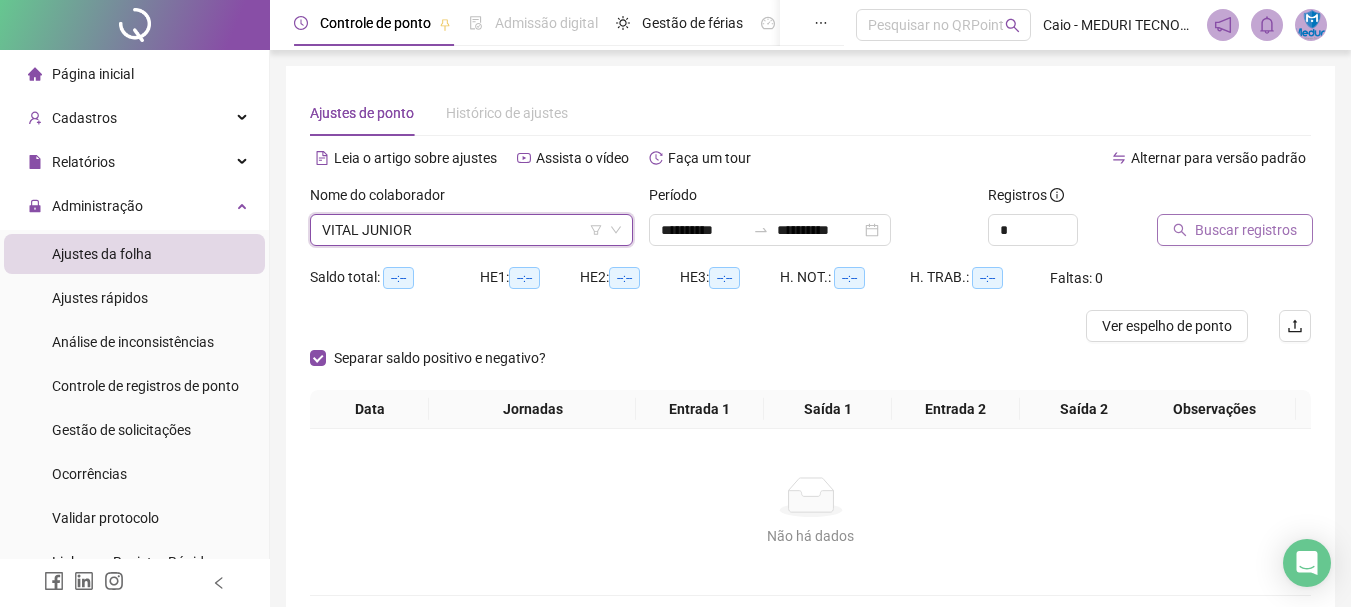 click on "Buscar registros" at bounding box center [1235, 230] 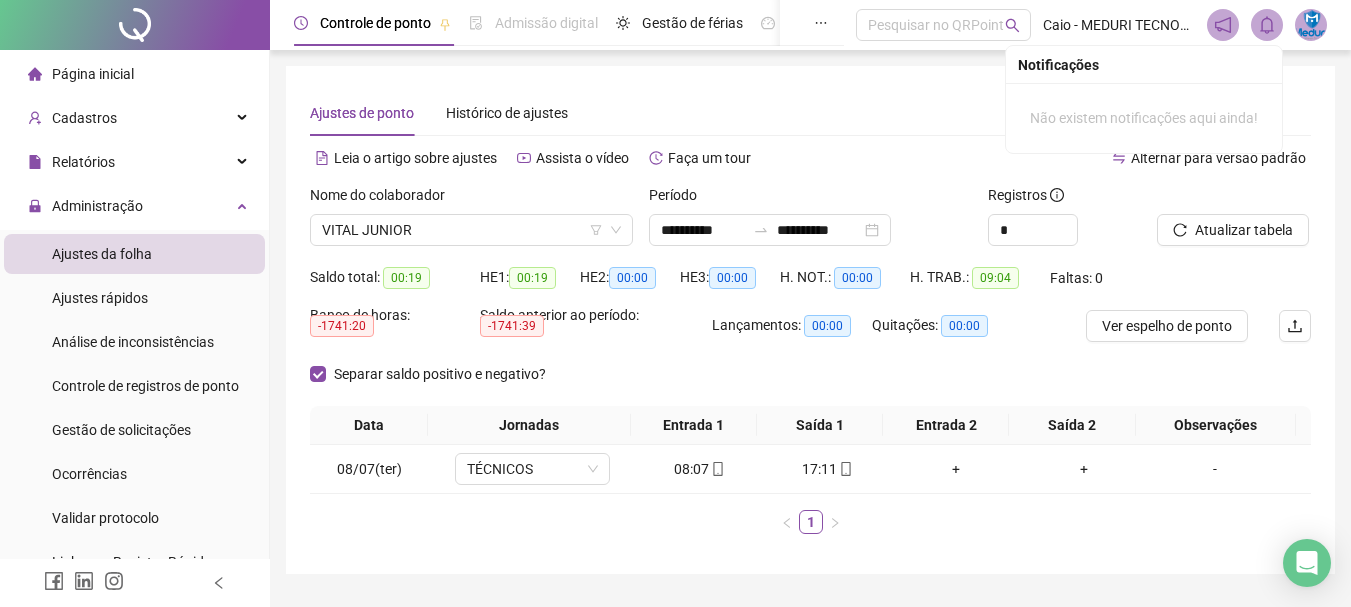 click 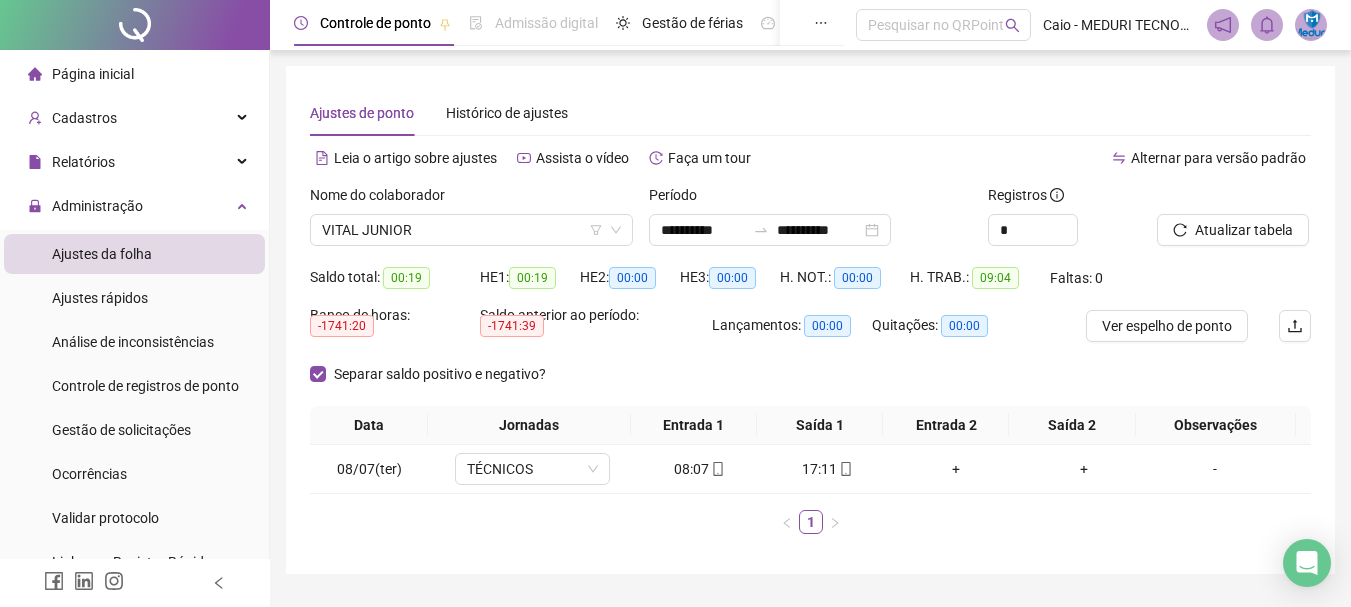 click 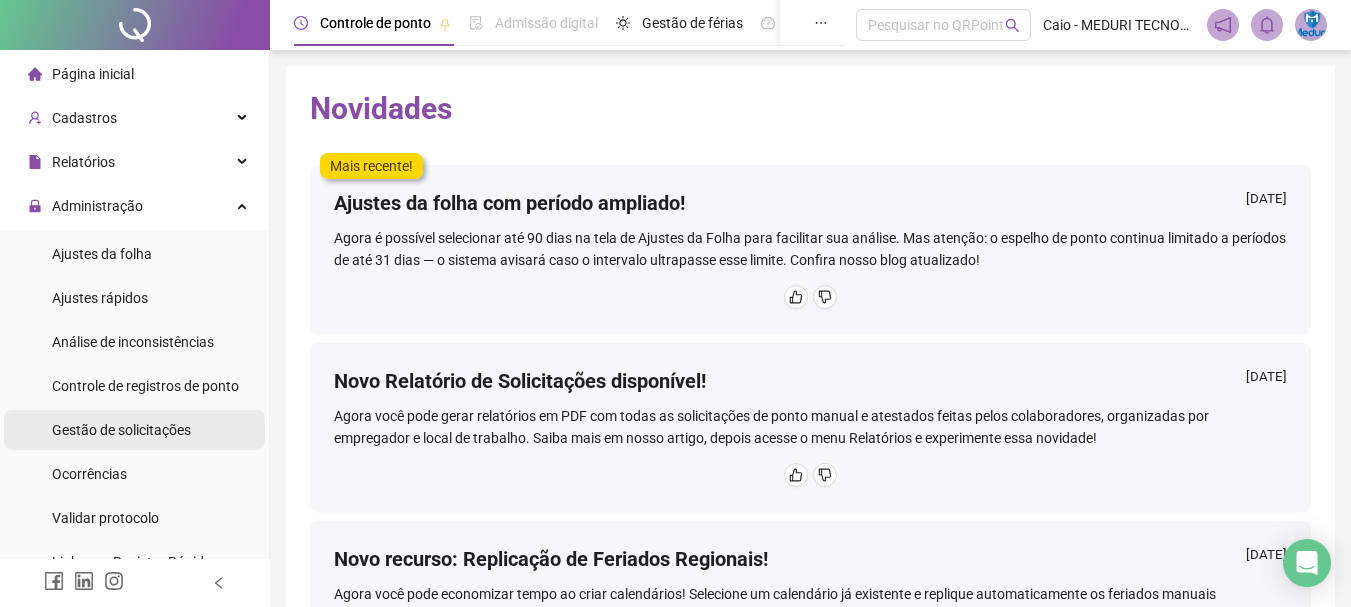 click on "Gestão de solicitações" at bounding box center [121, 430] 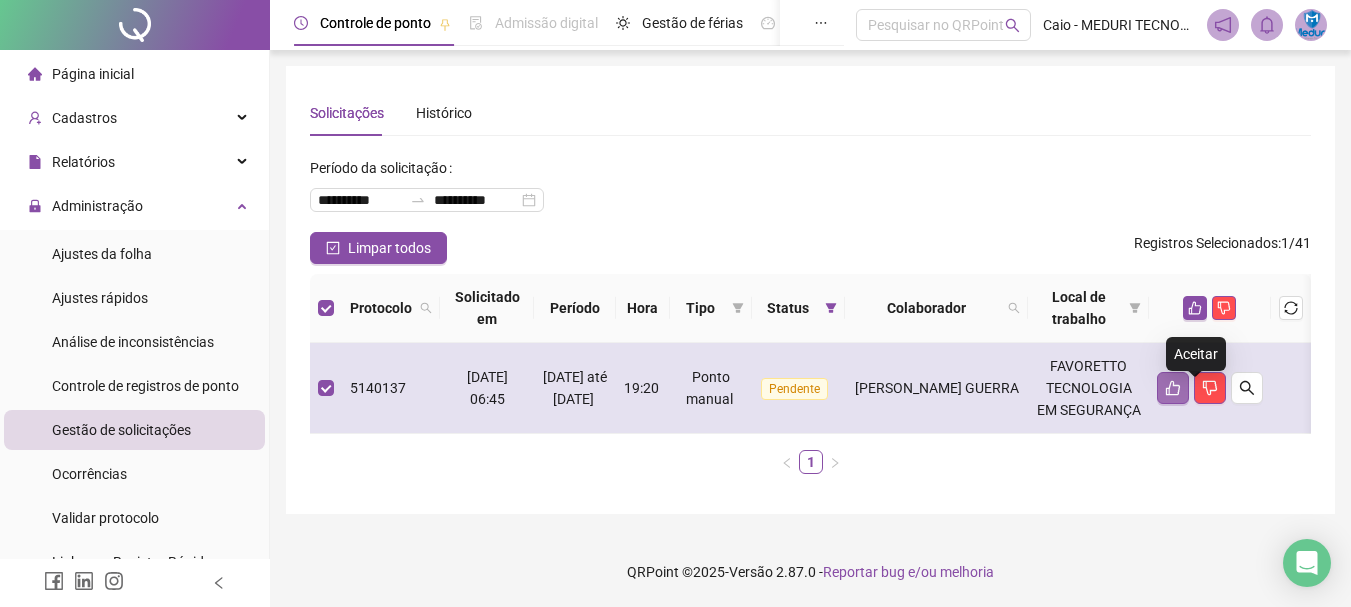 click 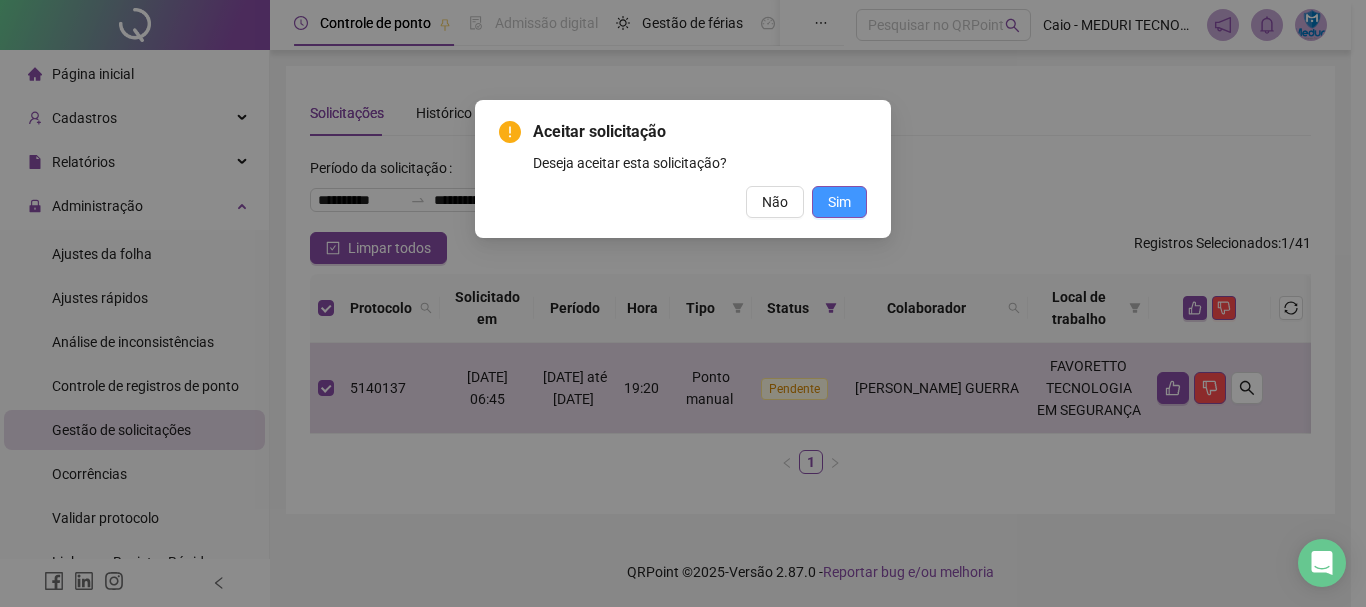 click on "Sim" at bounding box center [839, 202] 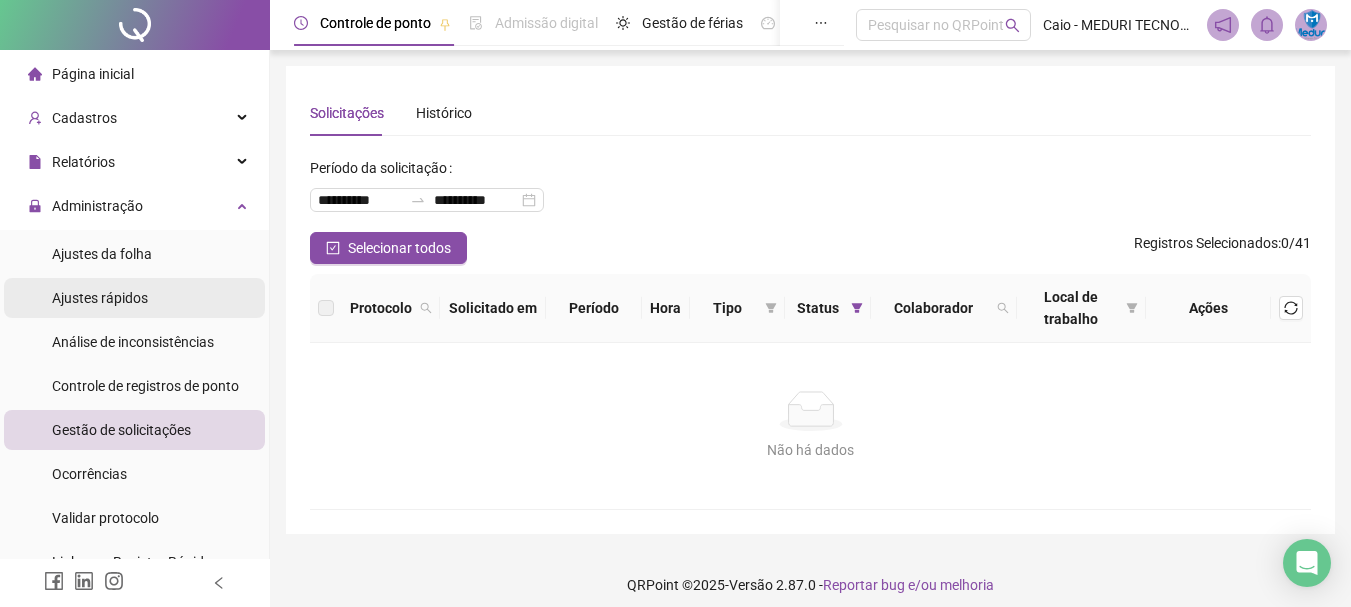 click on "Ajustes rápidos" at bounding box center (100, 298) 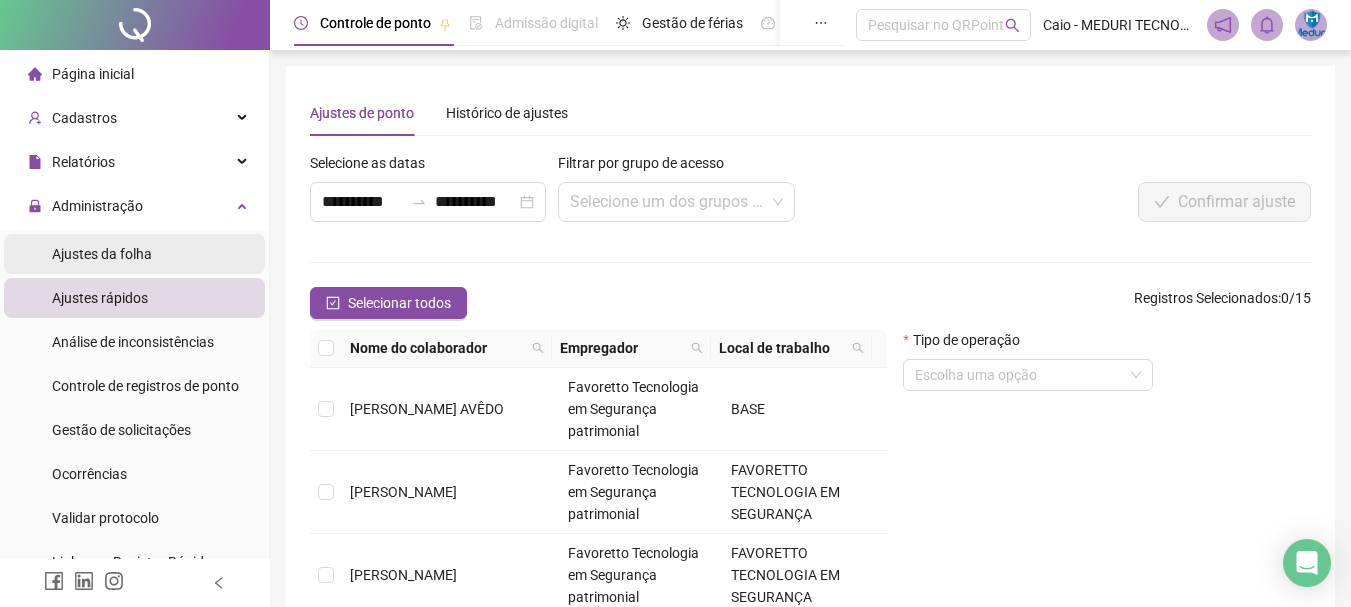 click on "Ajustes da folha" at bounding box center (102, 254) 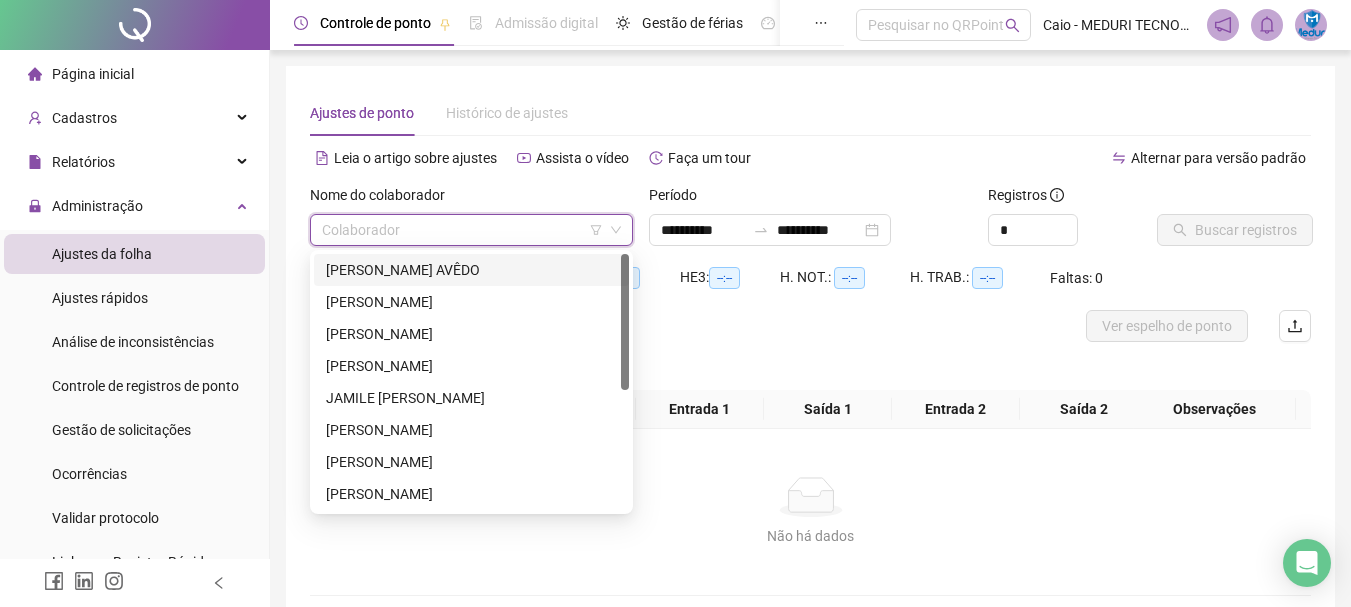 click at bounding box center [465, 230] 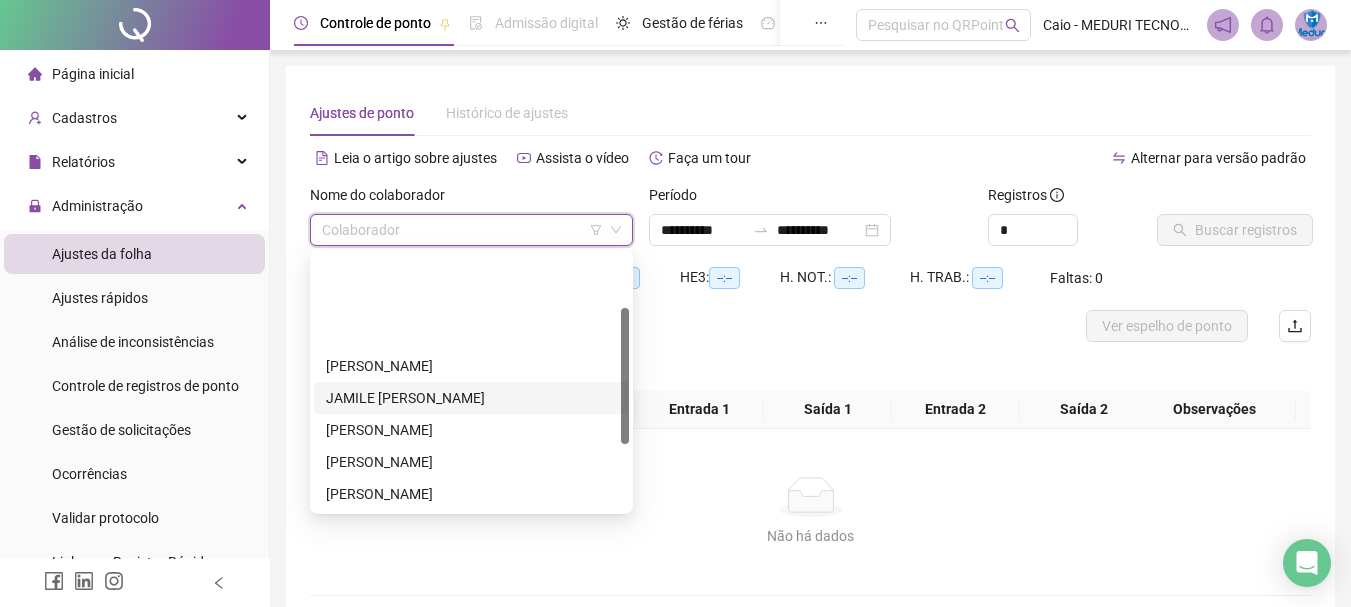 scroll, scrollTop: 100, scrollLeft: 0, axis: vertical 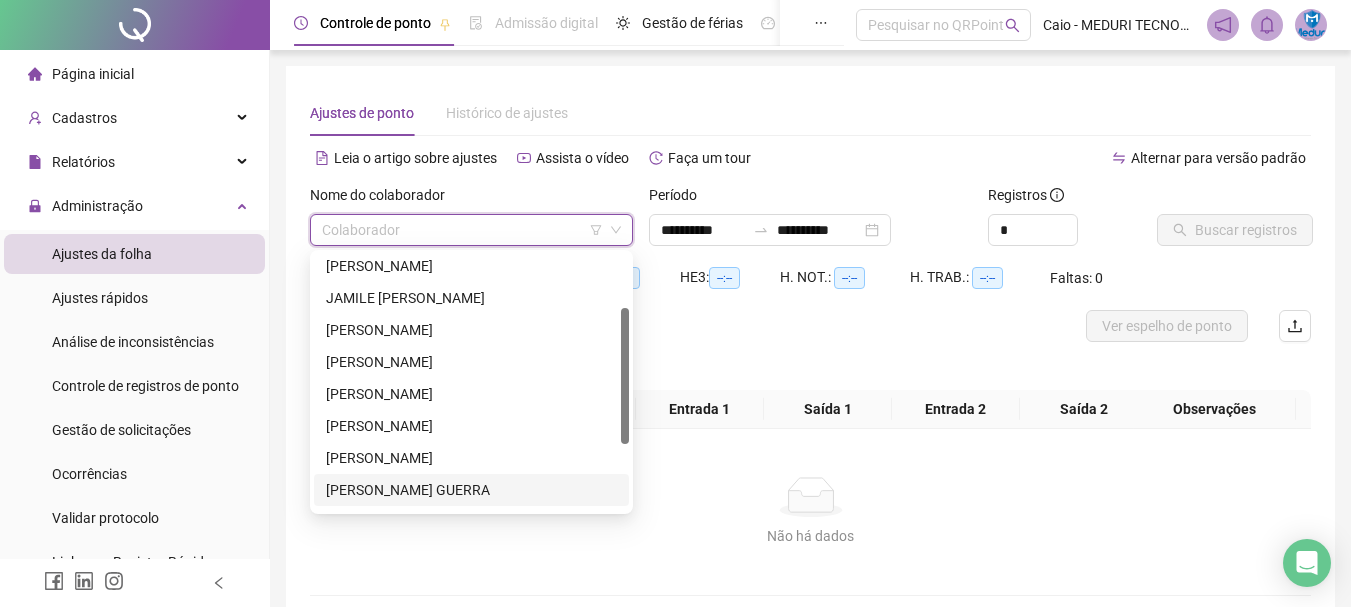 click on "[PERSON_NAME] GUERRA" at bounding box center (471, 490) 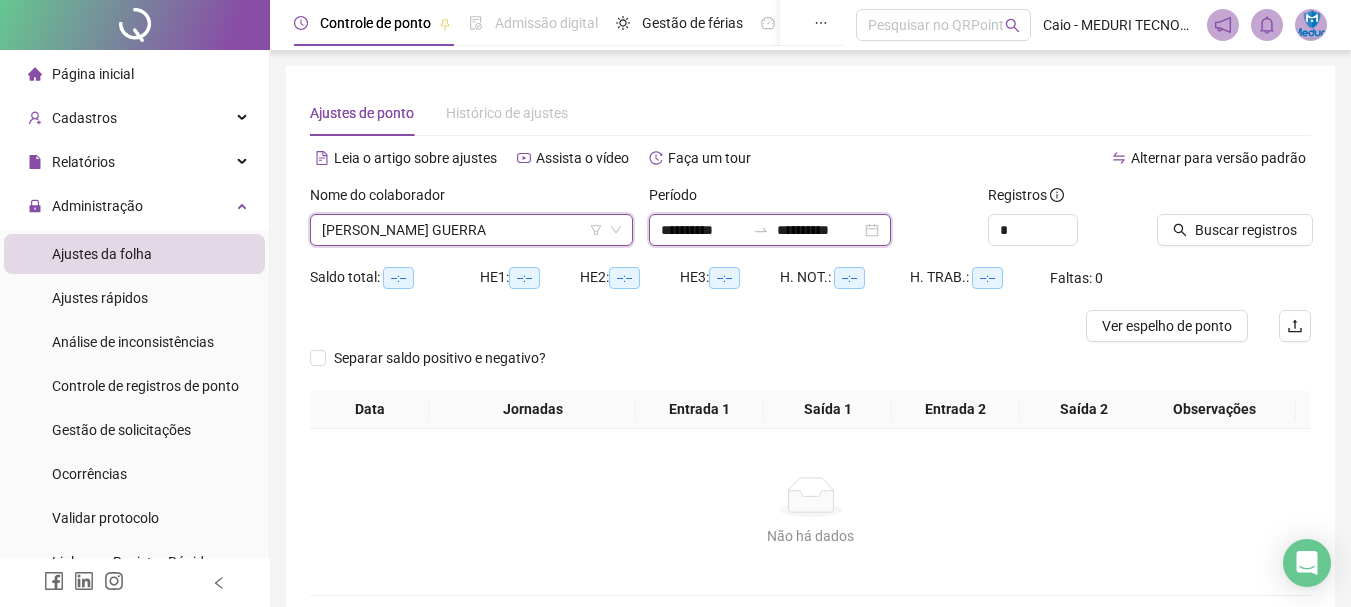 click on "**********" at bounding box center [703, 230] 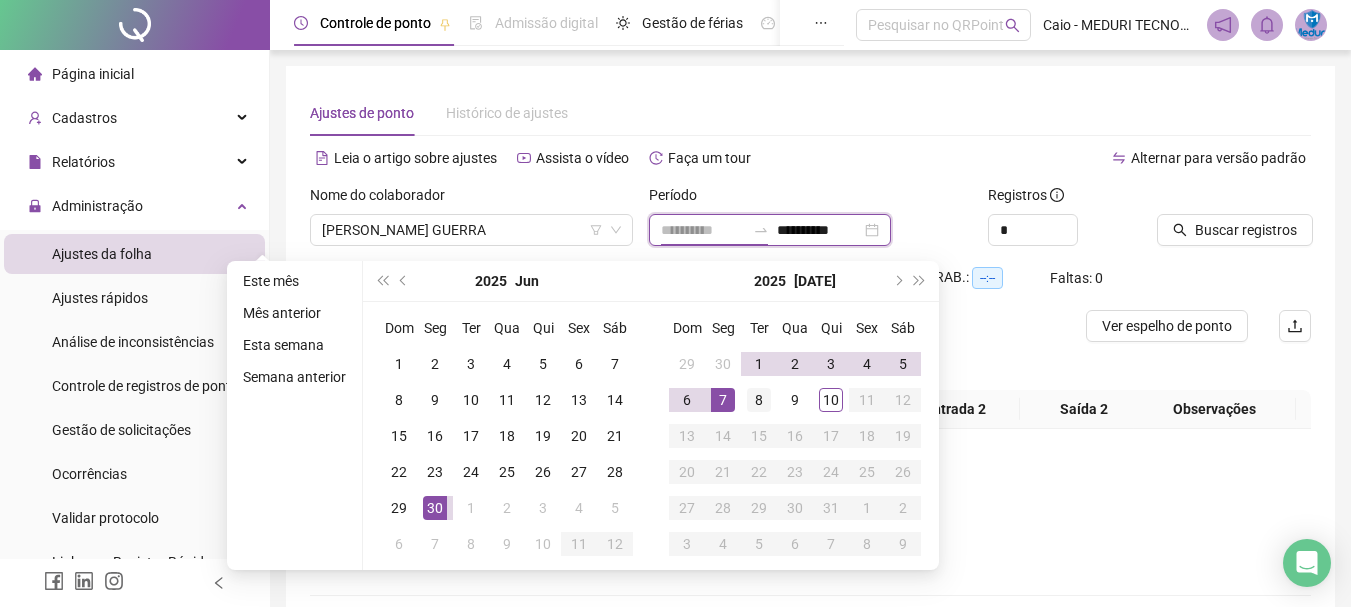 type on "**********" 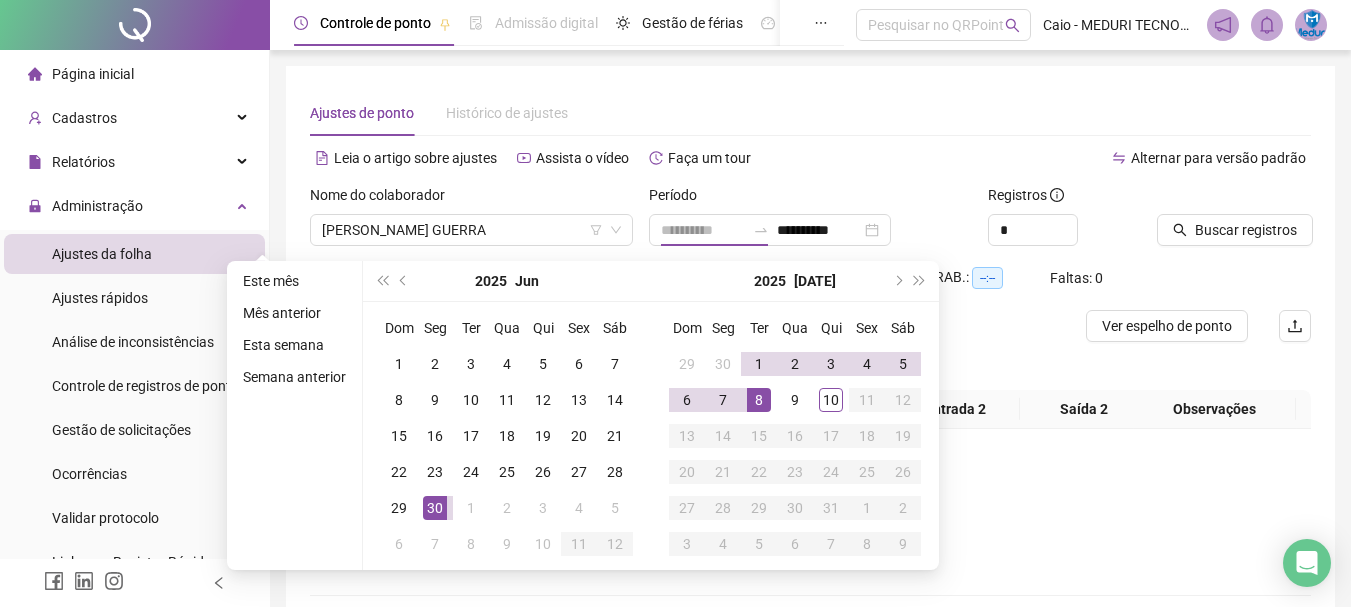 click on "8" at bounding box center [759, 400] 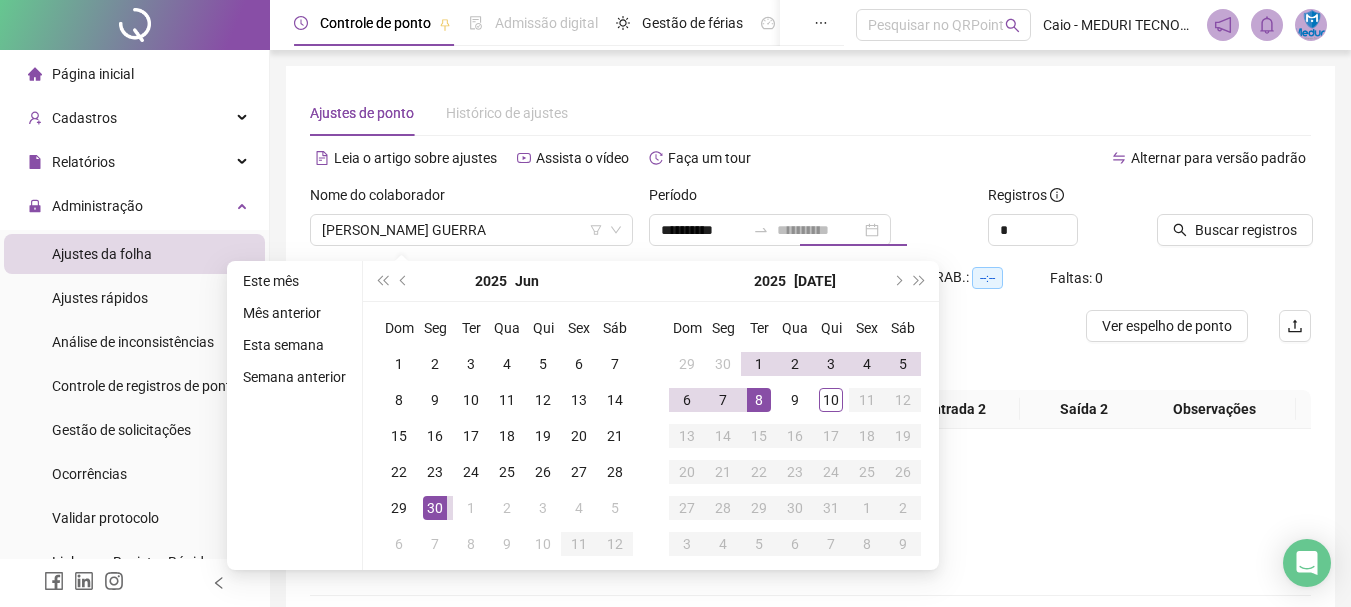 click on "8" at bounding box center [759, 400] 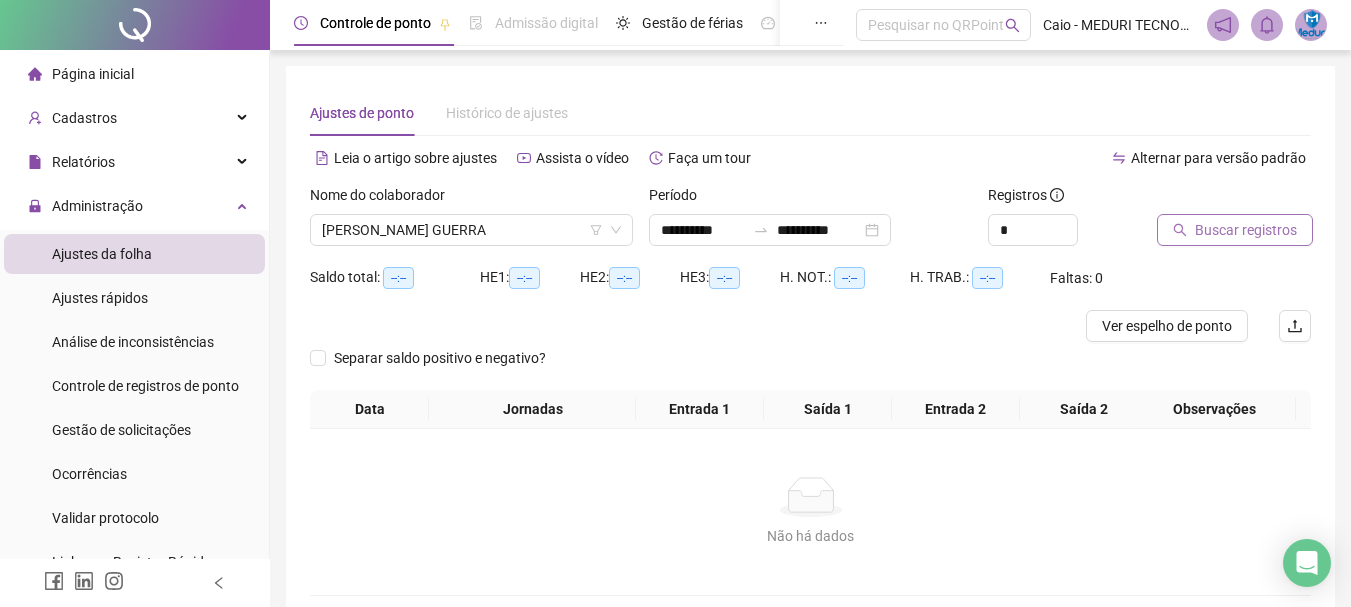 click on "Buscar registros" at bounding box center [1246, 230] 